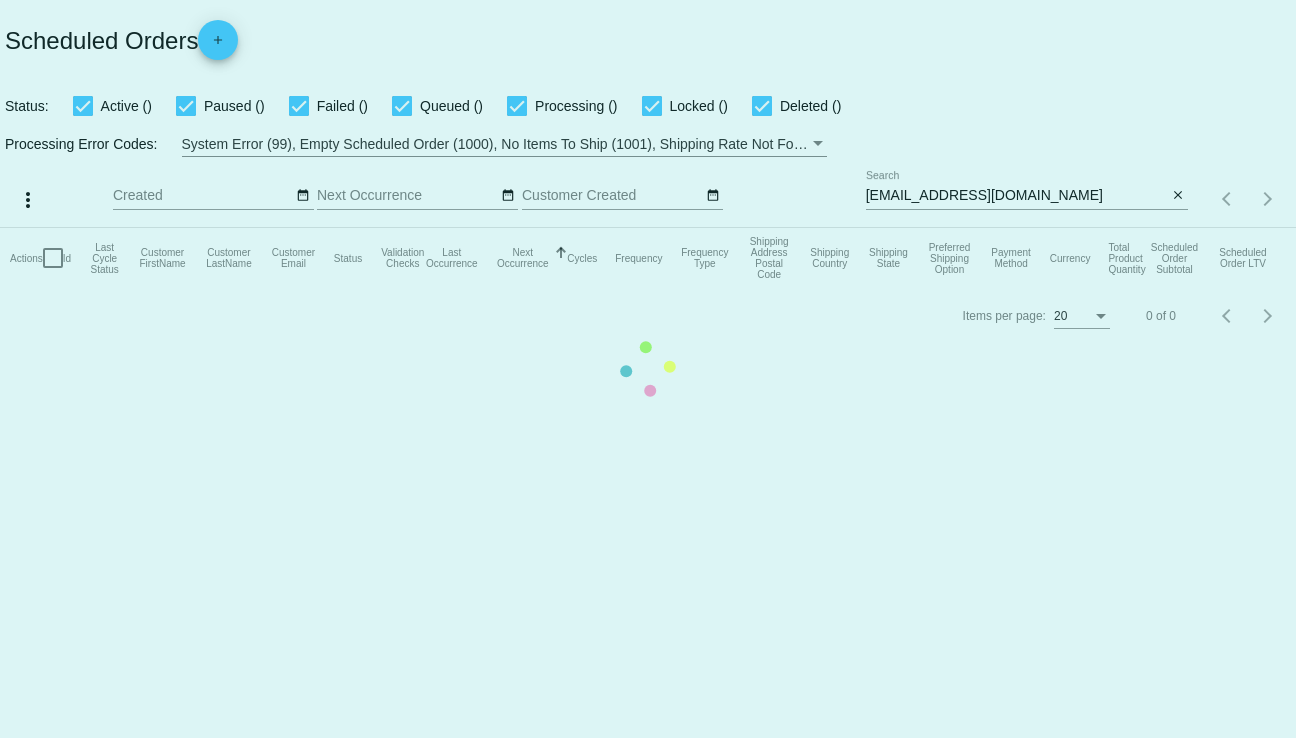 scroll, scrollTop: 0, scrollLeft: 0, axis: both 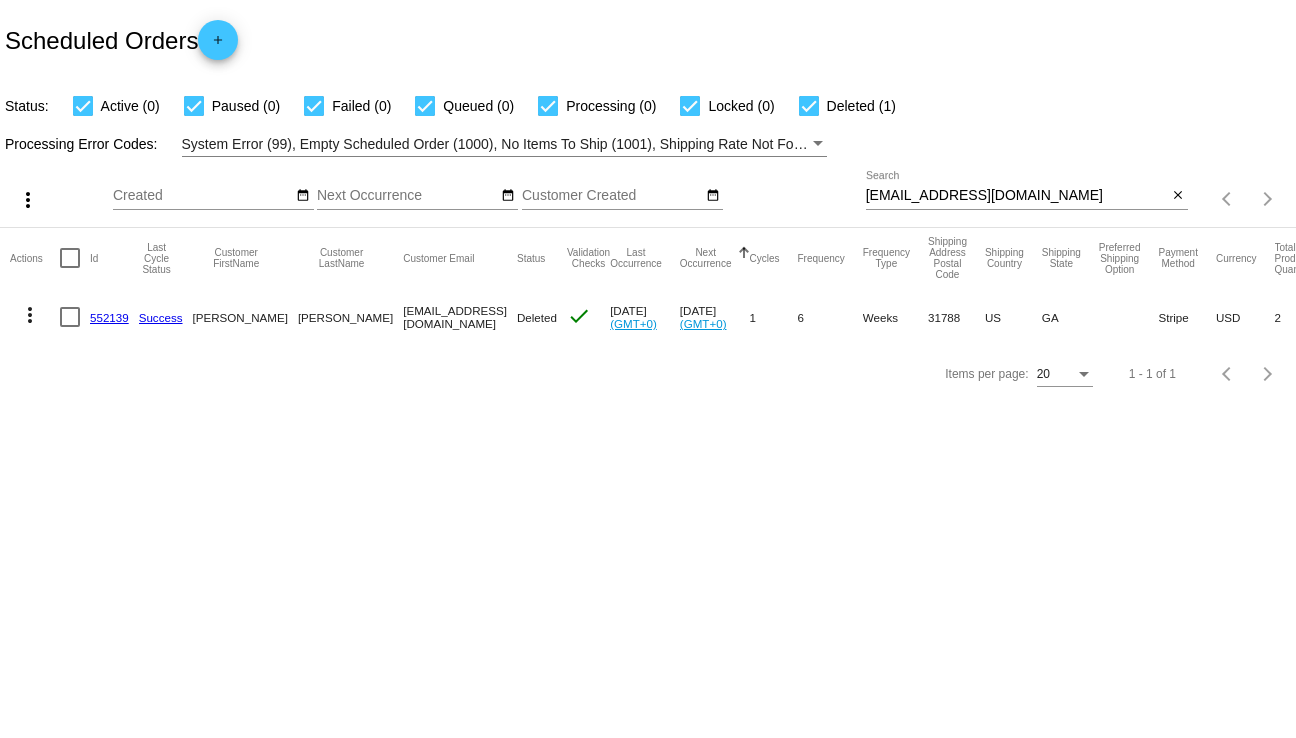 click on "add" 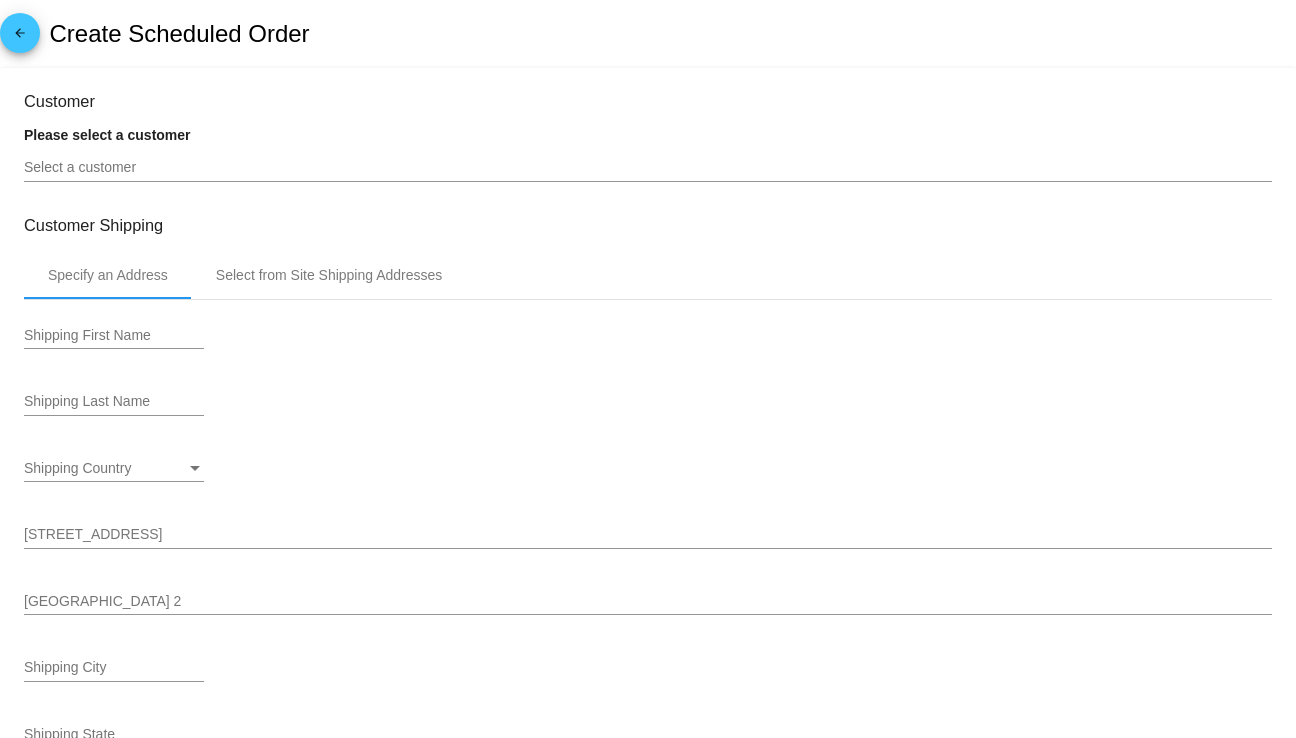 type on "8/22/2025" 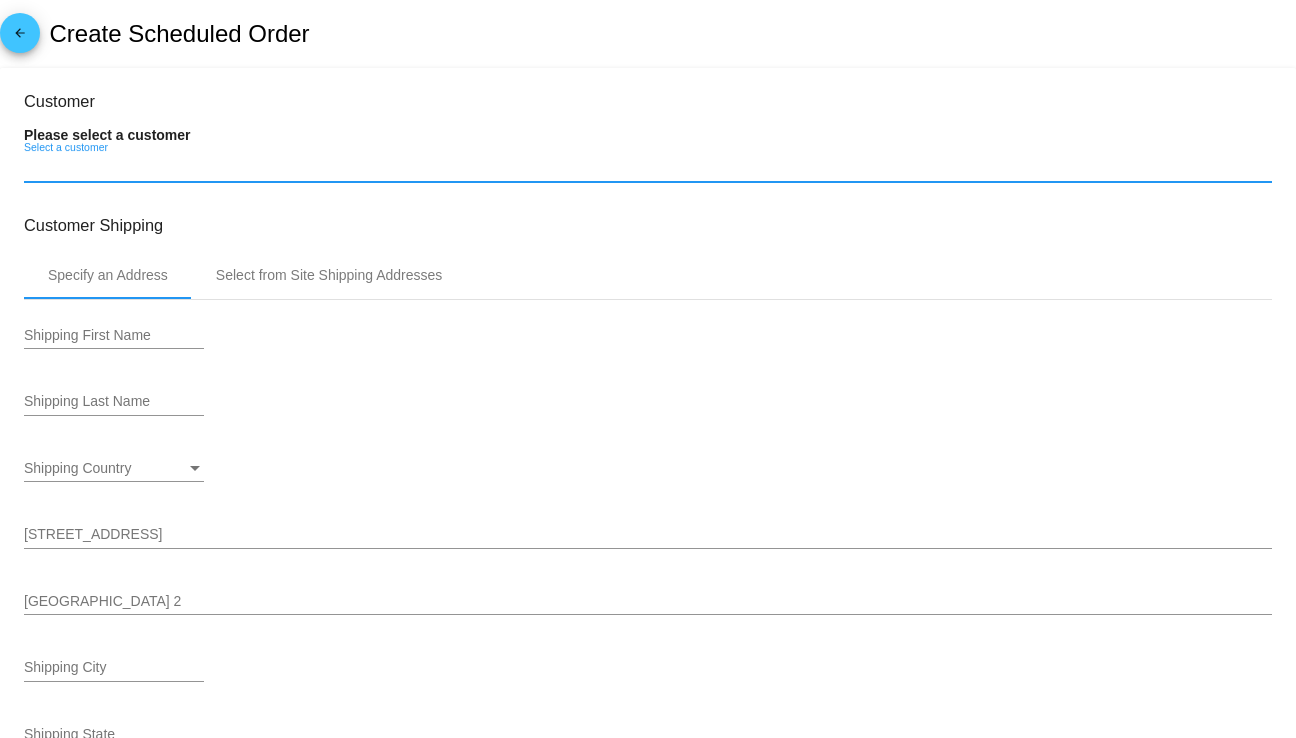 paste on "[EMAIL_ADDRESS][DOMAIN_NAME]" 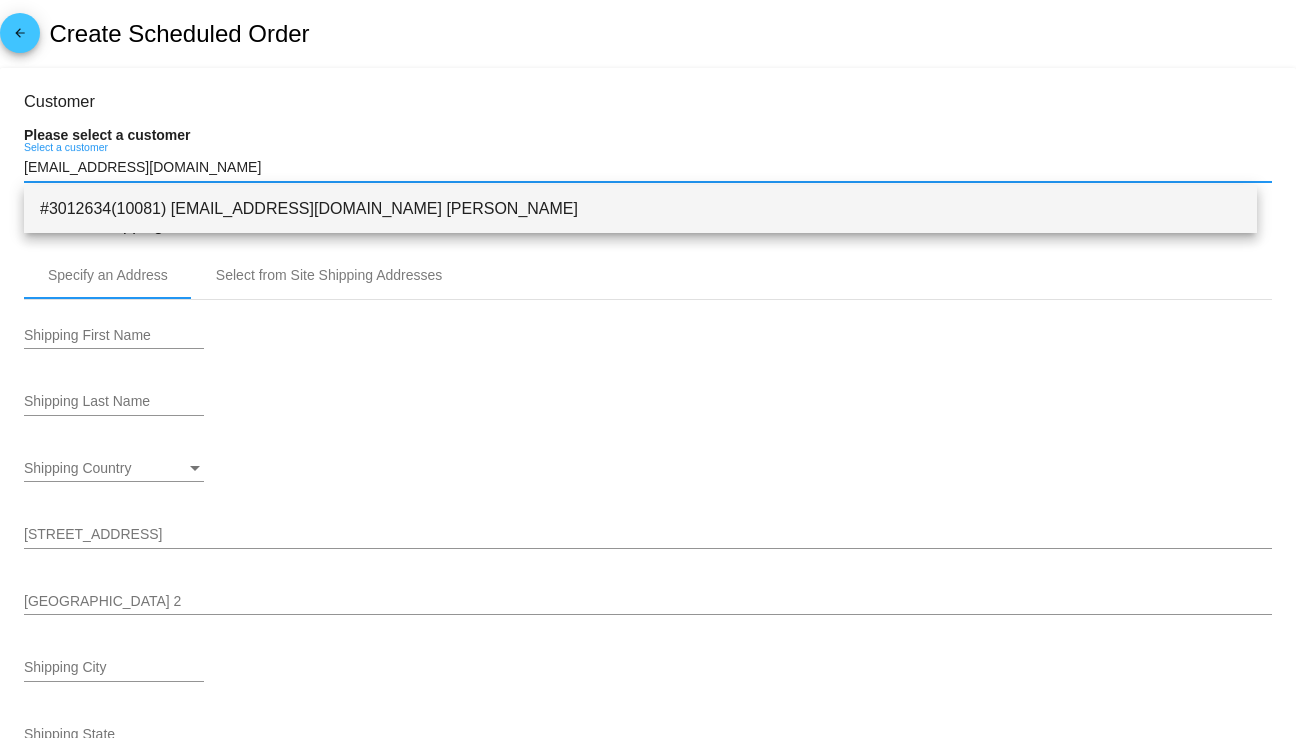 type on "[EMAIL_ADDRESS][DOMAIN_NAME]" 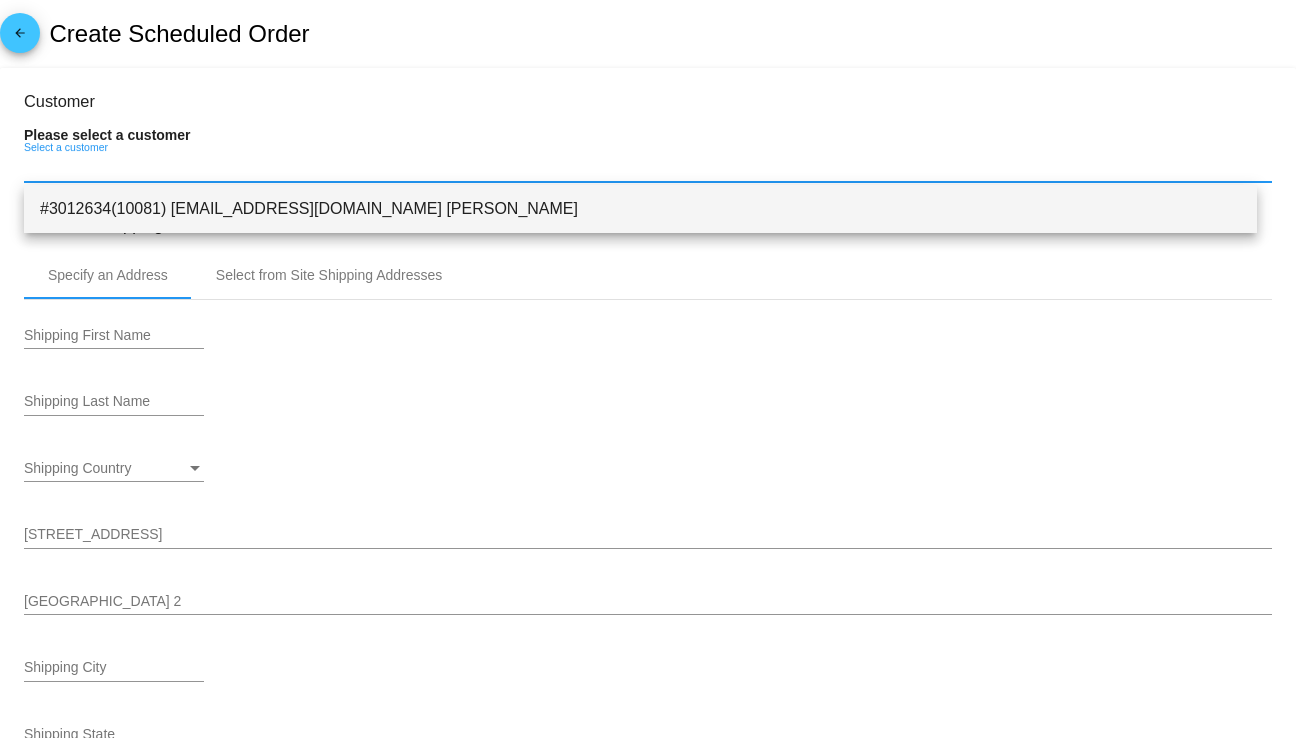 type on "[PERSON_NAME]" 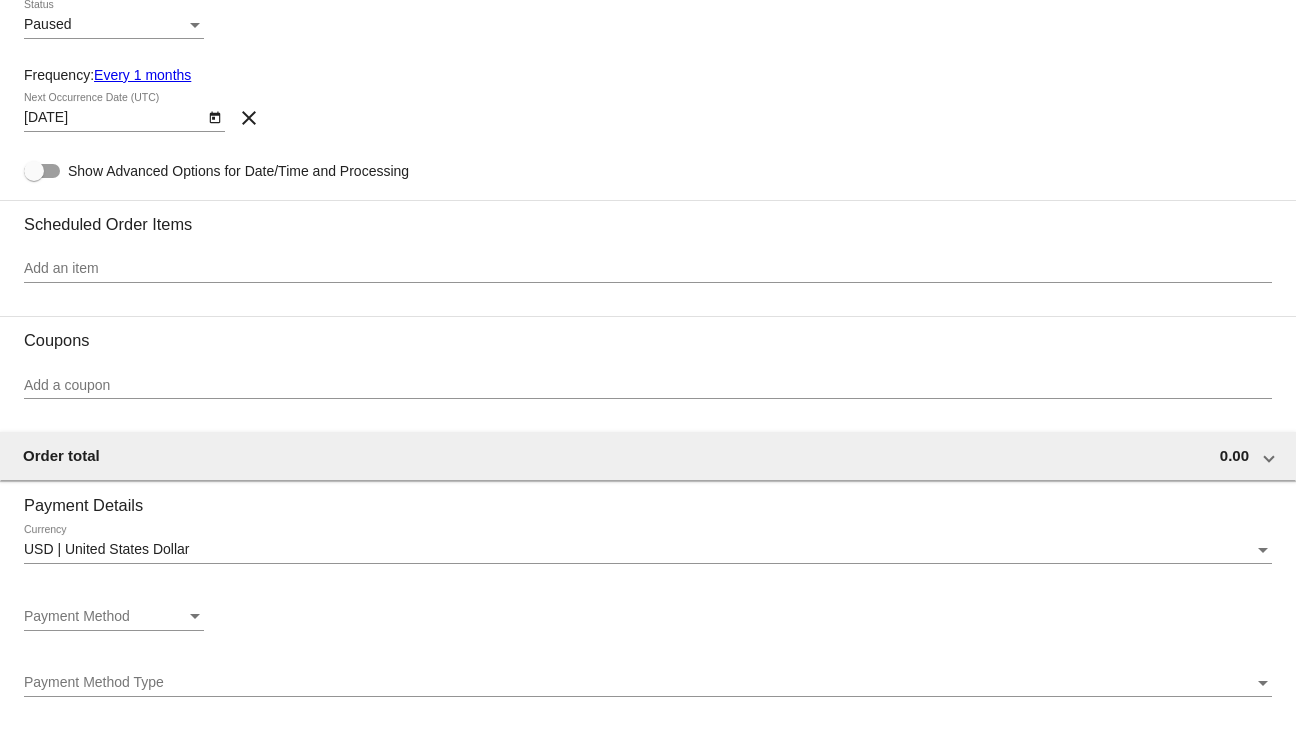 scroll, scrollTop: 900, scrollLeft: 0, axis: vertical 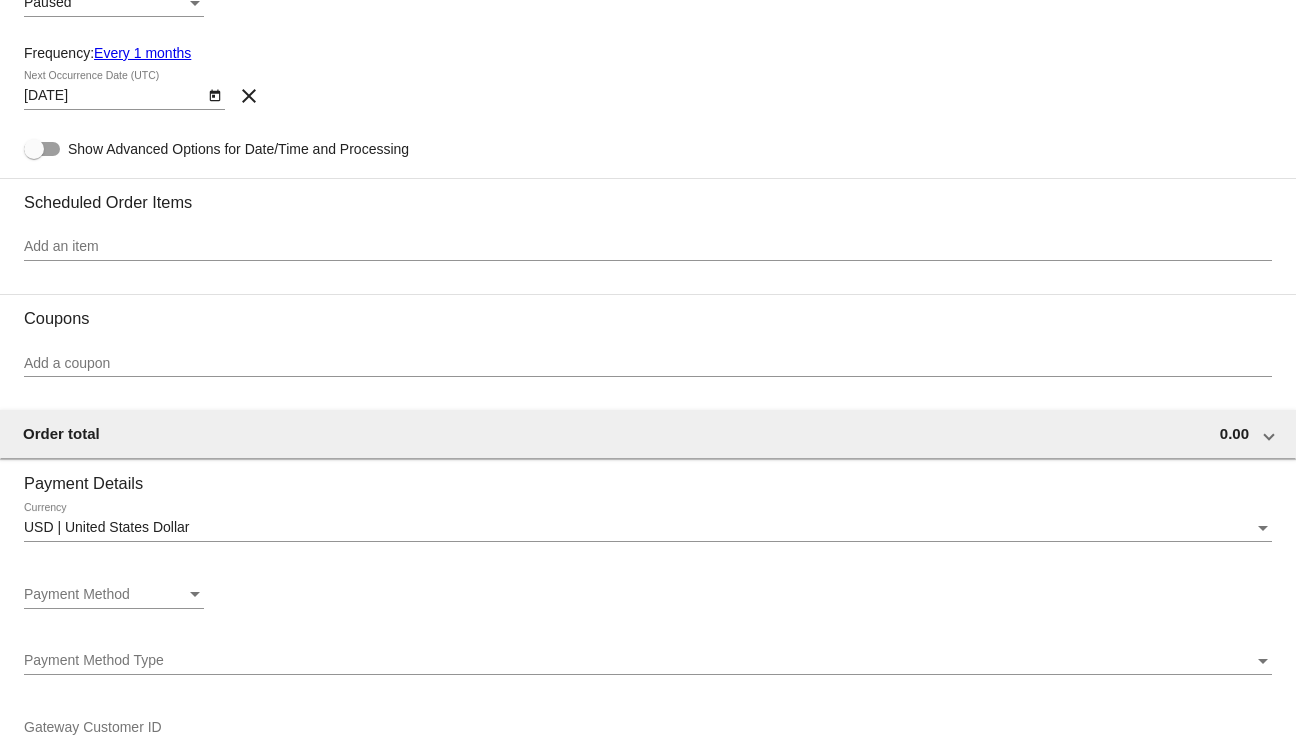 click on "Every 1 months" 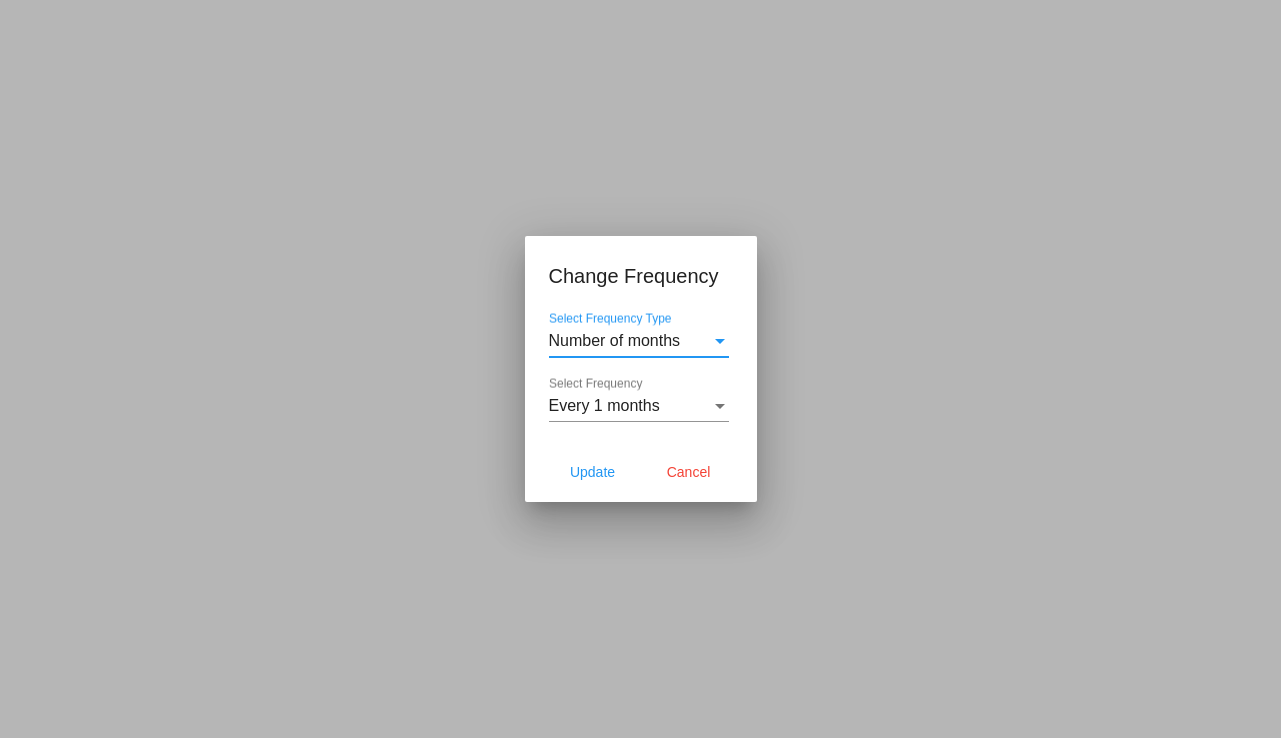 click on "Number of months
Select Frequency Type" at bounding box center [639, 334] 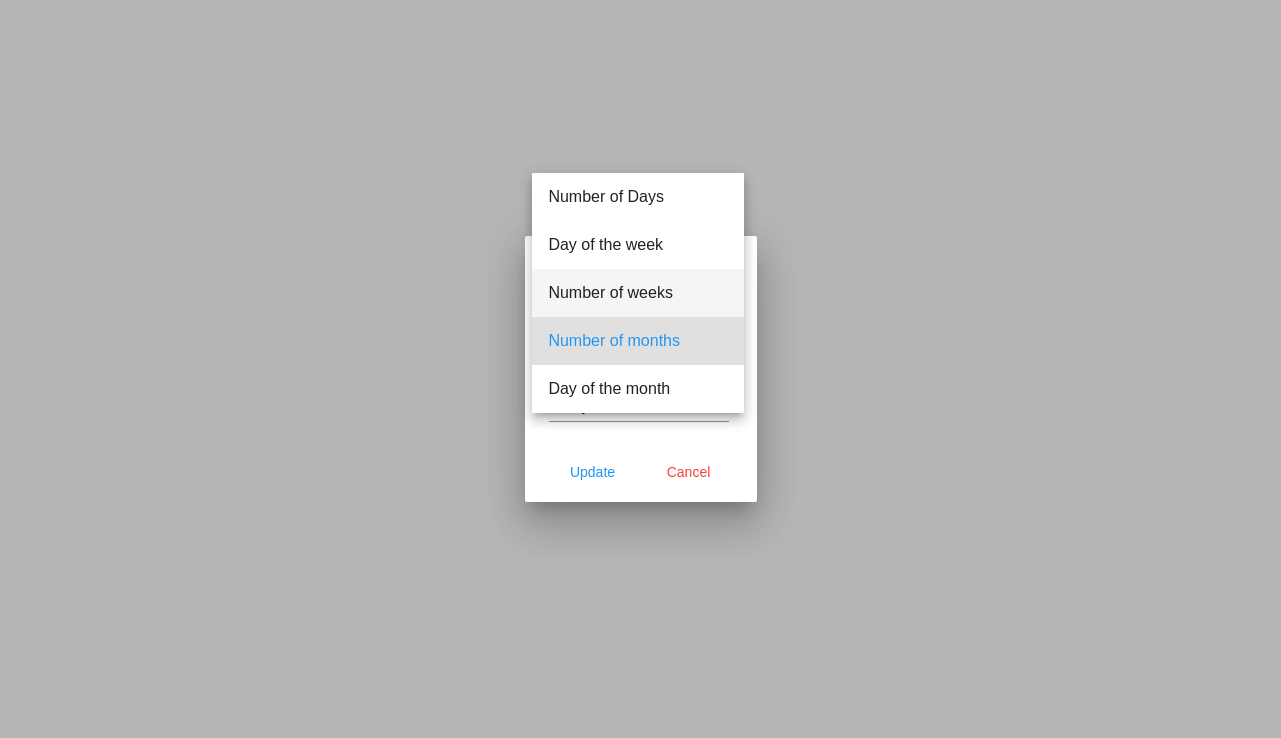 click on "Number of weeks" at bounding box center [638, 293] 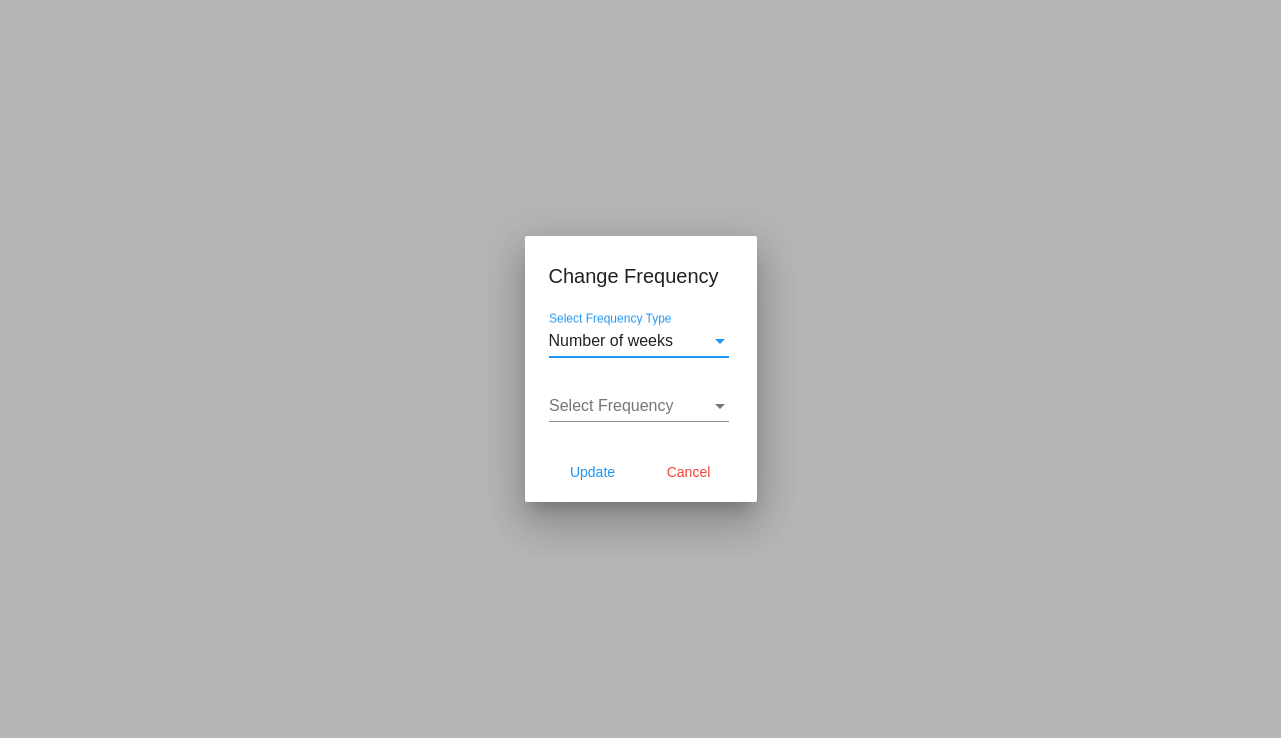 click on "Select Frequency" at bounding box center [630, 406] 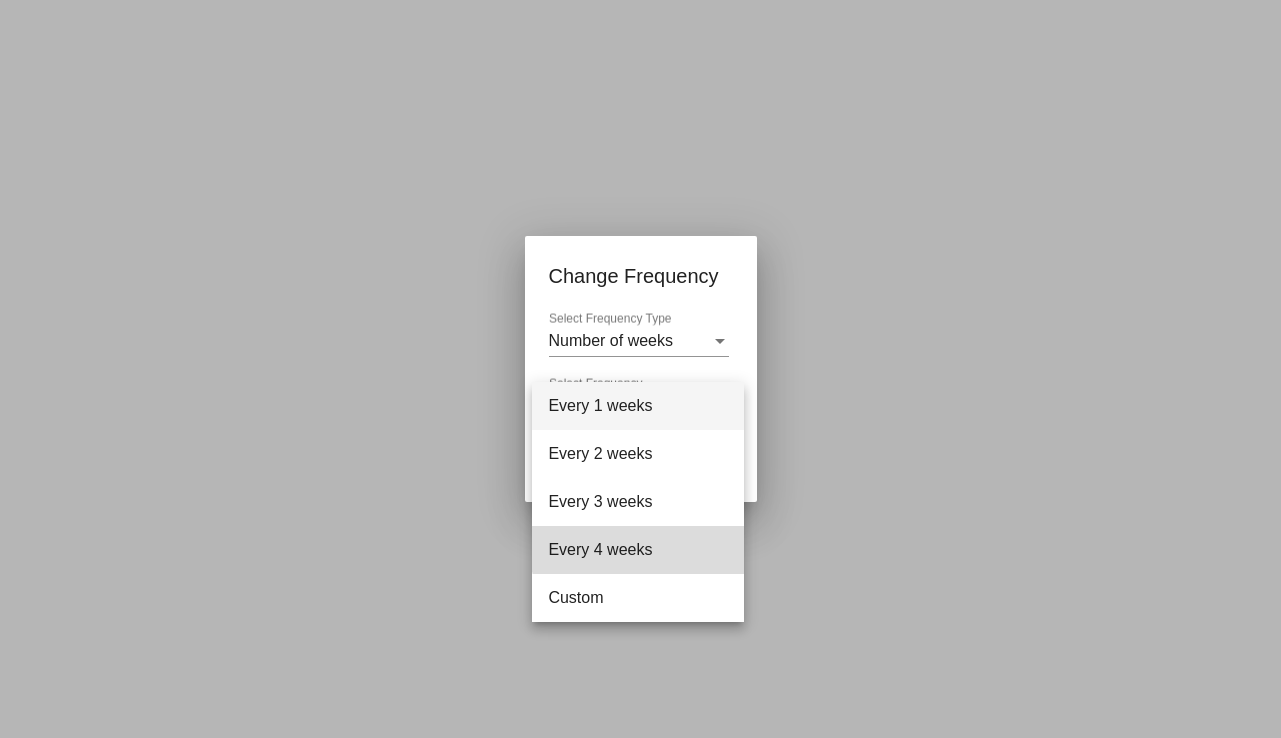 click on "Every 4 weeks" at bounding box center (638, 550) 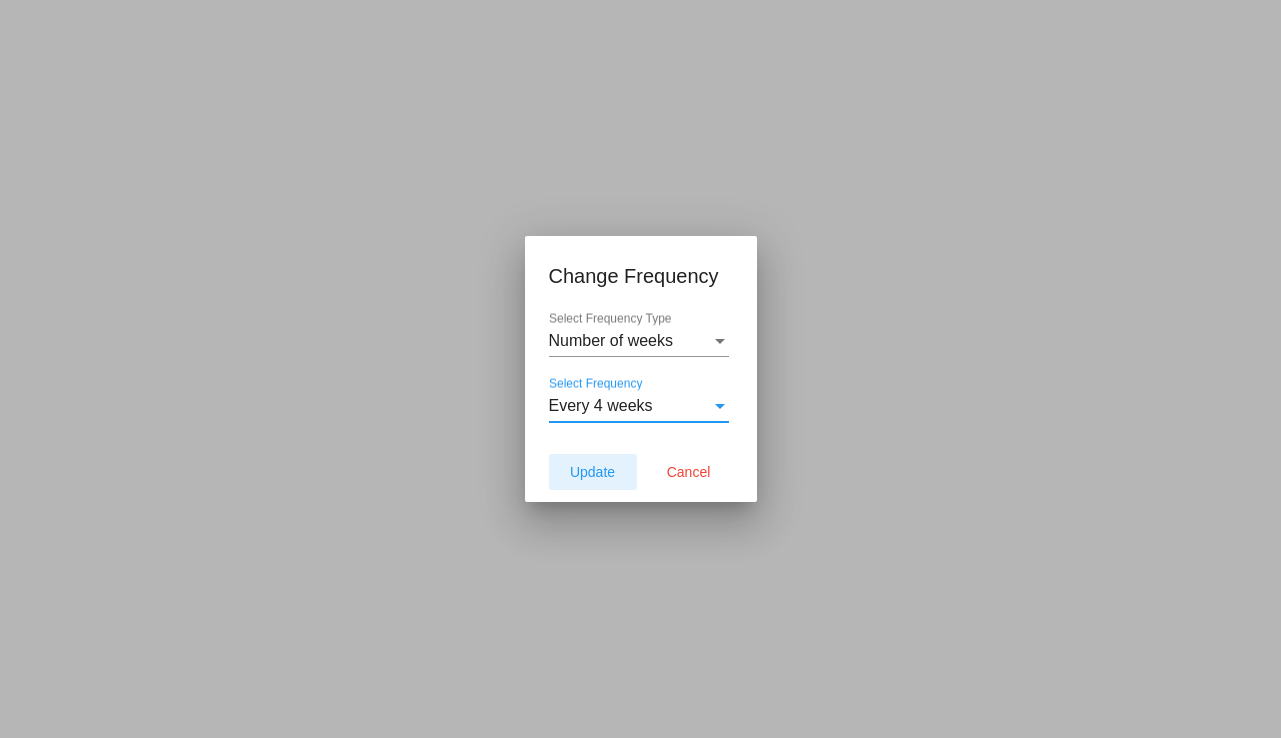 click on "Update" 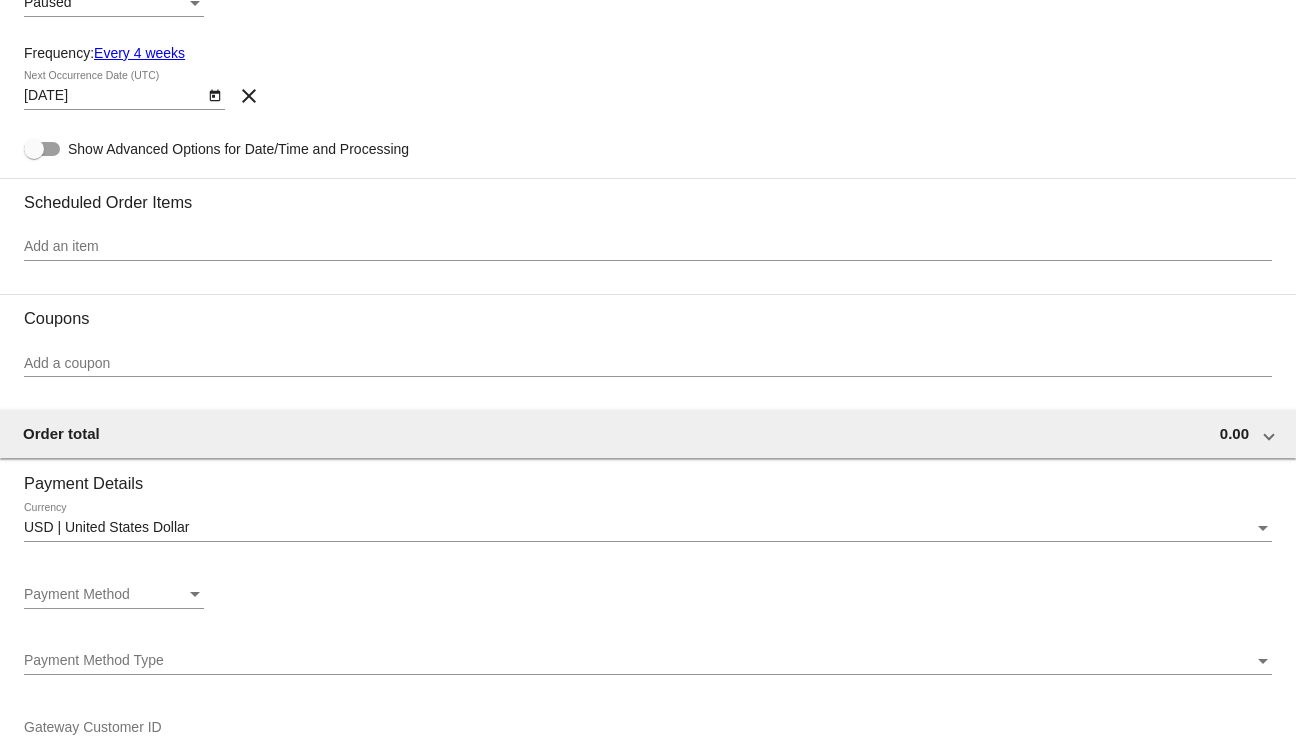 type on "8/19/2025" 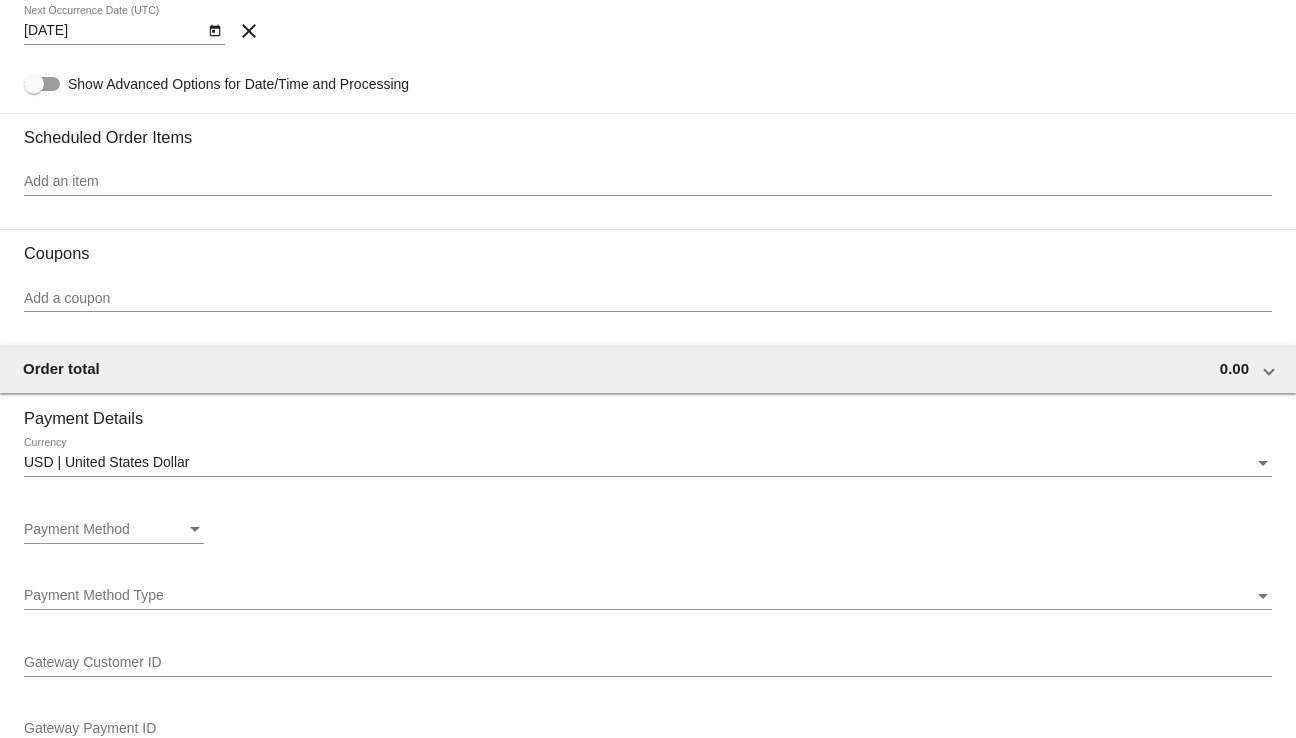 scroll, scrollTop: 1000, scrollLeft: 0, axis: vertical 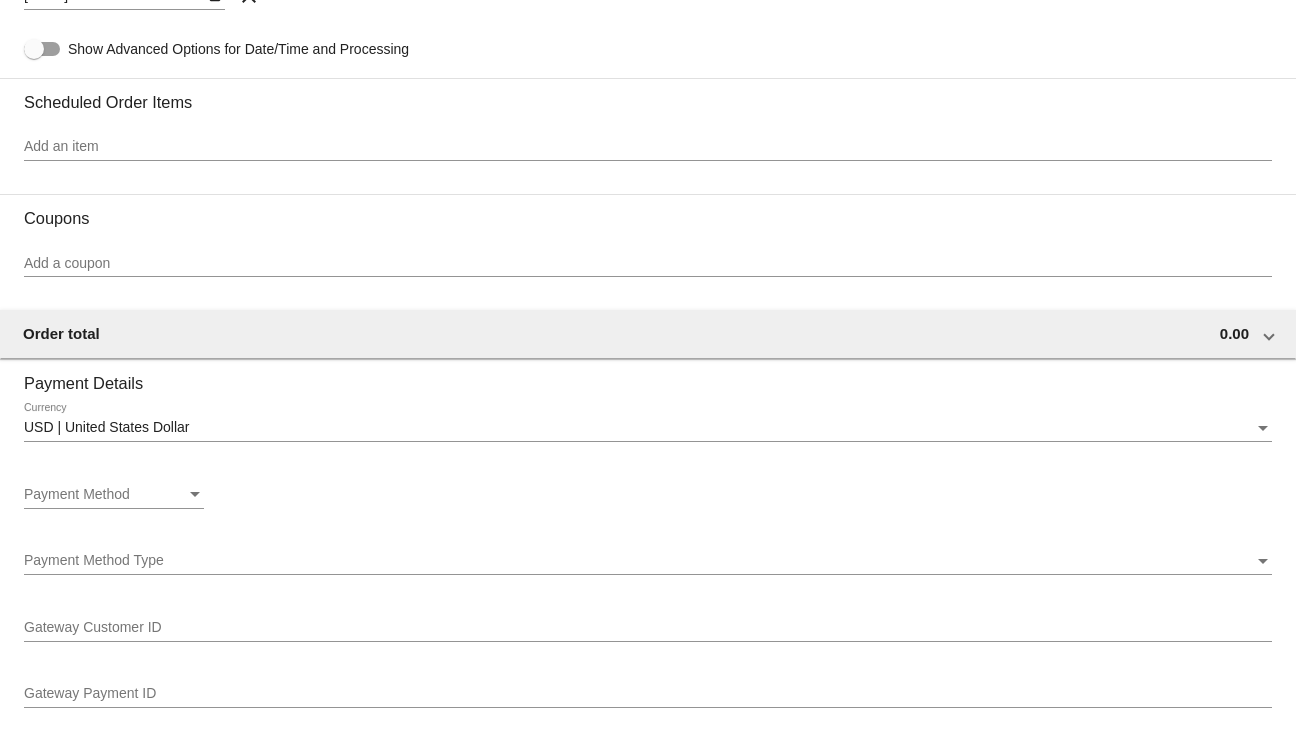 click on "Add an item" at bounding box center (648, 147) 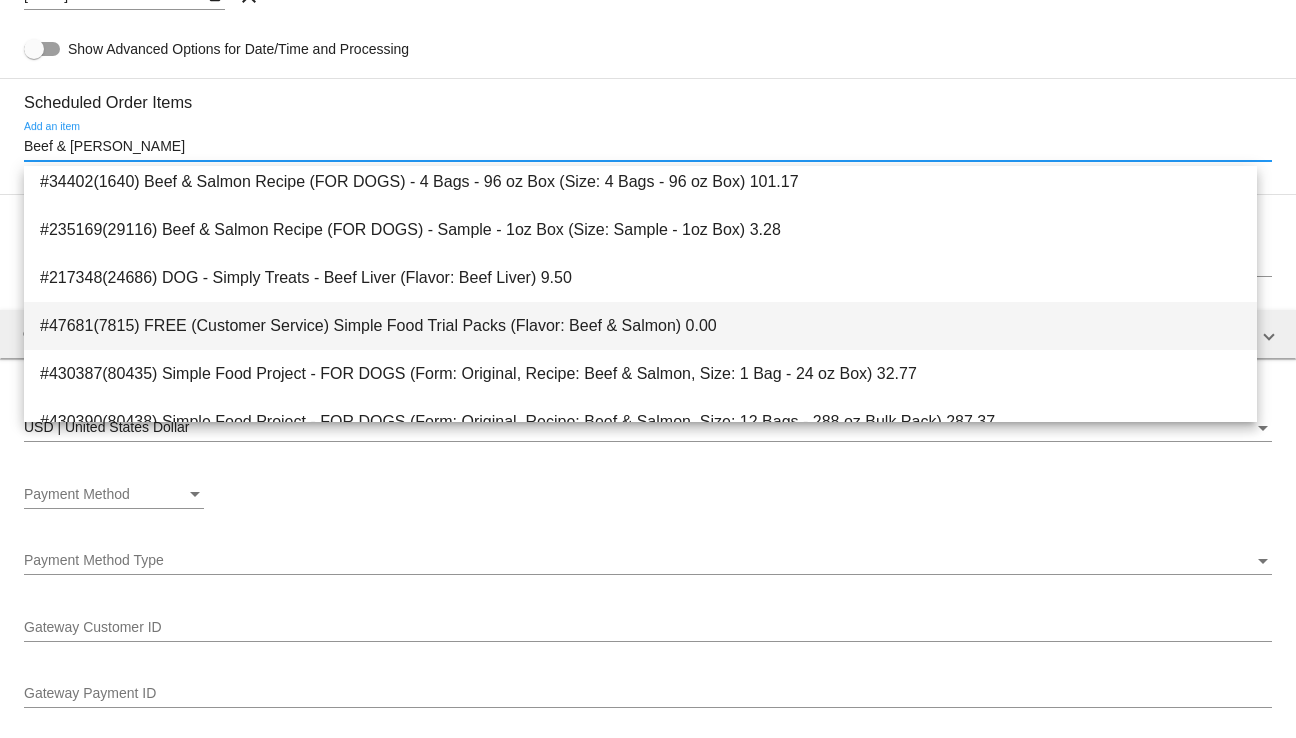 scroll, scrollTop: 300, scrollLeft: 0, axis: vertical 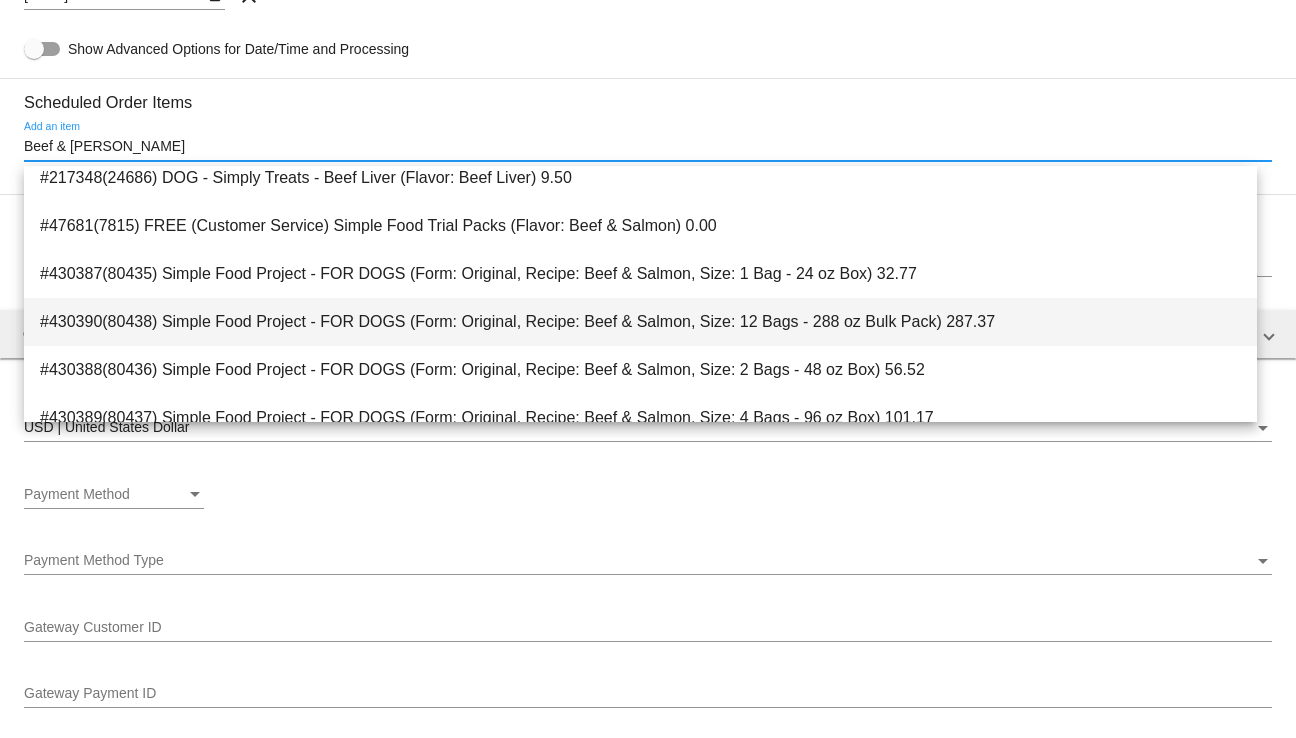type on "Beef & salm" 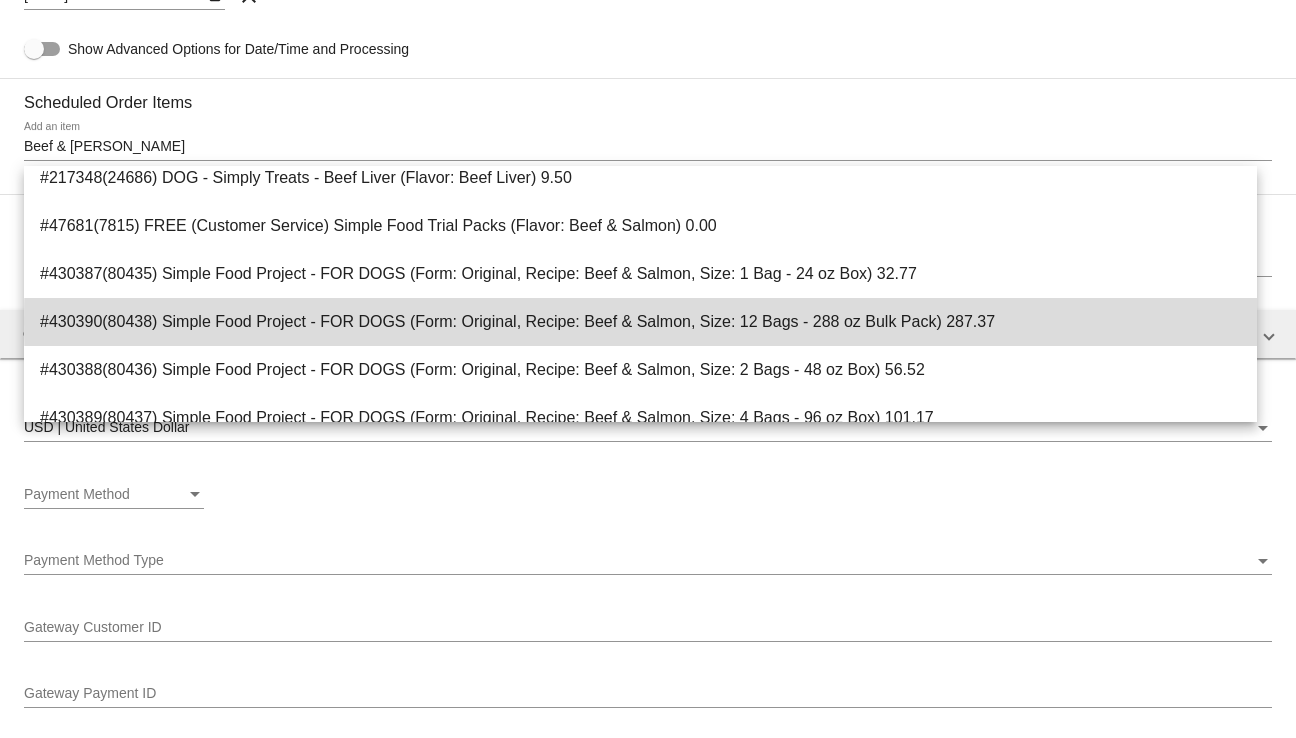 click on "#430390(80438)
Simple Food Project - FOR DOGS (Form: Original, Recipe: Beef & Salmon, Size: 12 Bags - 288 oz Bulk Pack)
287.37" at bounding box center (640, 322) 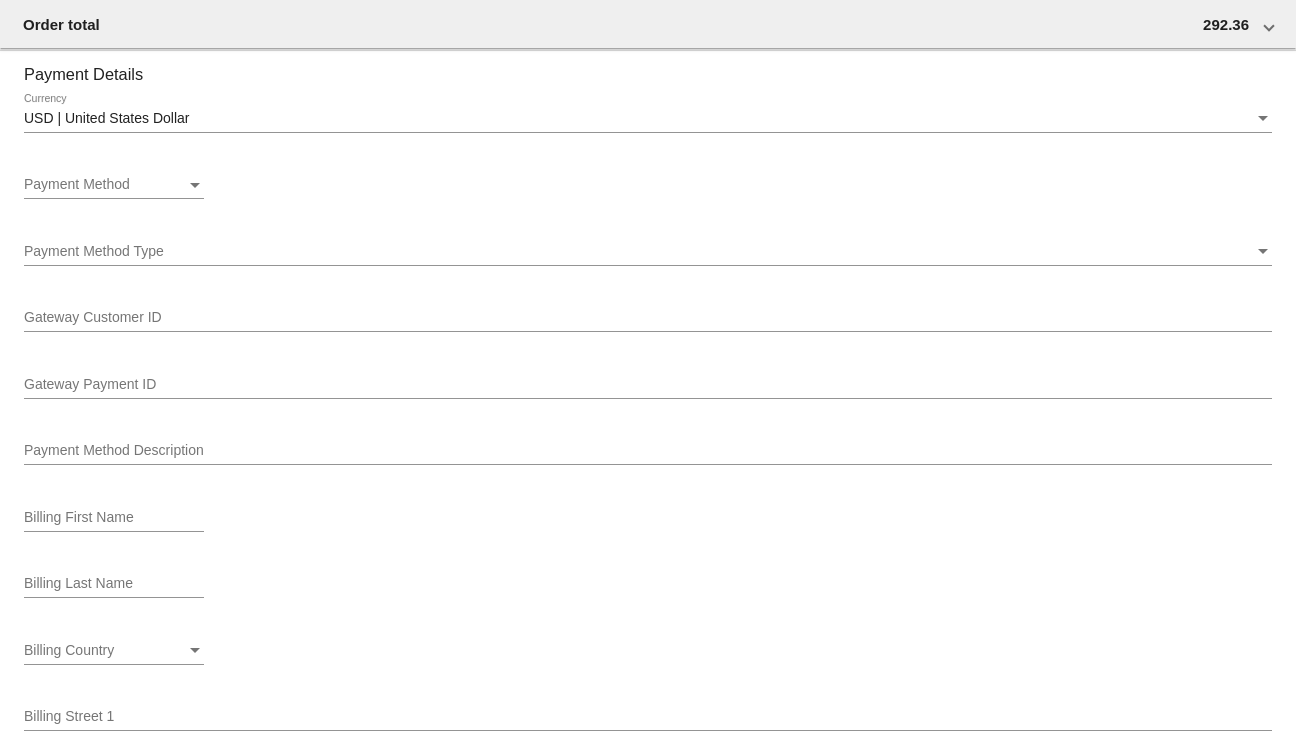 scroll, scrollTop: 1400, scrollLeft: 0, axis: vertical 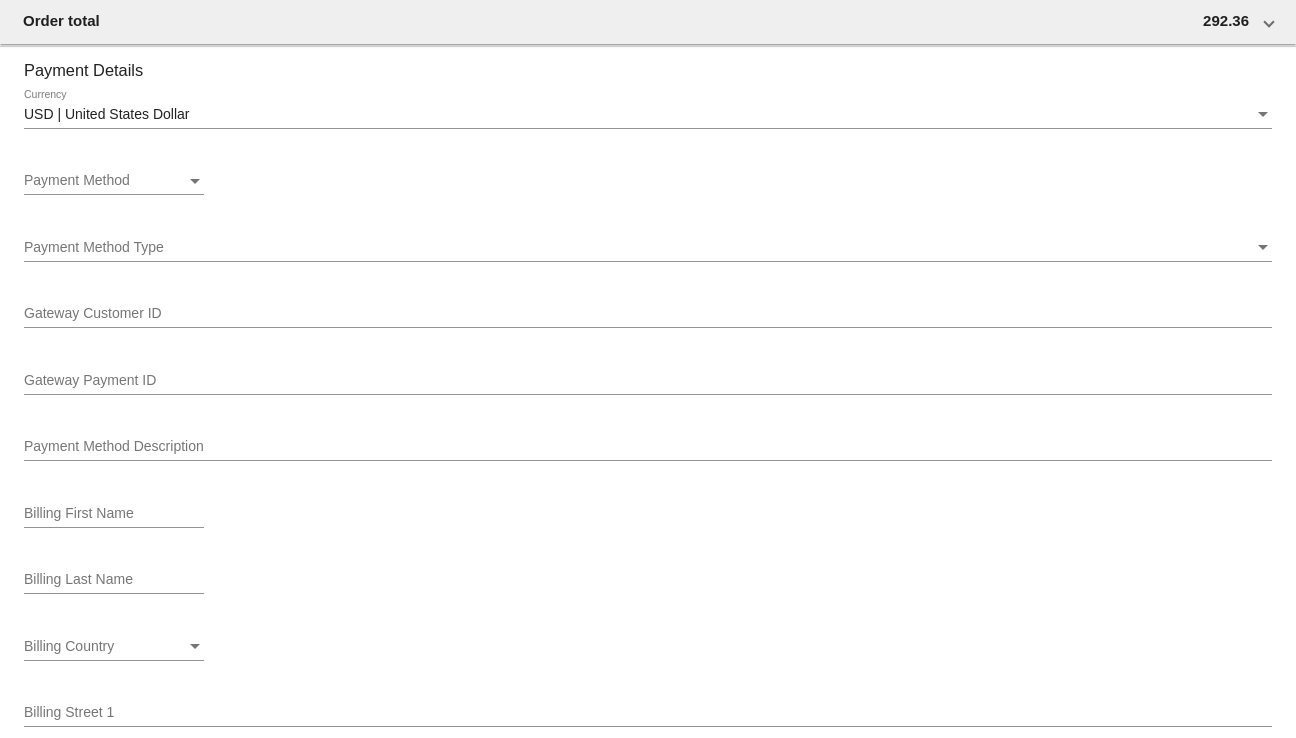 click on "Payment Method" at bounding box center (105, 181) 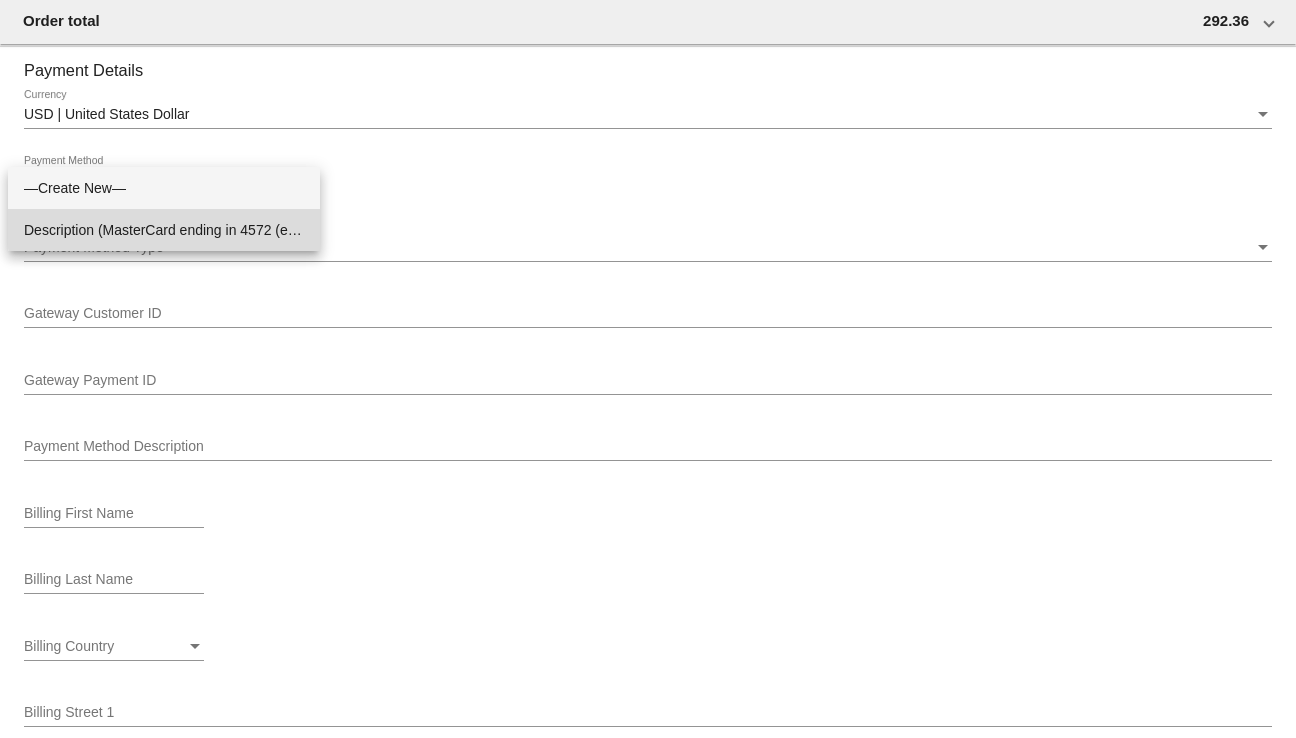 click on "Description (MasterCard ending in 4572 (expires 12/24)) GatewayCustomerId (cus_OBR6ofKZNgHbFR)
GatewayPaymentId (pm_1NP4EBDPiyppBmNIgSAjP8G2)" at bounding box center [164, 230] 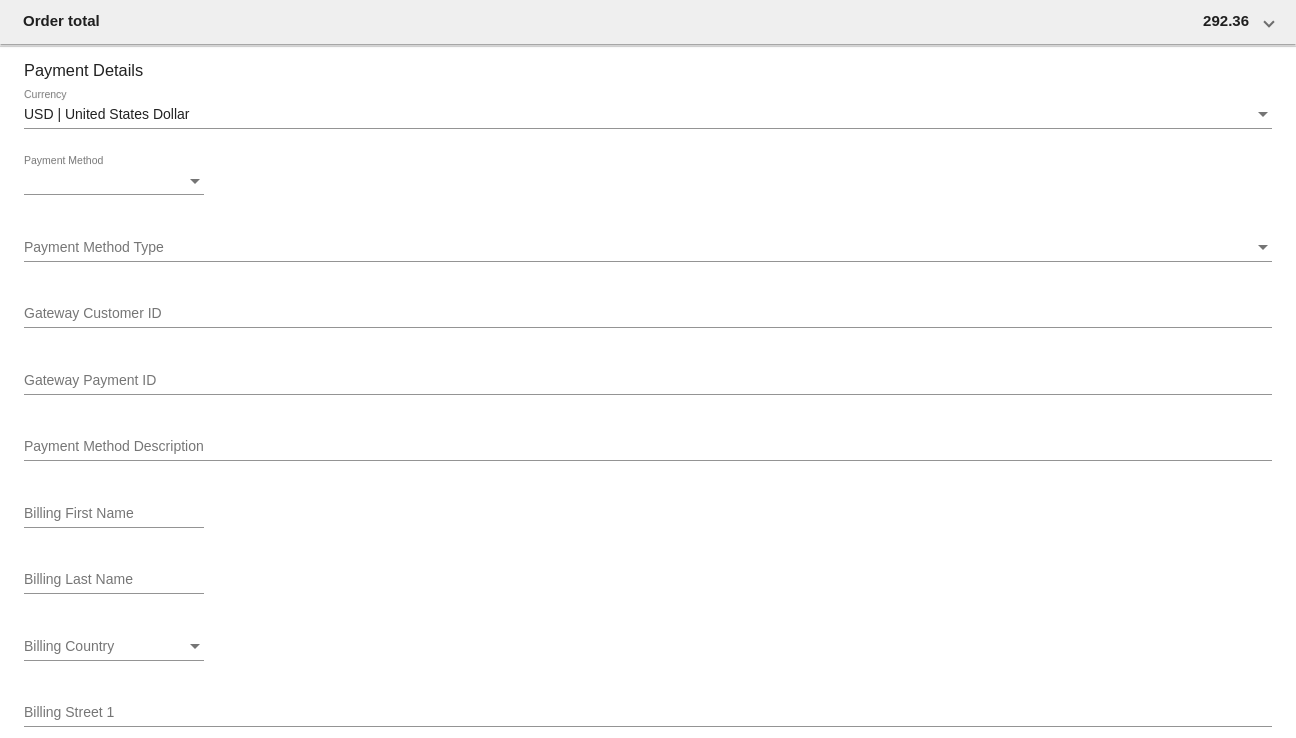 scroll, scrollTop: 1140, scrollLeft: 0, axis: vertical 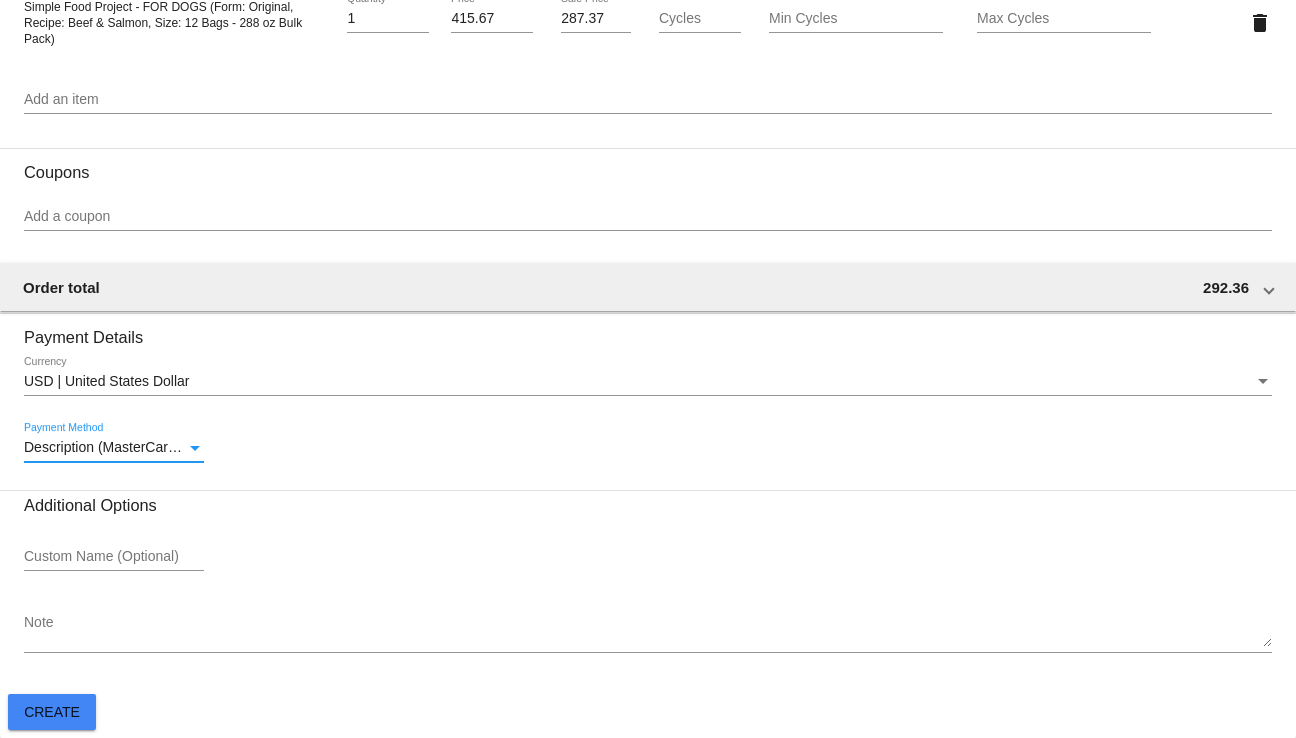 click on "Description (MasterCard ending in 4572 (expires 12/24)) GatewayCustomerId (cus_OBR6ofKZNgHbFR)
GatewayPaymentId (pm_1NP4EBDPiyppBmNIgSAjP8G2)" at bounding box center (587, 447) 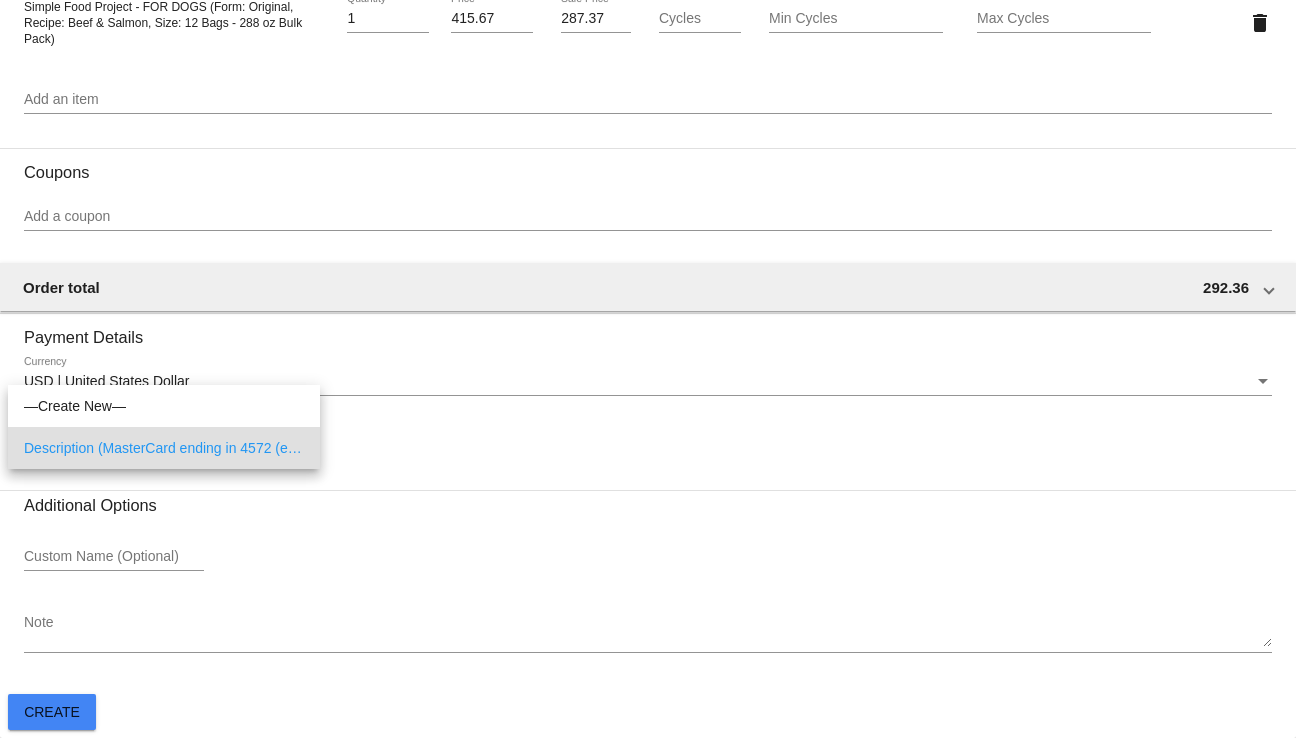 click at bounding box center [648, 369] 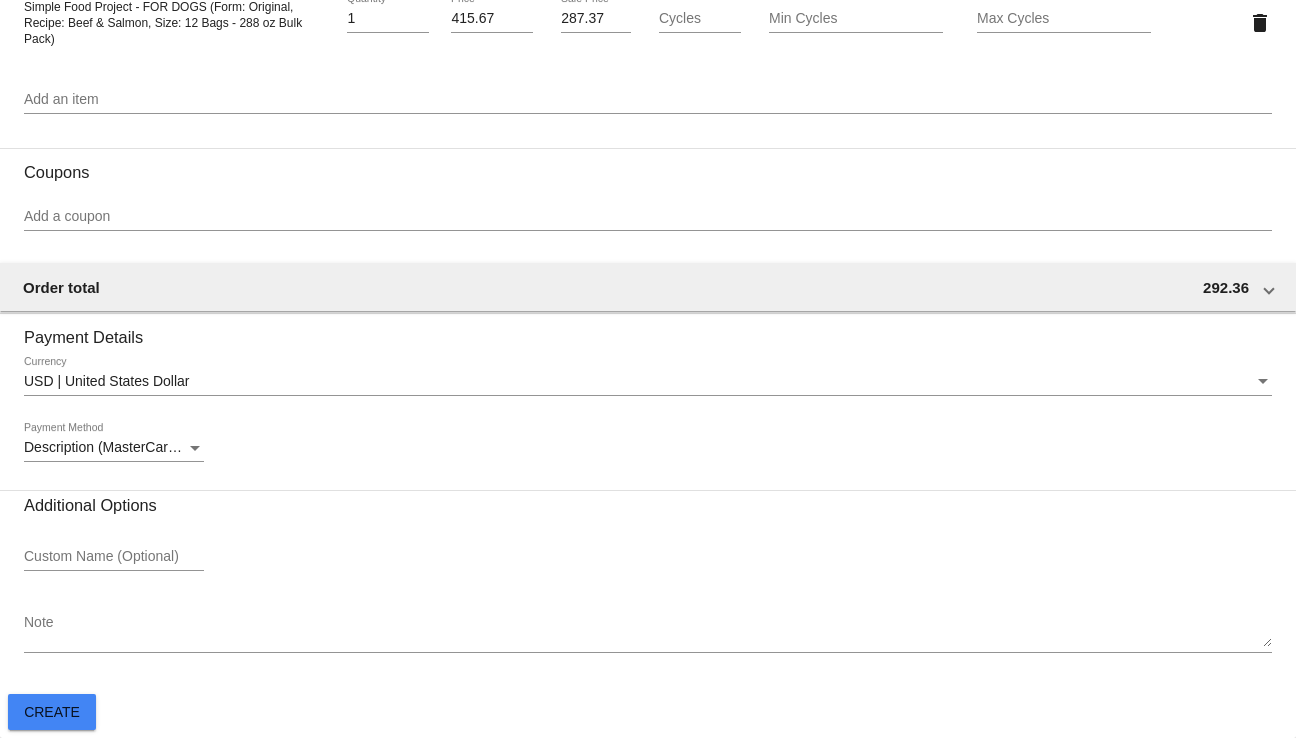click at bounding box center [195, 448] 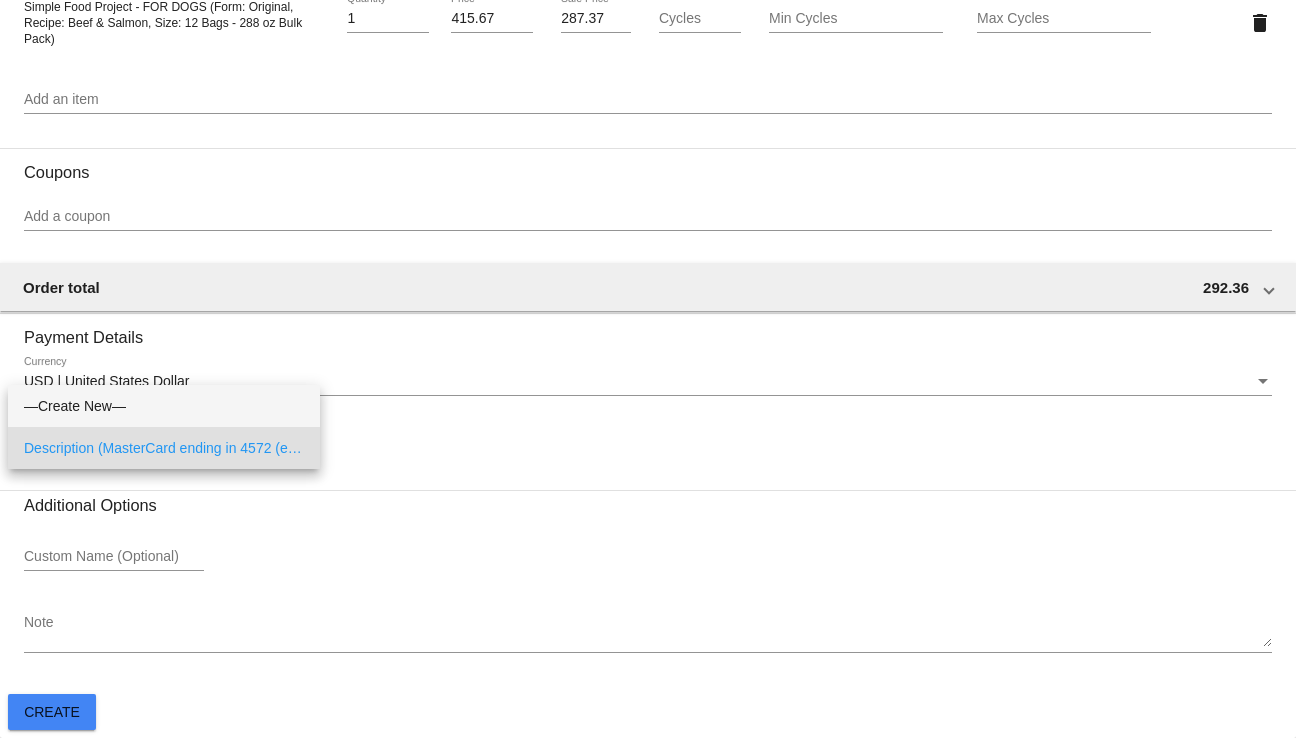 click on "—Create New—" at bounding box center (164, 406) 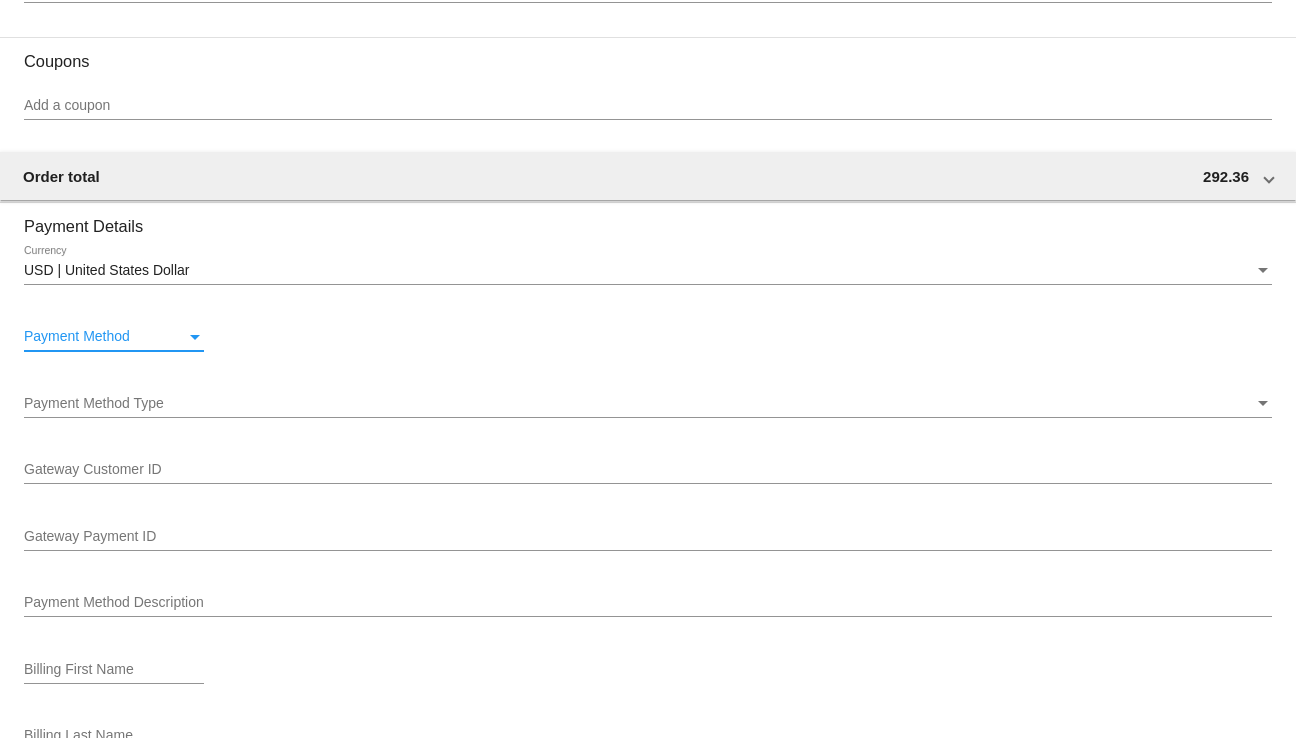 scroll, scrollTop: 1240, scrollLeft: 0, axis: vertical 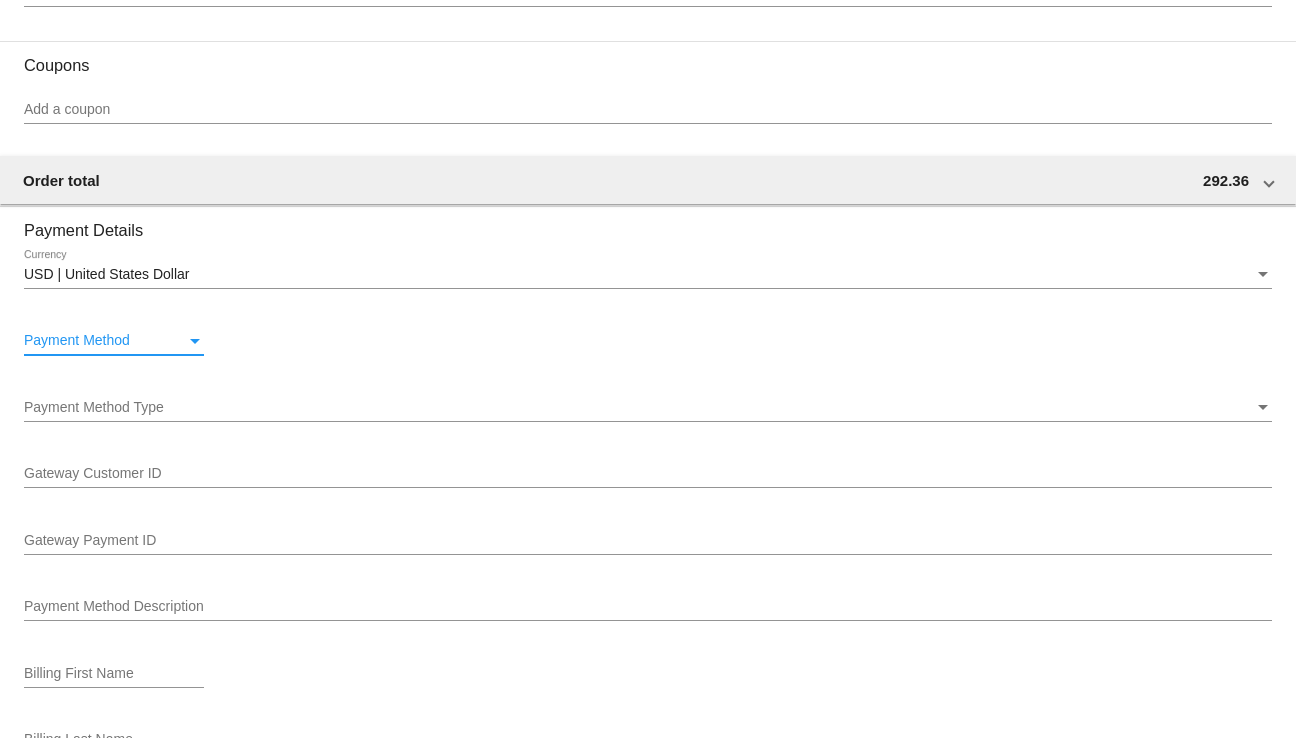 click on "Payment Method" at bounding box center [105, 341] 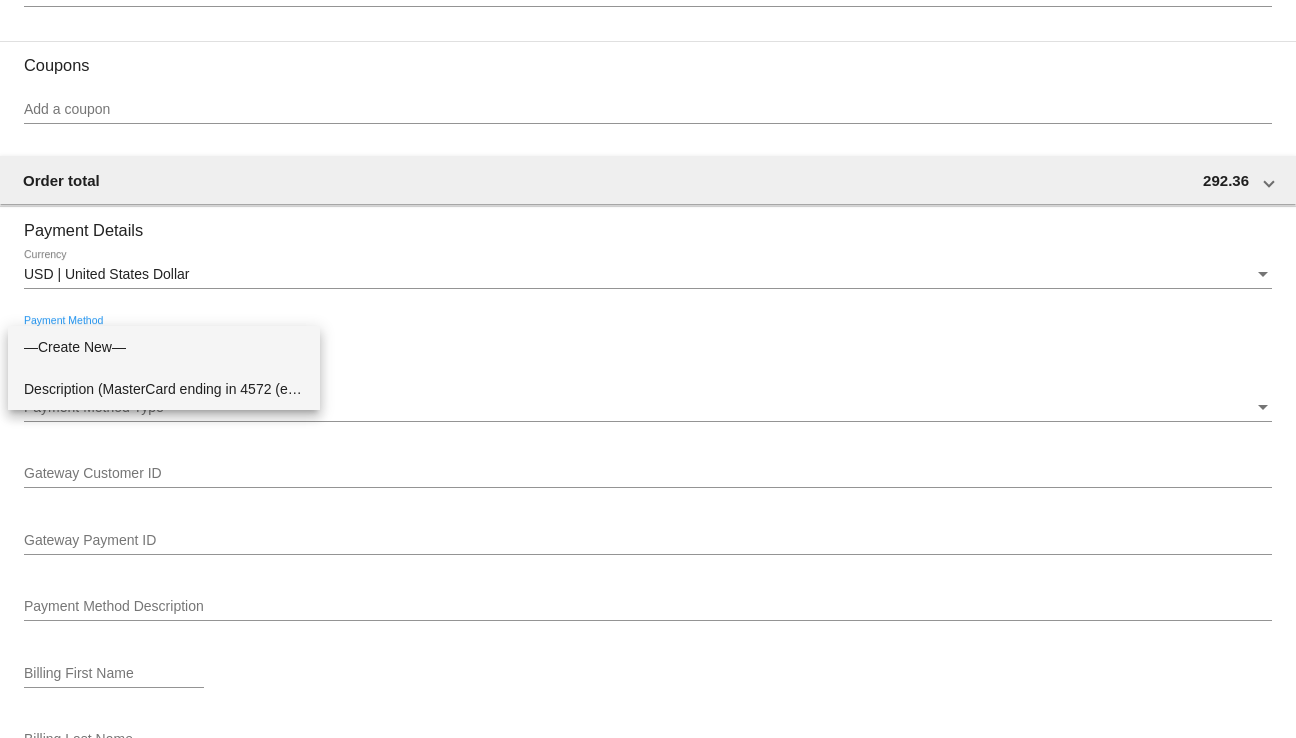click on "Description (MasterCard ending in 4572 (expires 12/24)) GatewayCustomerId (cus_OBR6ofKZNgHbFR)
GatewayPaymentId (pm_1NP4EBDPiyppBmNIgSAjP8G2)" at bounding box center (164, 389) 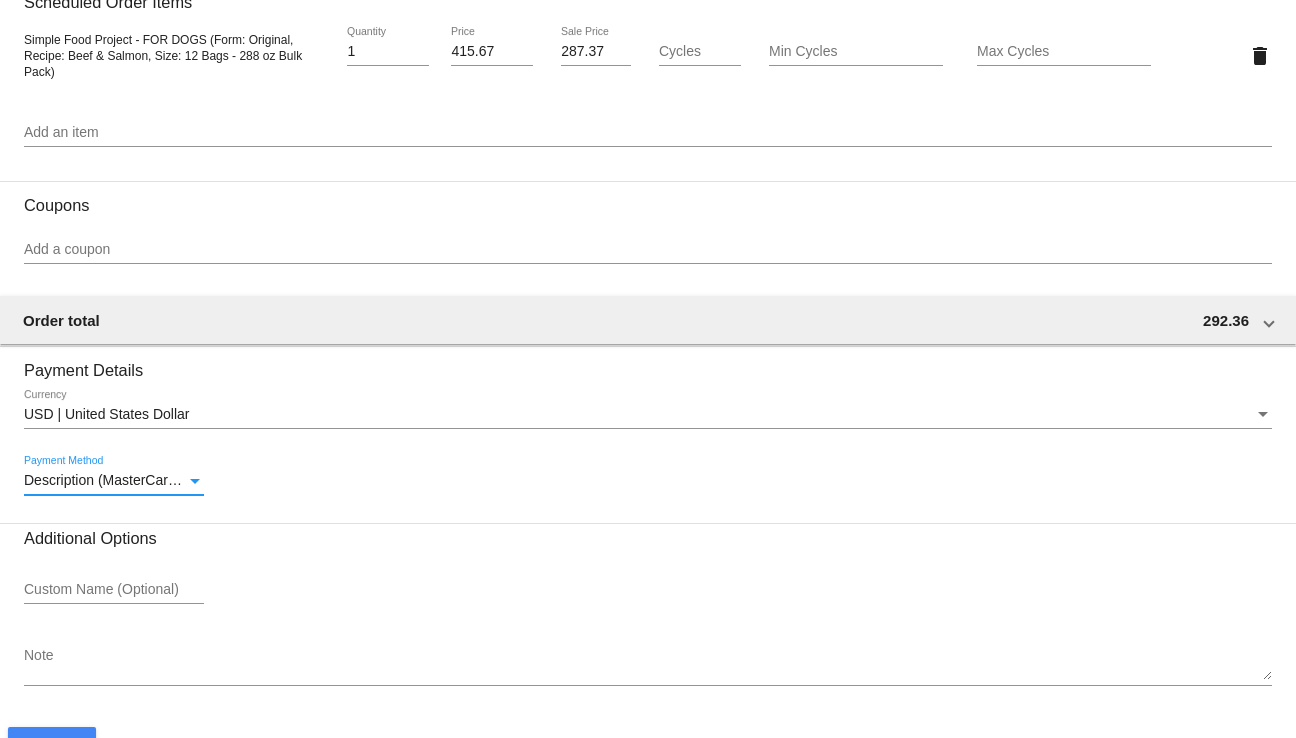 scroll, scrollTop: 1140, scrollLeft: 0, axis: vertical 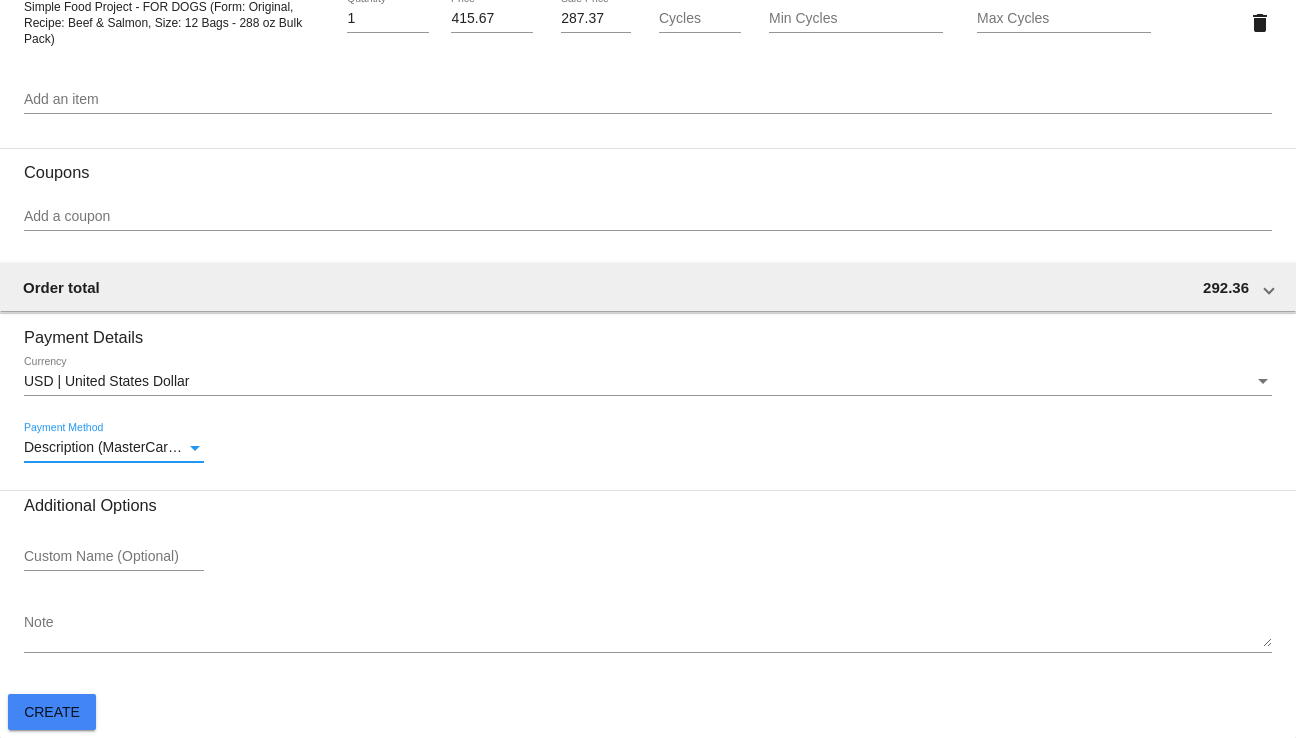 click on "Description (MasterCard ending in 4572 (expires 12/24)) GatewayCustomerId (cus_OBR6ofKZNgHbFR)
GatewayPaymentId (pm_1NP4EBDPiyppBmNIgSAjP8G2)" at bounding box center (587, 447) 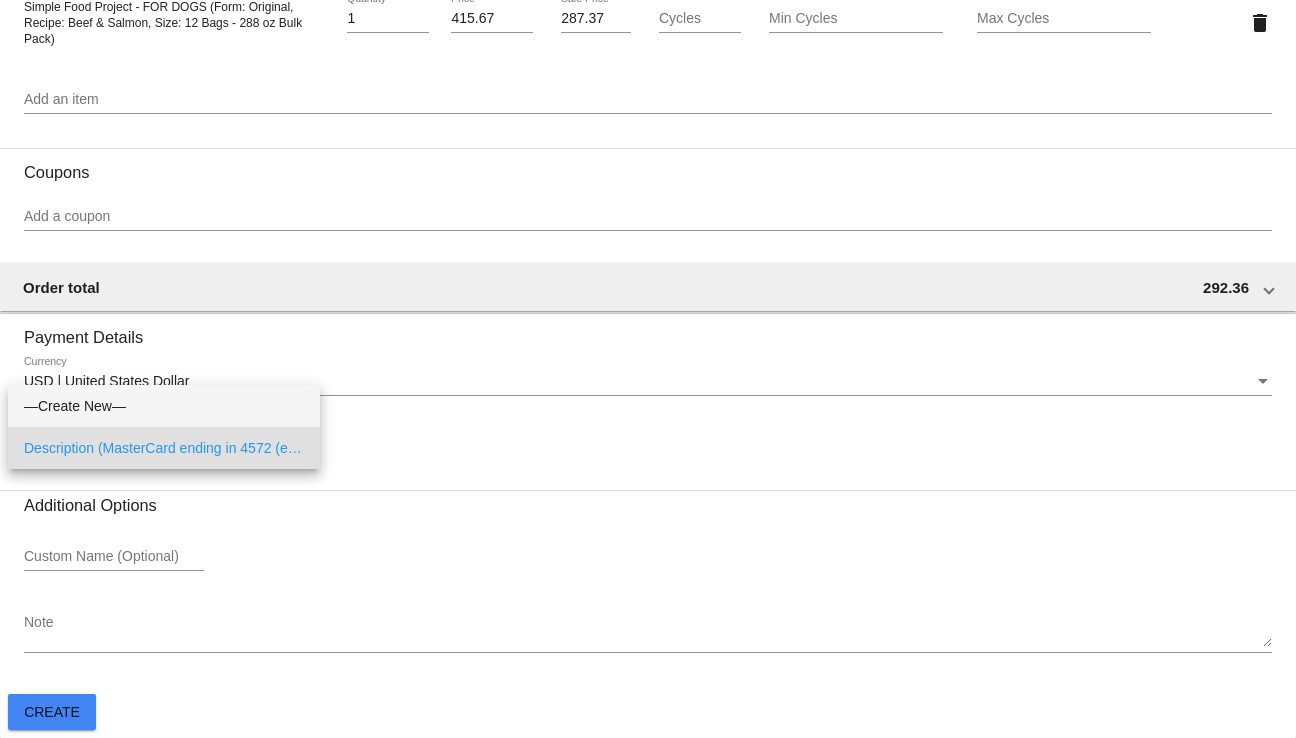 click on "—Create New—" at bounding box center (164, 406) 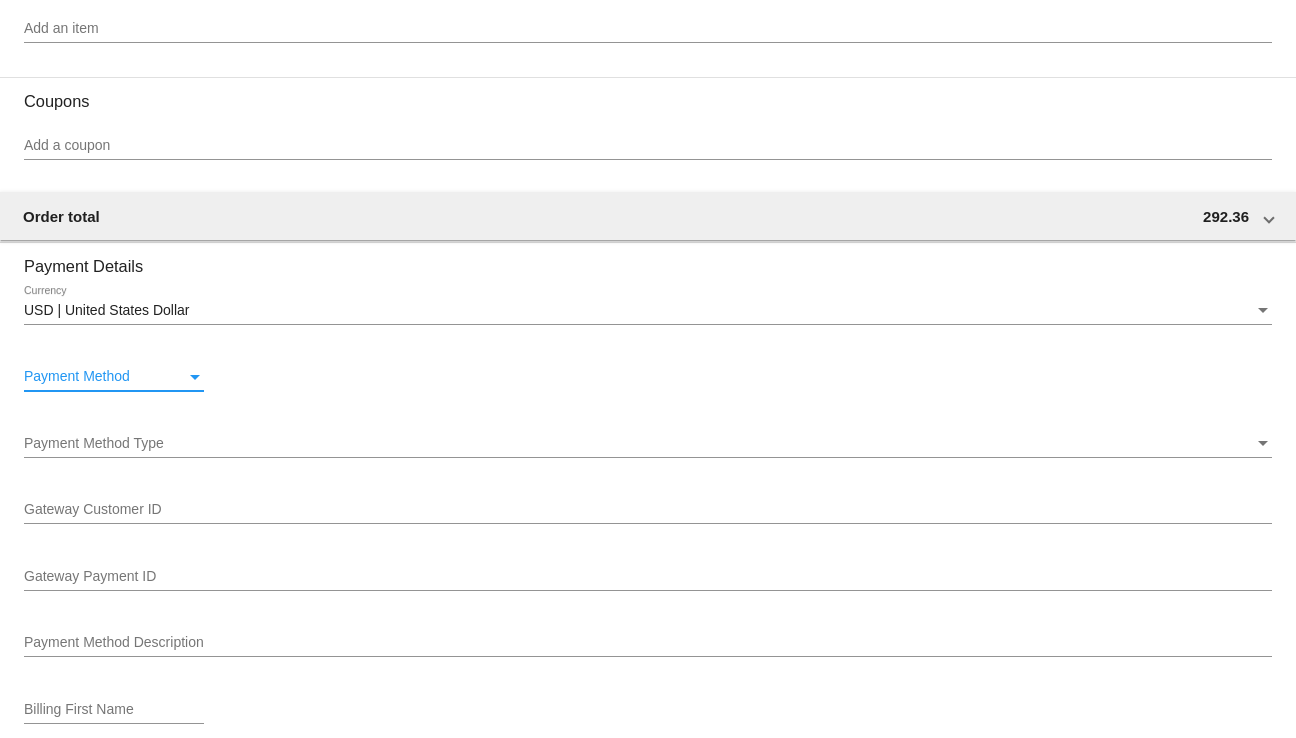 scroll, scrollTop: 1240, scrollLeft: 0, axis: vertical 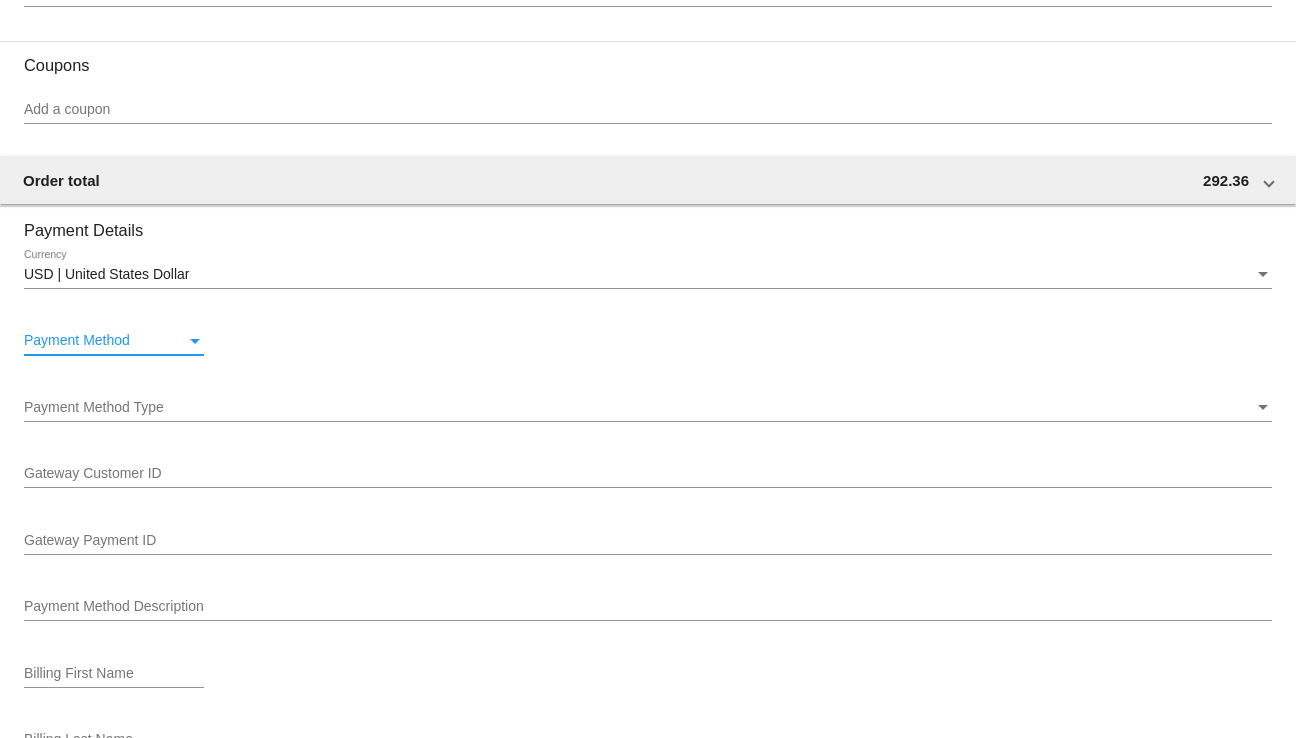click on "Payment Method Type" at bounding box center (639, 408) 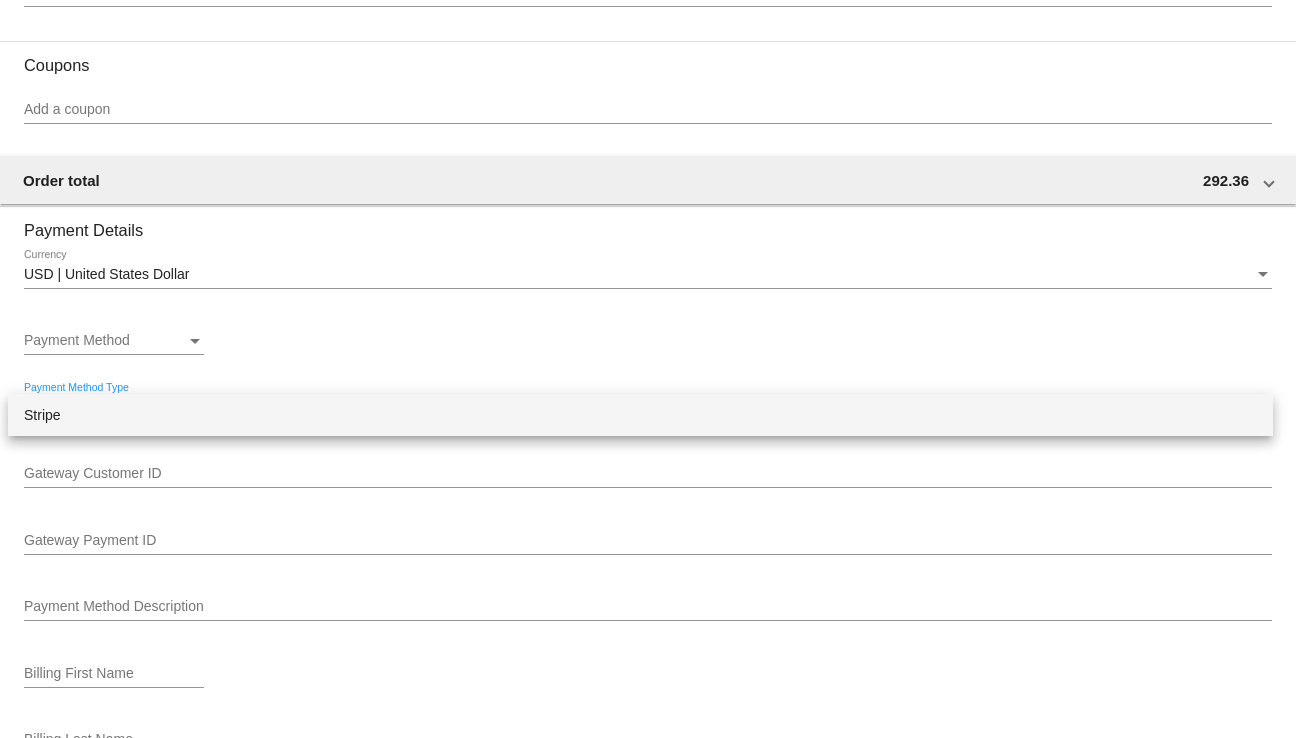 click on "Stripe" at bounding box center [640, 415] 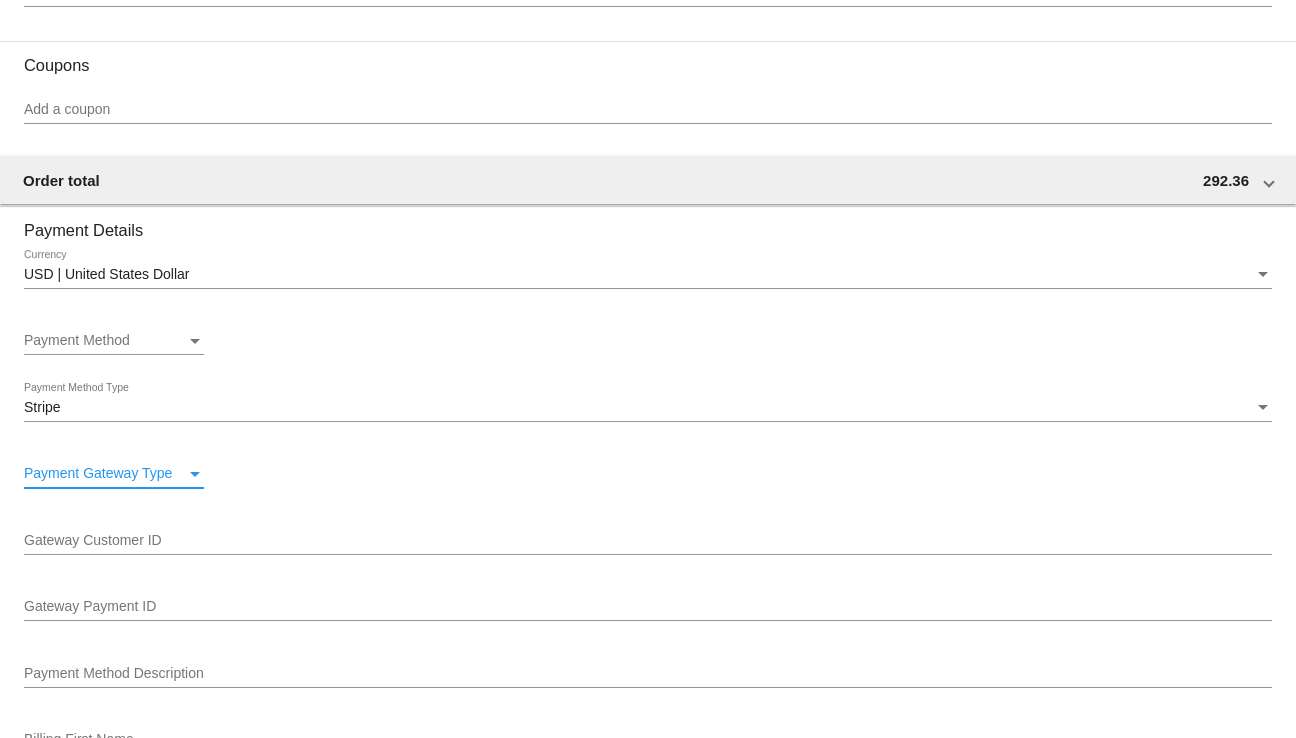 click on "Payment Gateway Type" at bounding box center [105, 474] 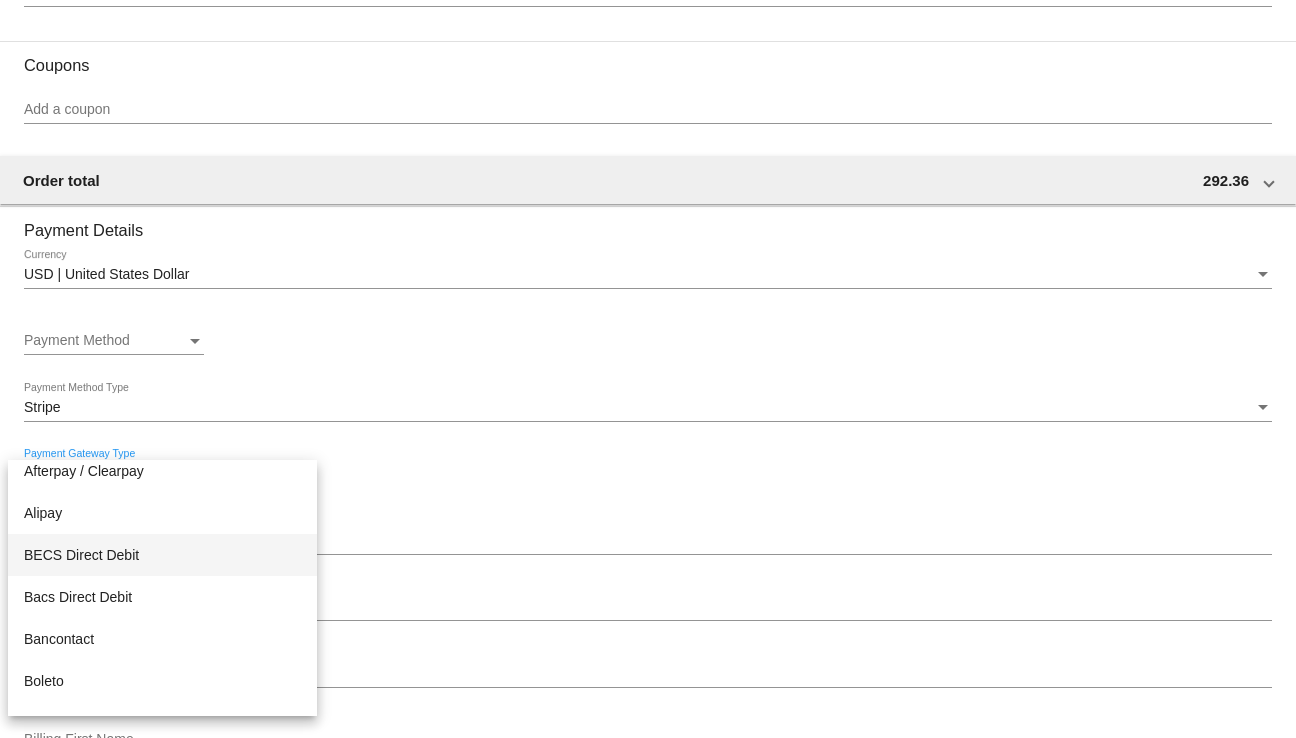 scroll, scrollTop: 100, scrollLeft: 0, axis: vertical 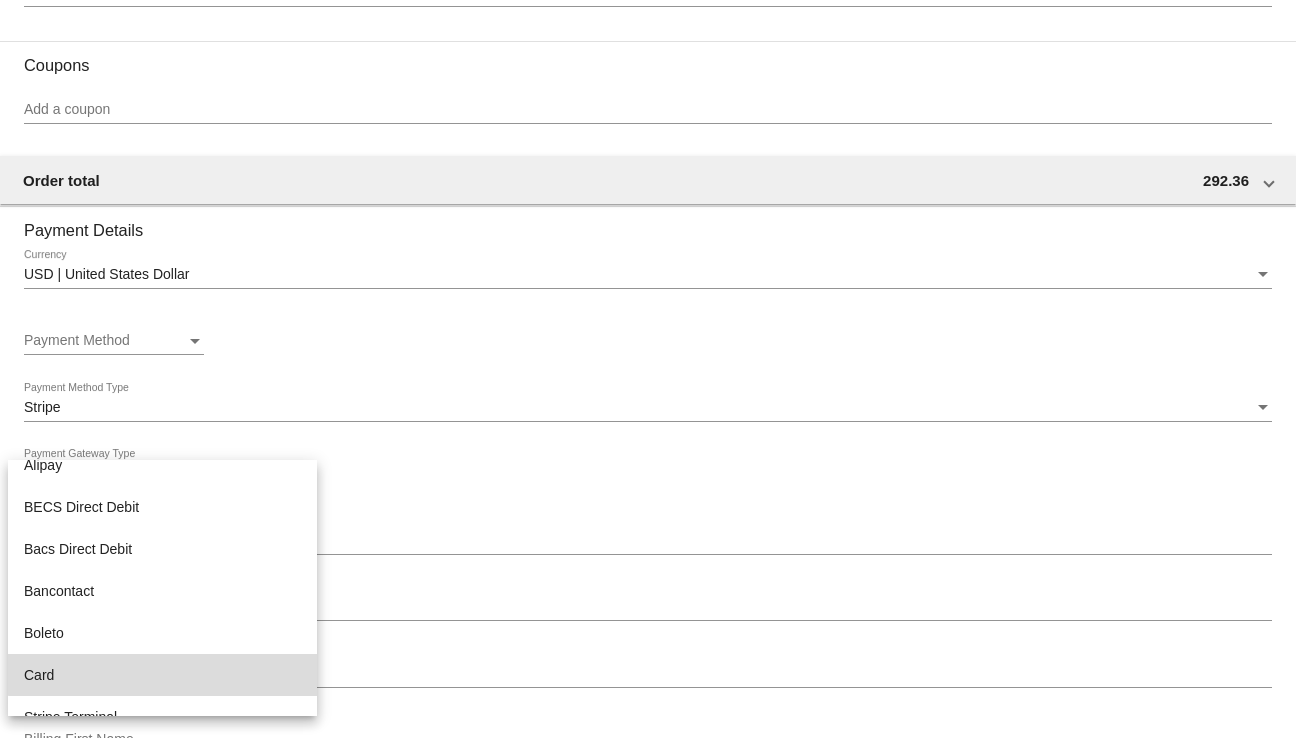 click on "Card" at bounding box center [162, 675] 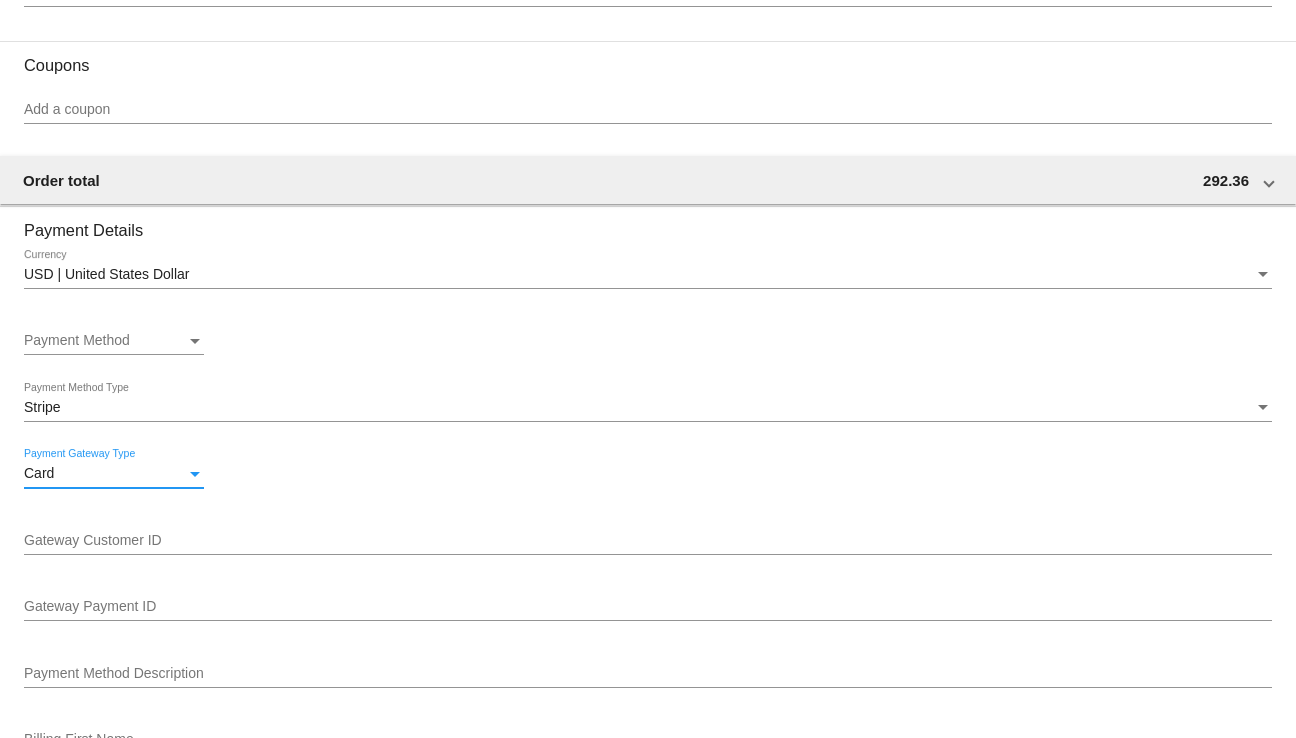 click on "Gateway Customer ID" at bounding box center (648, 541) 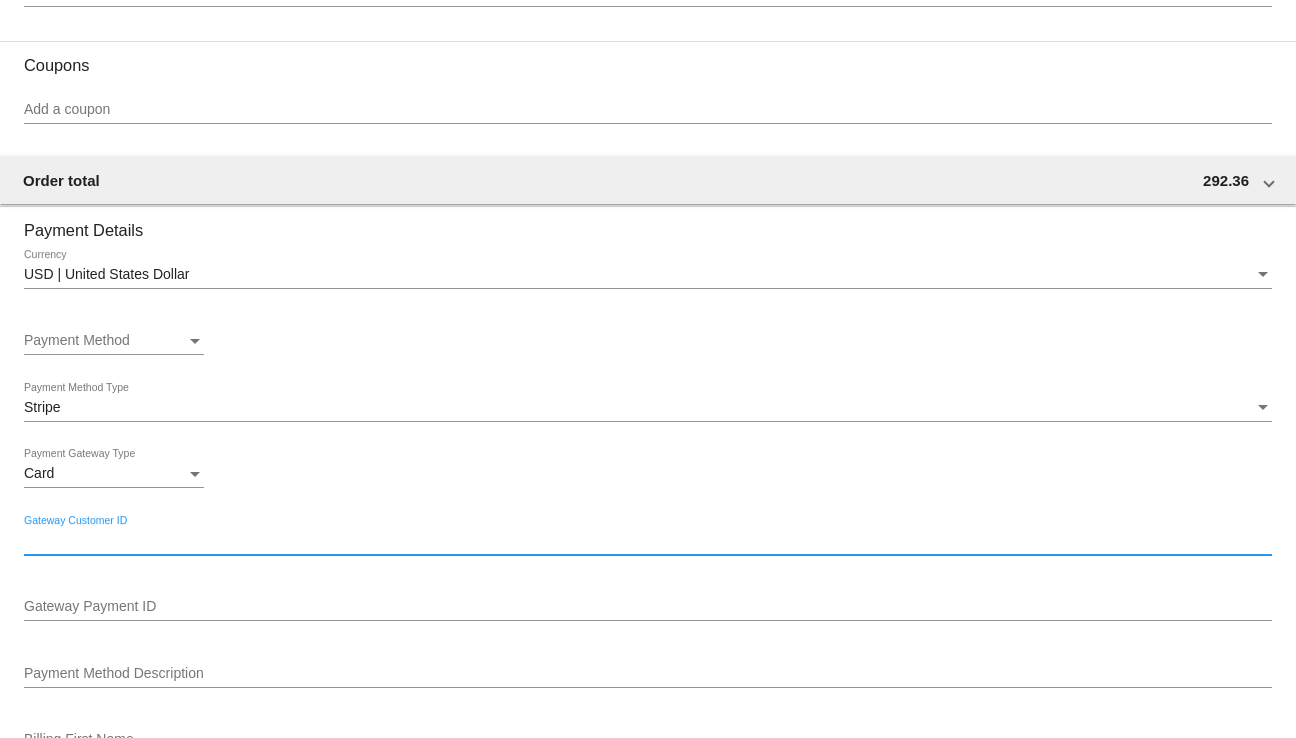 paste on "cus_OBR6ofKZNgHbFR" 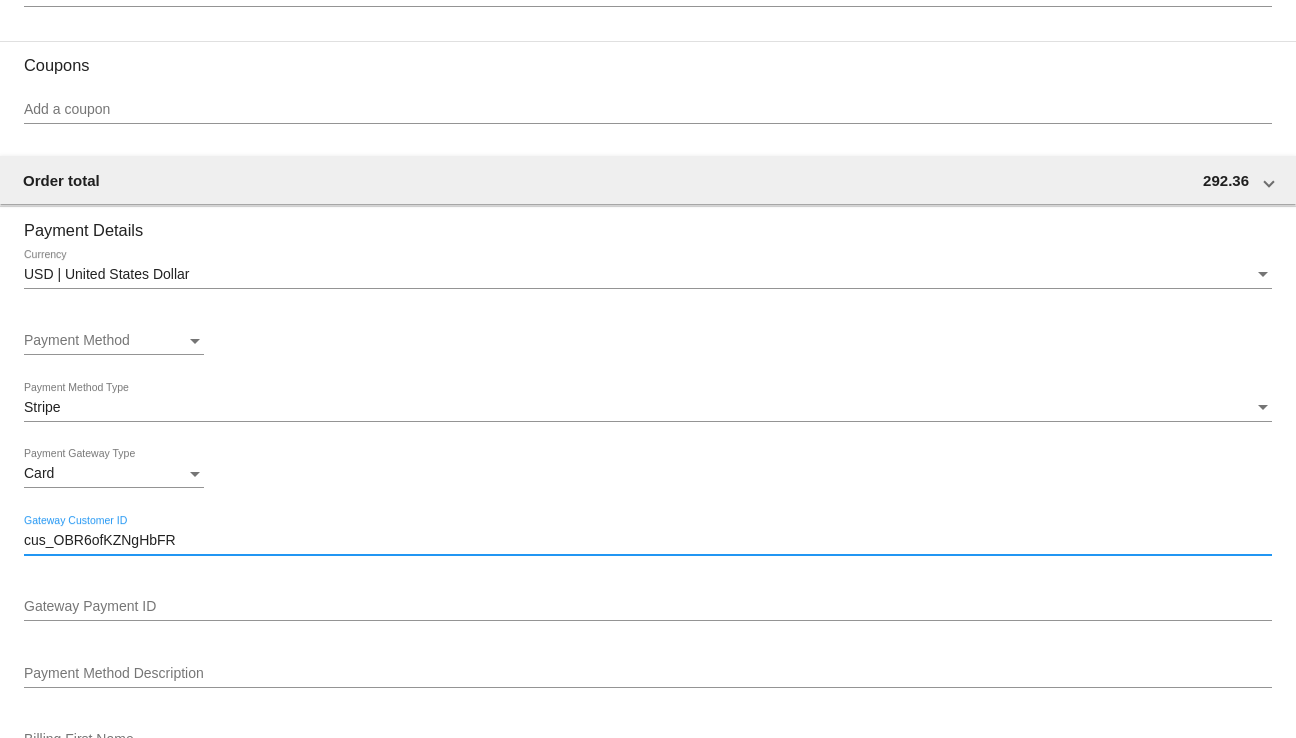 type on "cus_OBR6ofKZNgHbFR" 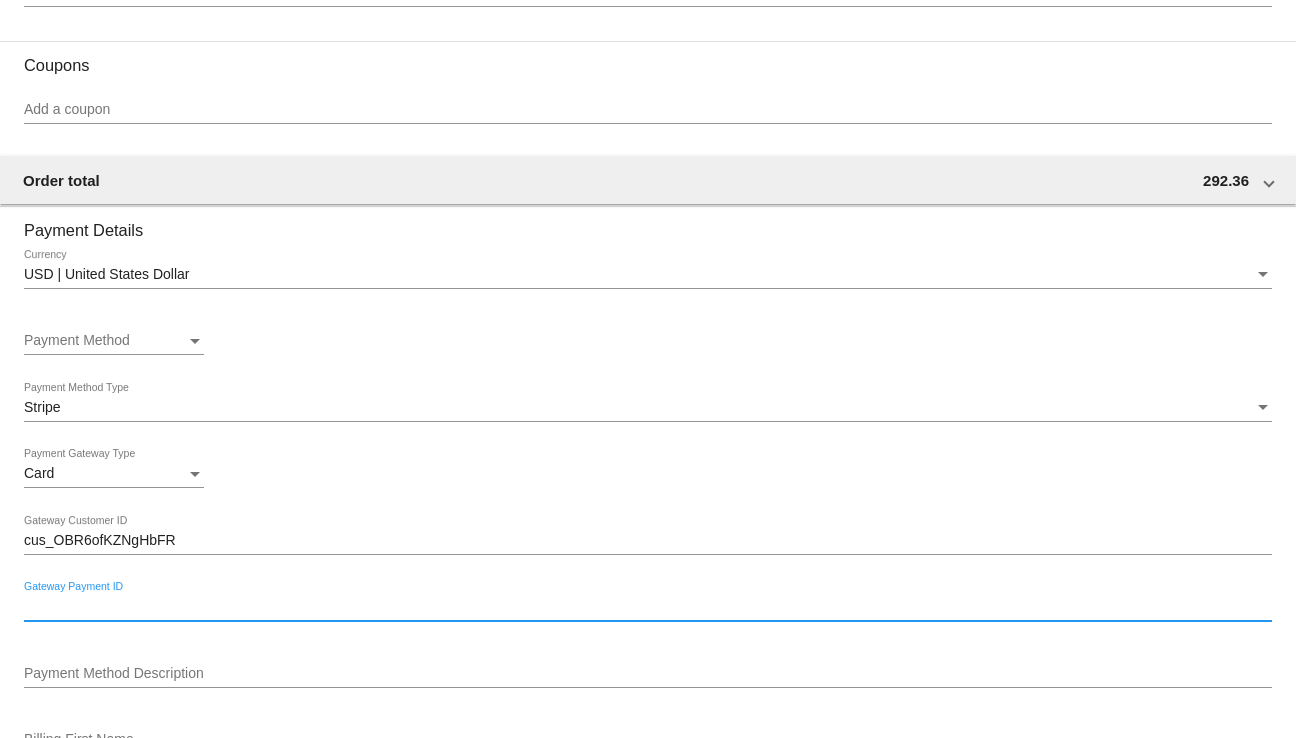 paste on "pm_1RmL3rDPiyppBmNIRErclbv8" 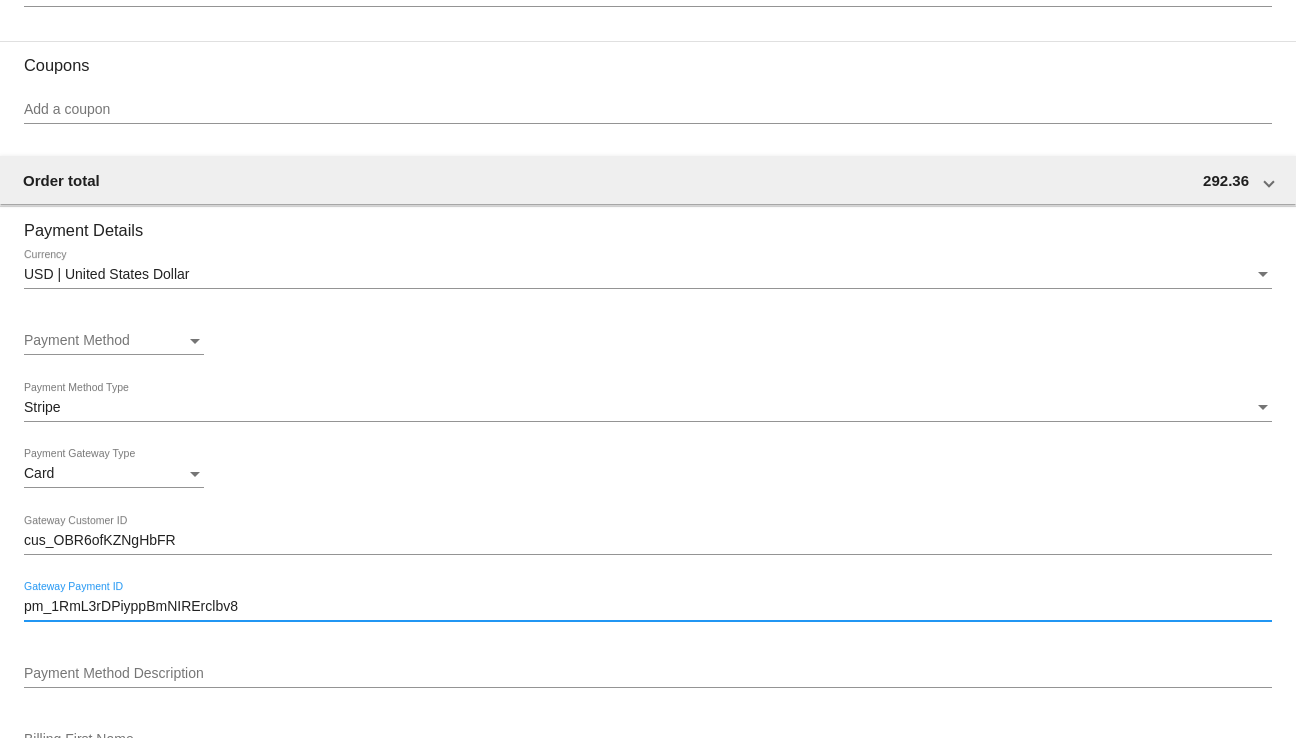 type on "pm_1RmL3rDPiyppBmNIRErclbv8" 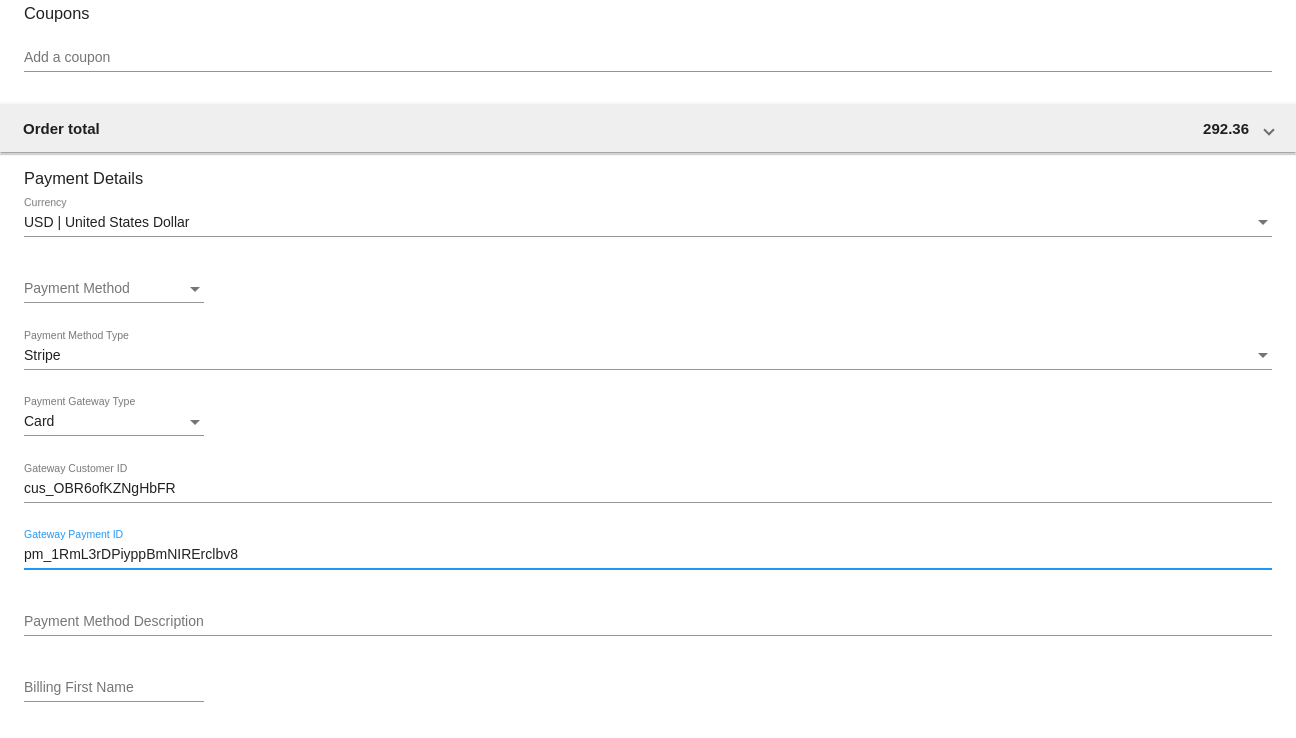 scroll, scrollTop: 1340, scrollLeft: 0, axis: vertical 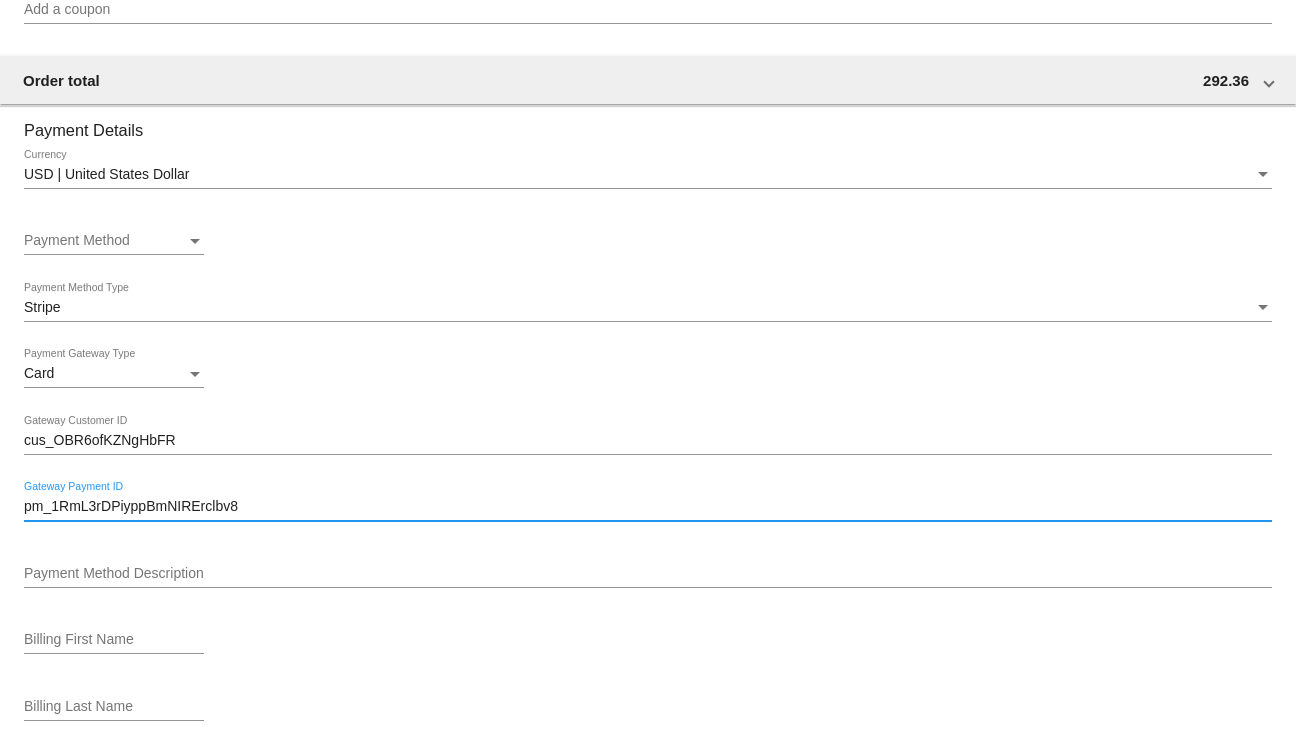 click 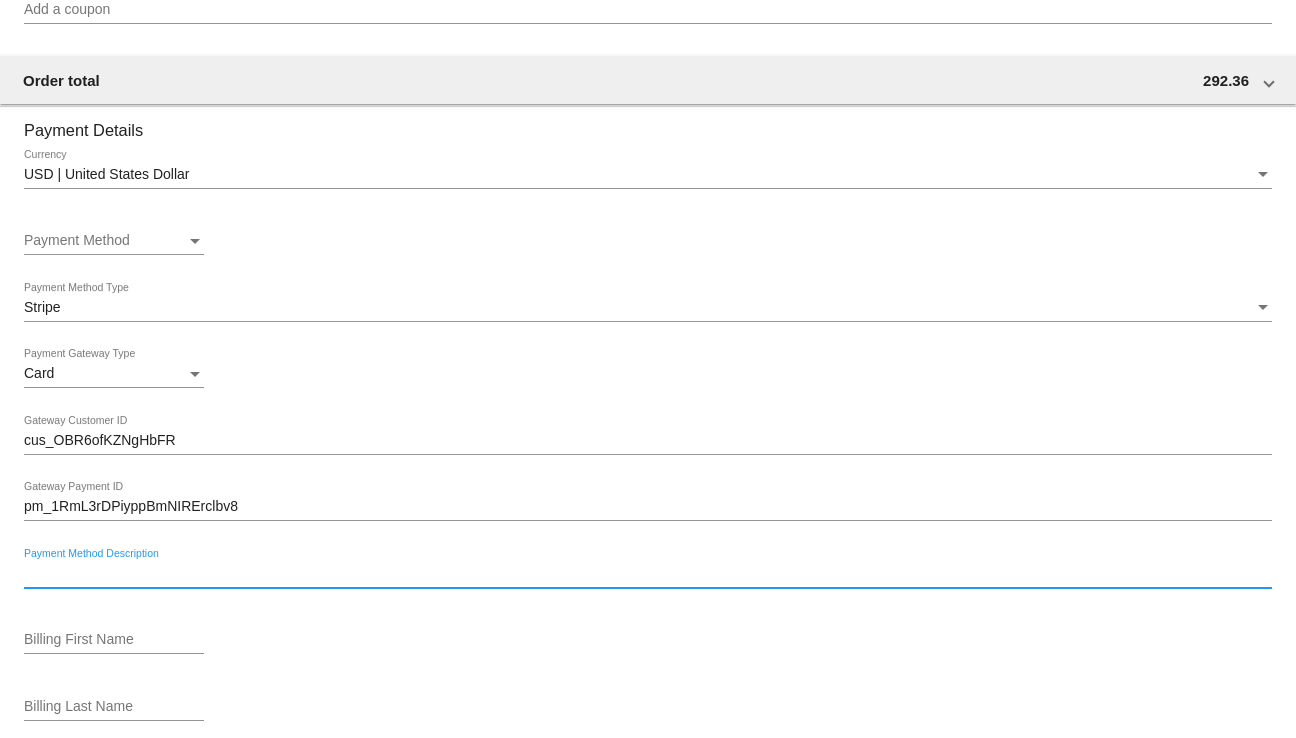 click on "Payment Method Description" at bounding box center [648, 574] 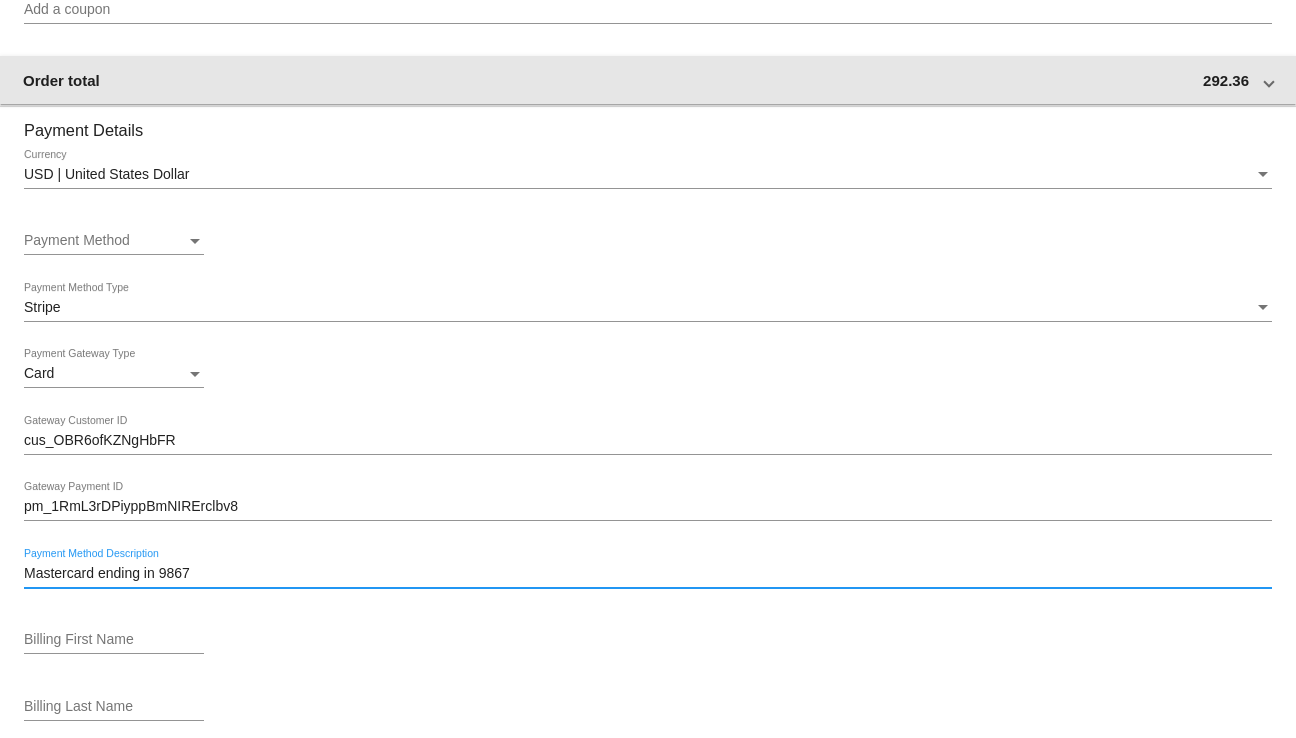 type on "Mastercard ending in 9867" 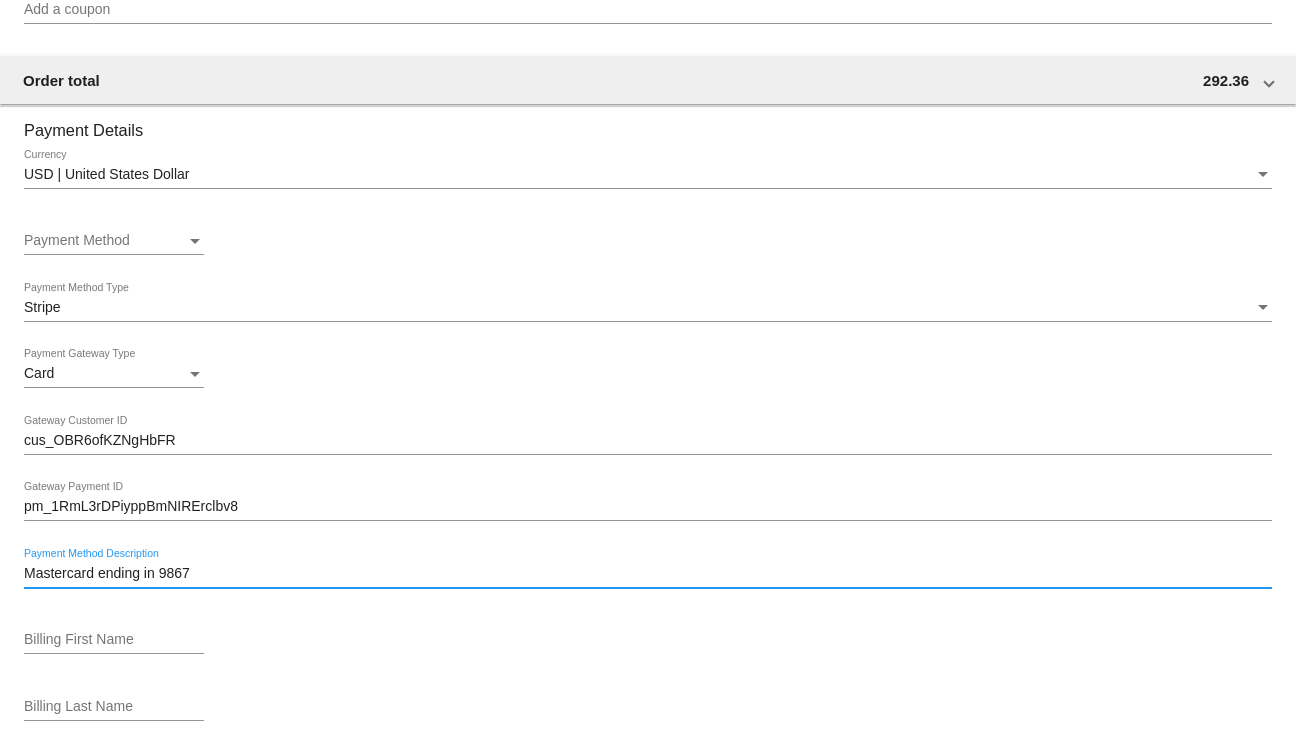 scroll, scrollTop: 1540, scrollLeft: 0, axis: vertical 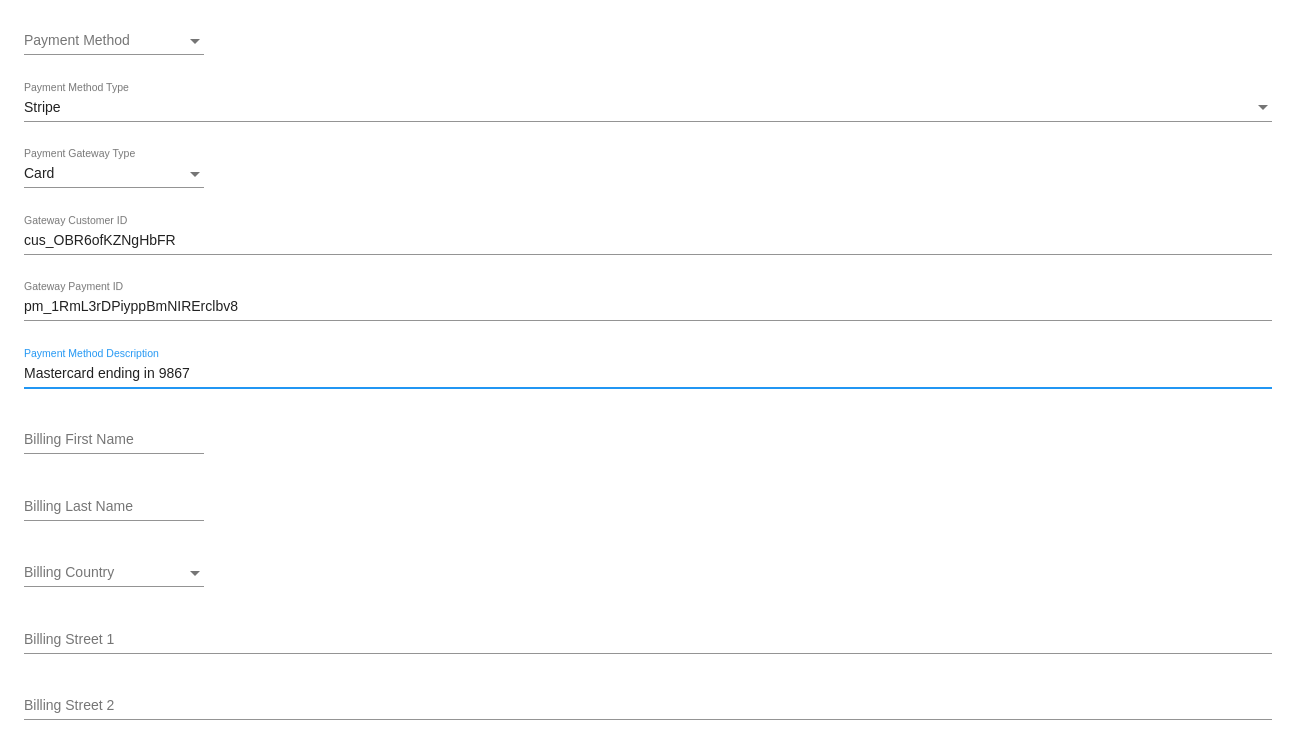 click on "Billing First Name" at bounding box center [114, 440] 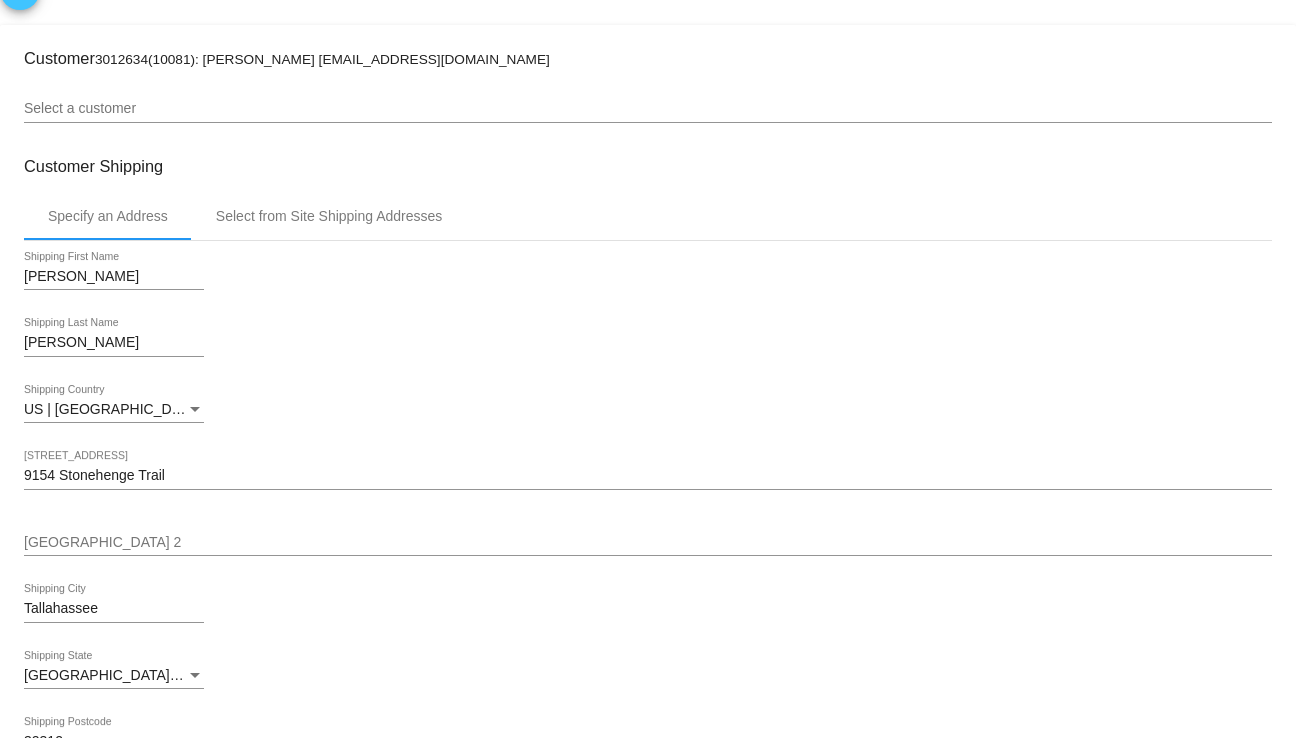 scroll, scrollTop: 40, scrollLeft: 0, axis: vertical 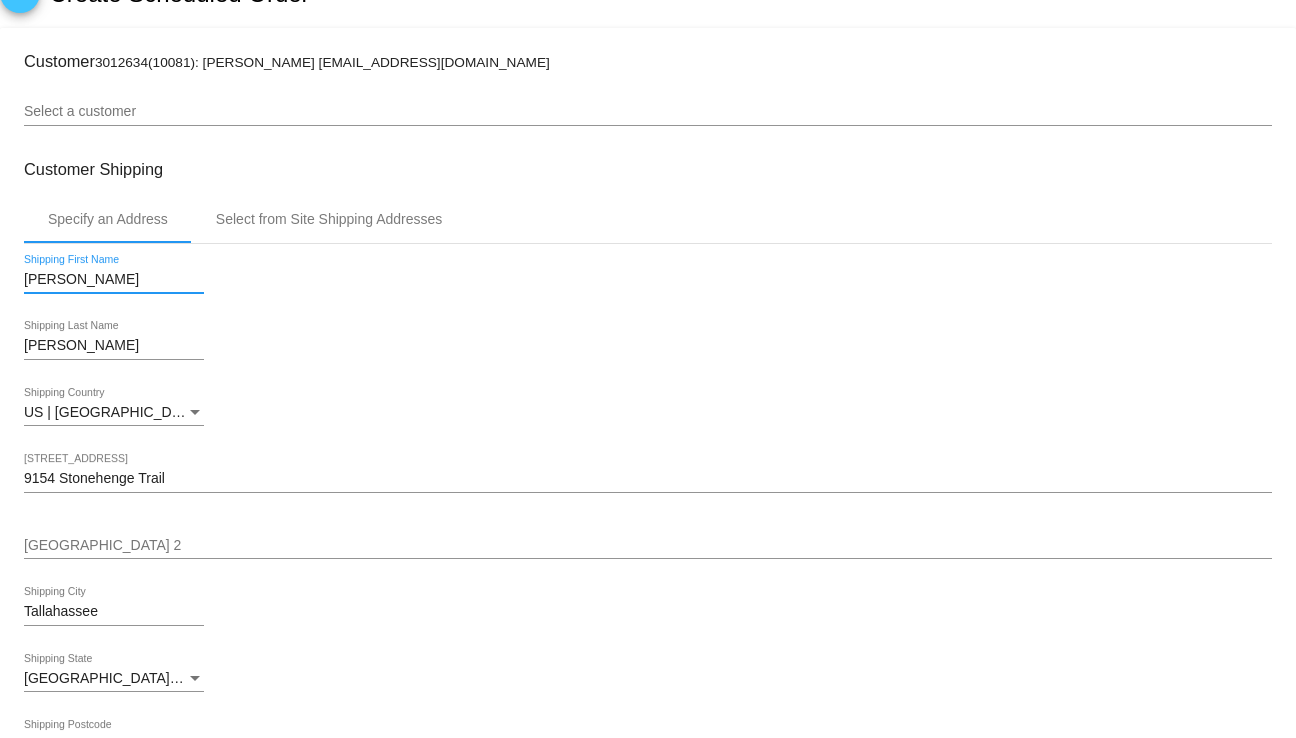 drag, startPoint x: 72, startPoint y: 280, endPoint x: 26, endPoint y: 280, distance: 46 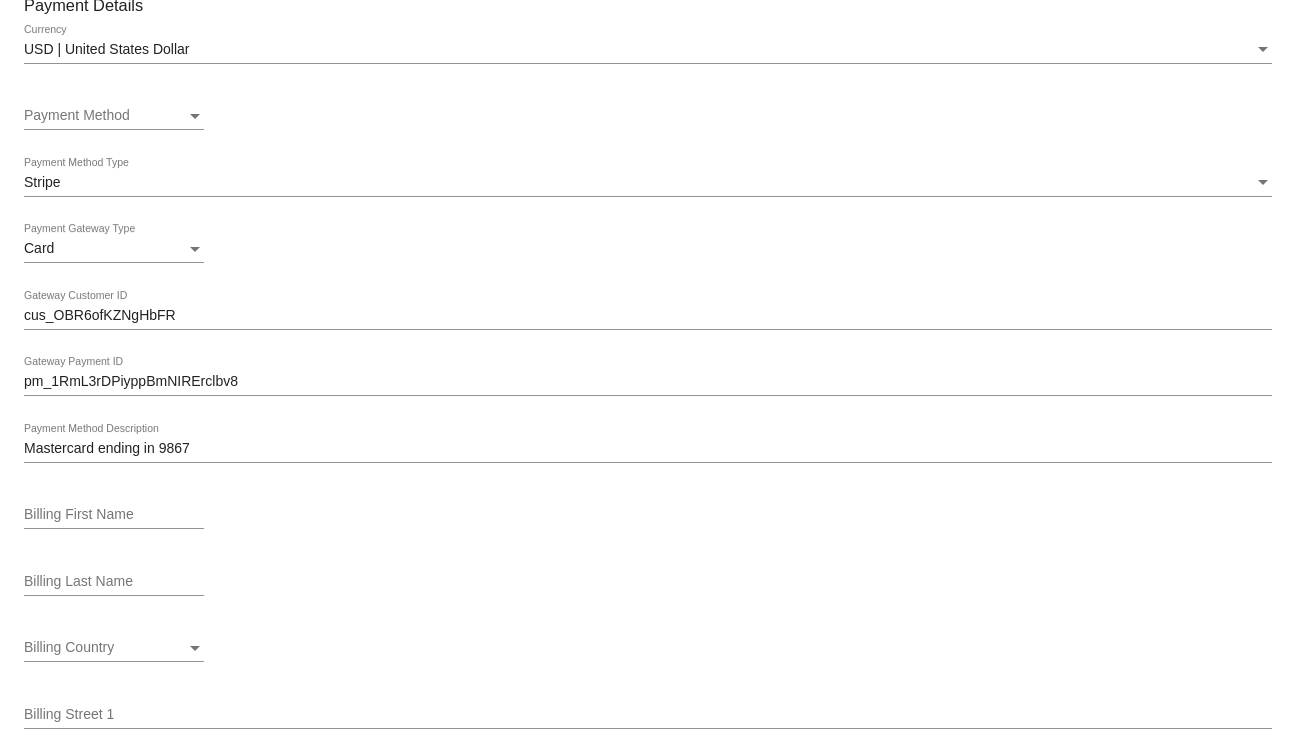 scroll, scrollTop: 1540, scrollLeft: 0, axis: vertical 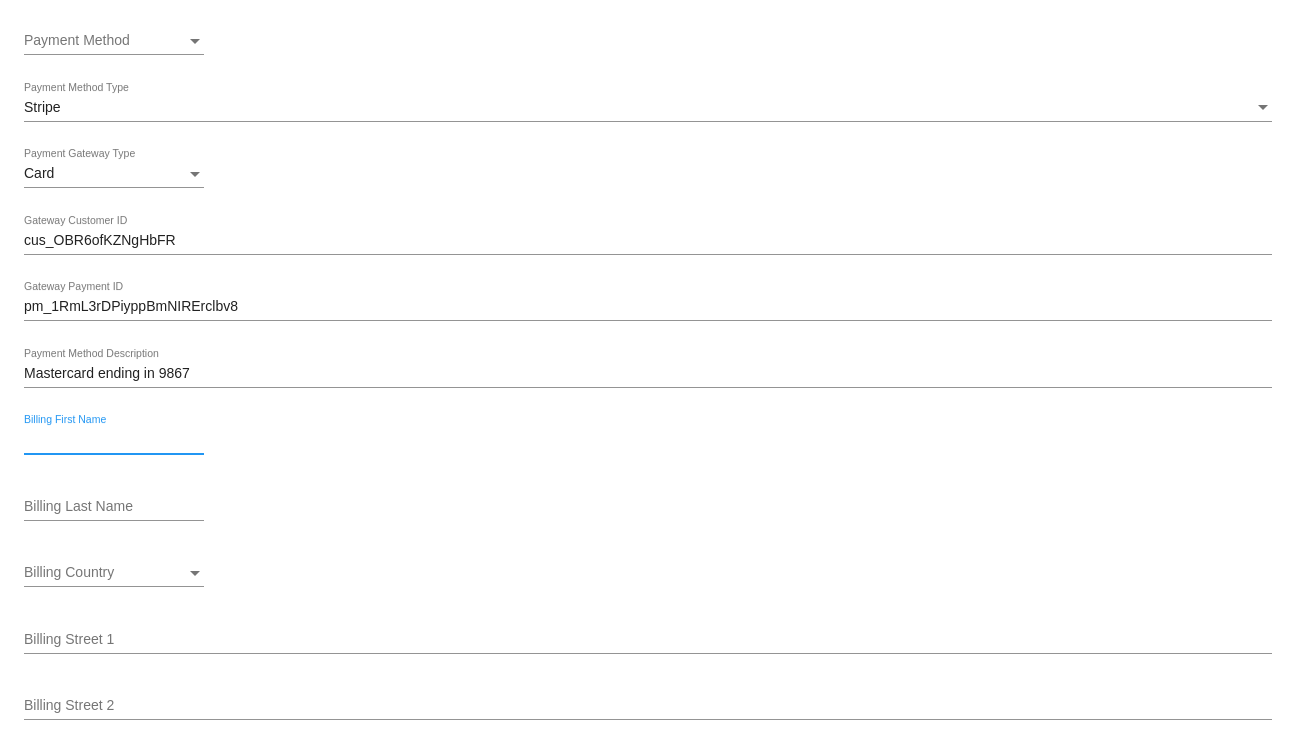 paste on "[PERSON_NAME]" 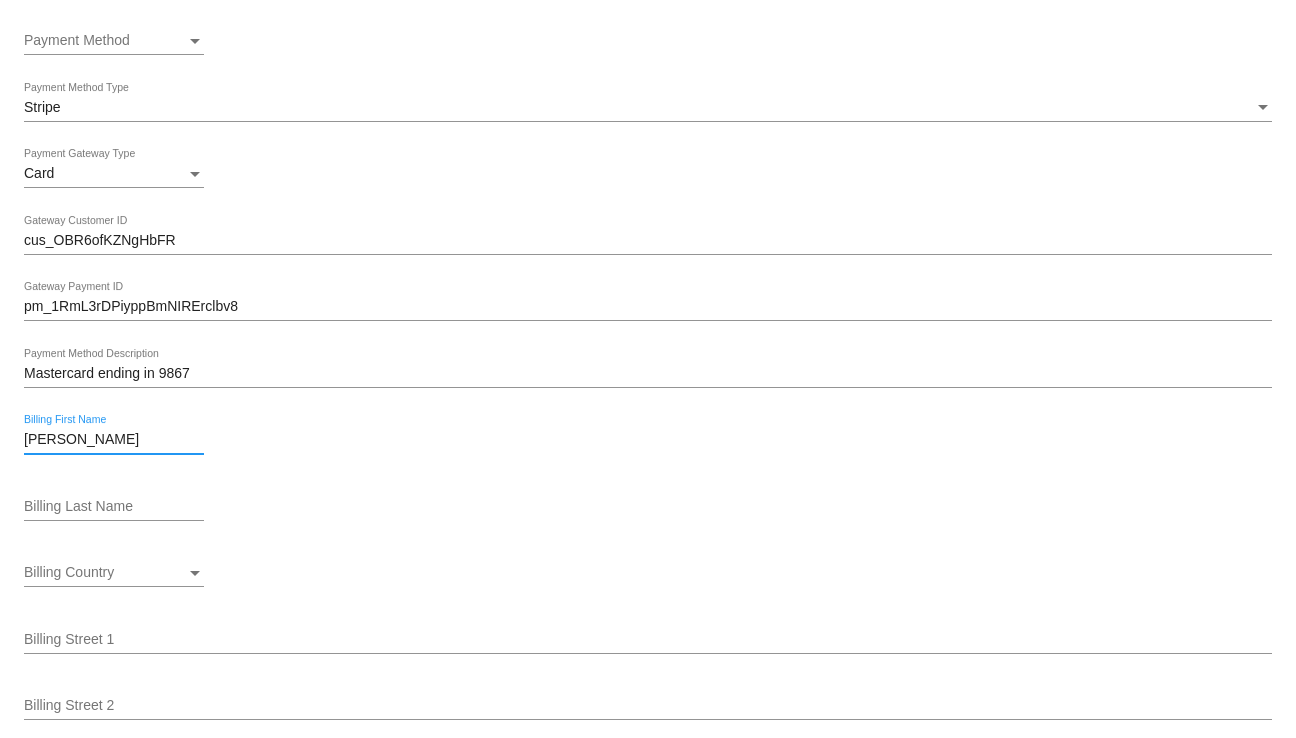 type on "[PERSON_NAME]" 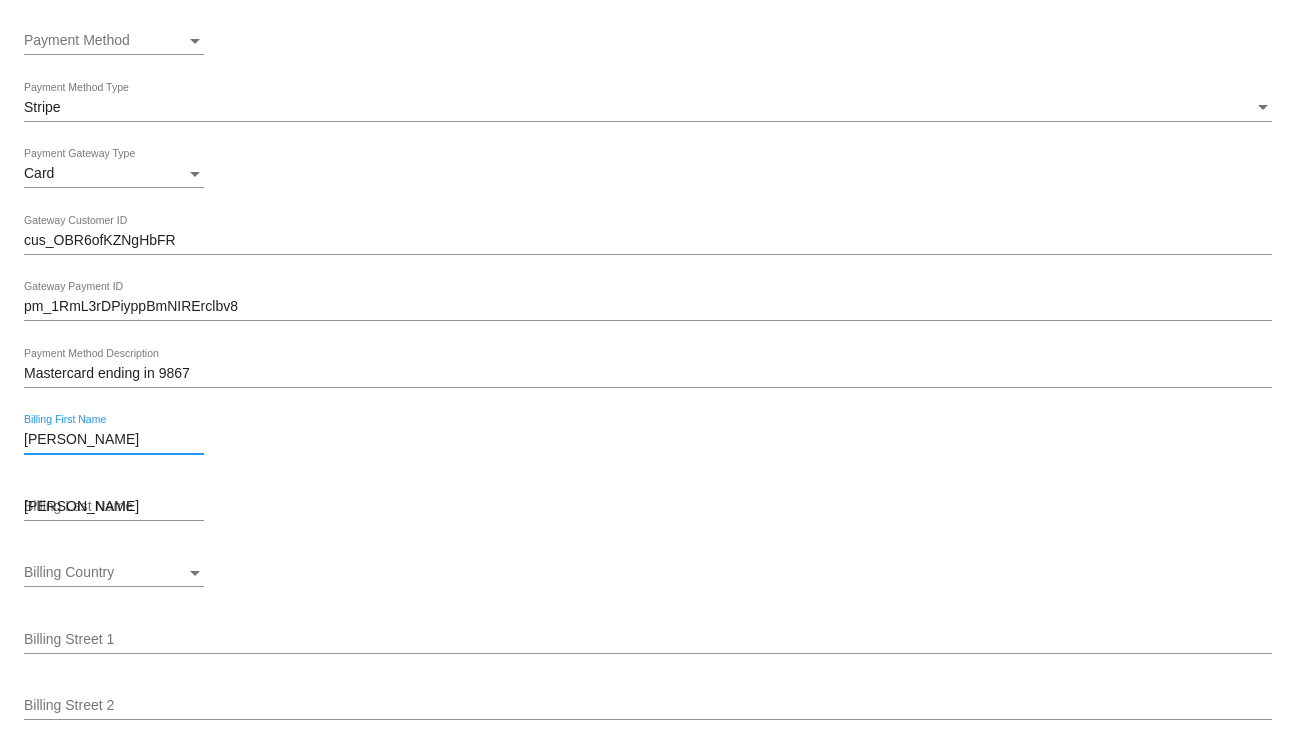 type on "9154 Stonehenge Trail" 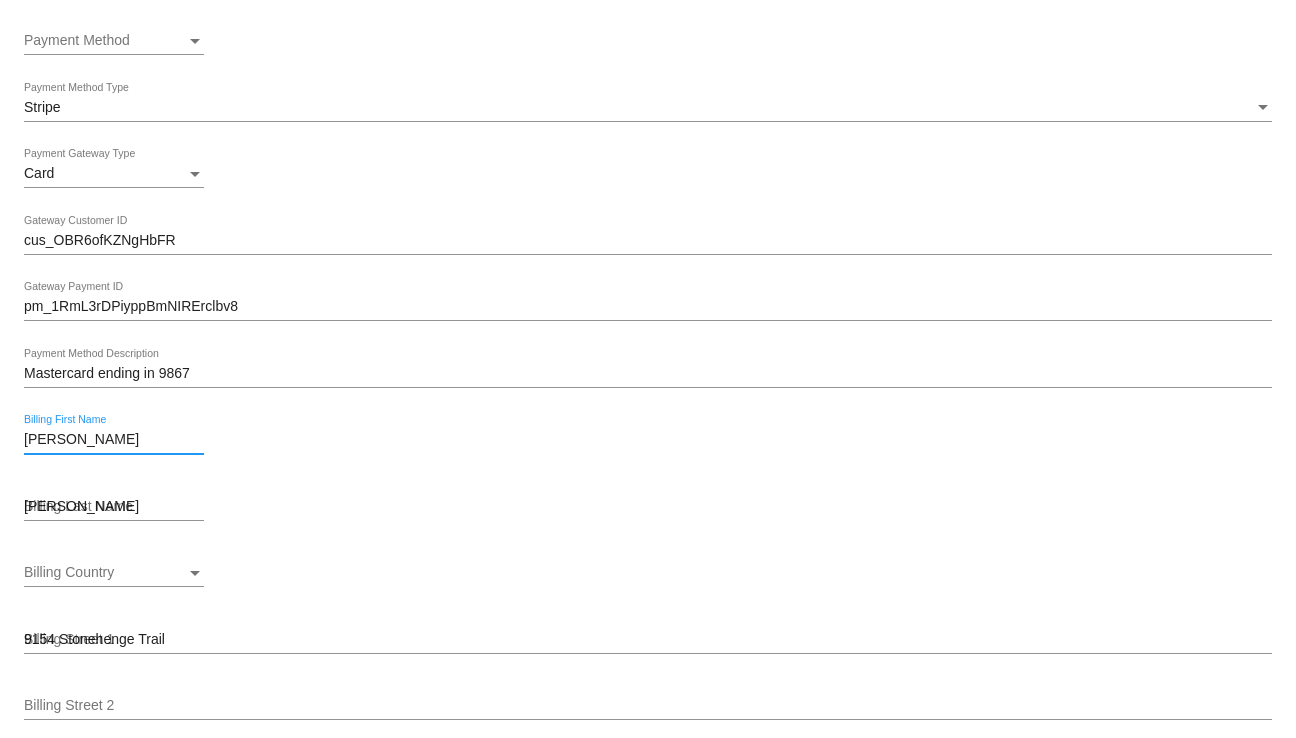 type on "Tallahassee" 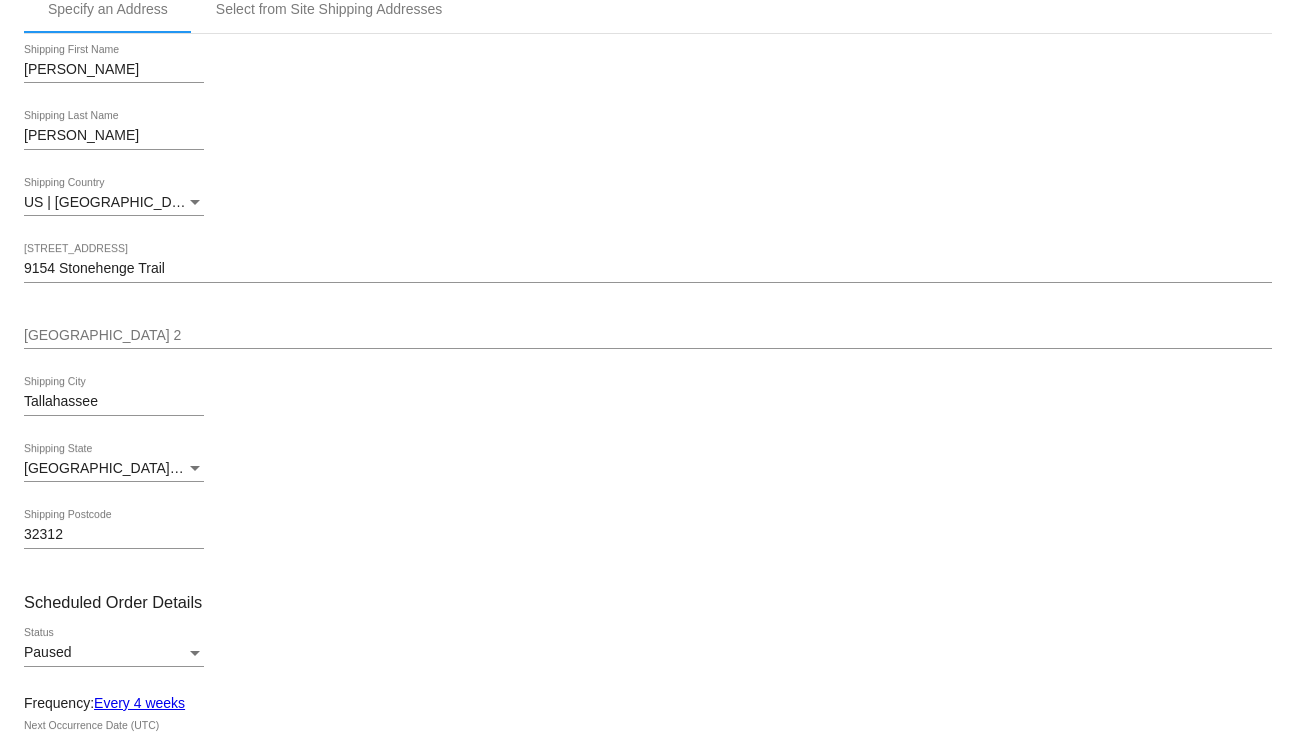 scroll, scrollTop: 240, scrollLeft: 0, axis: vertical 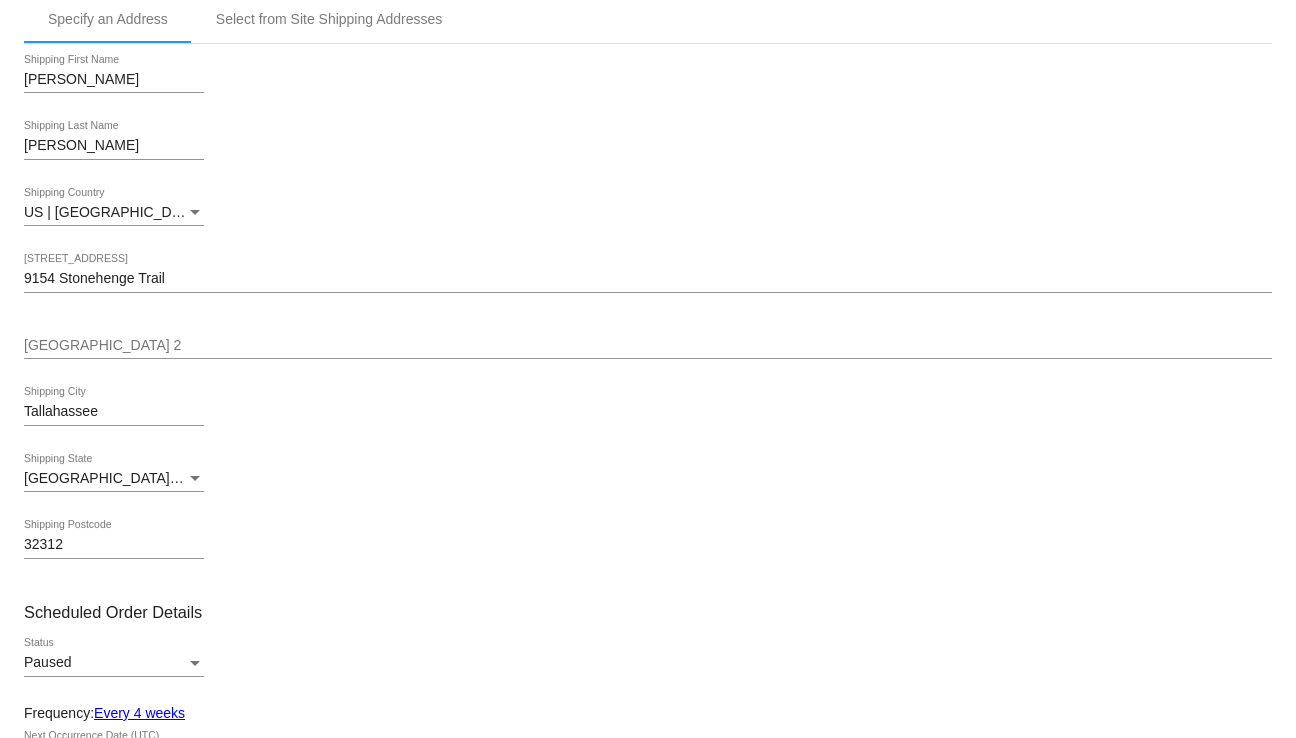 type on "[PERSON_NAME]" 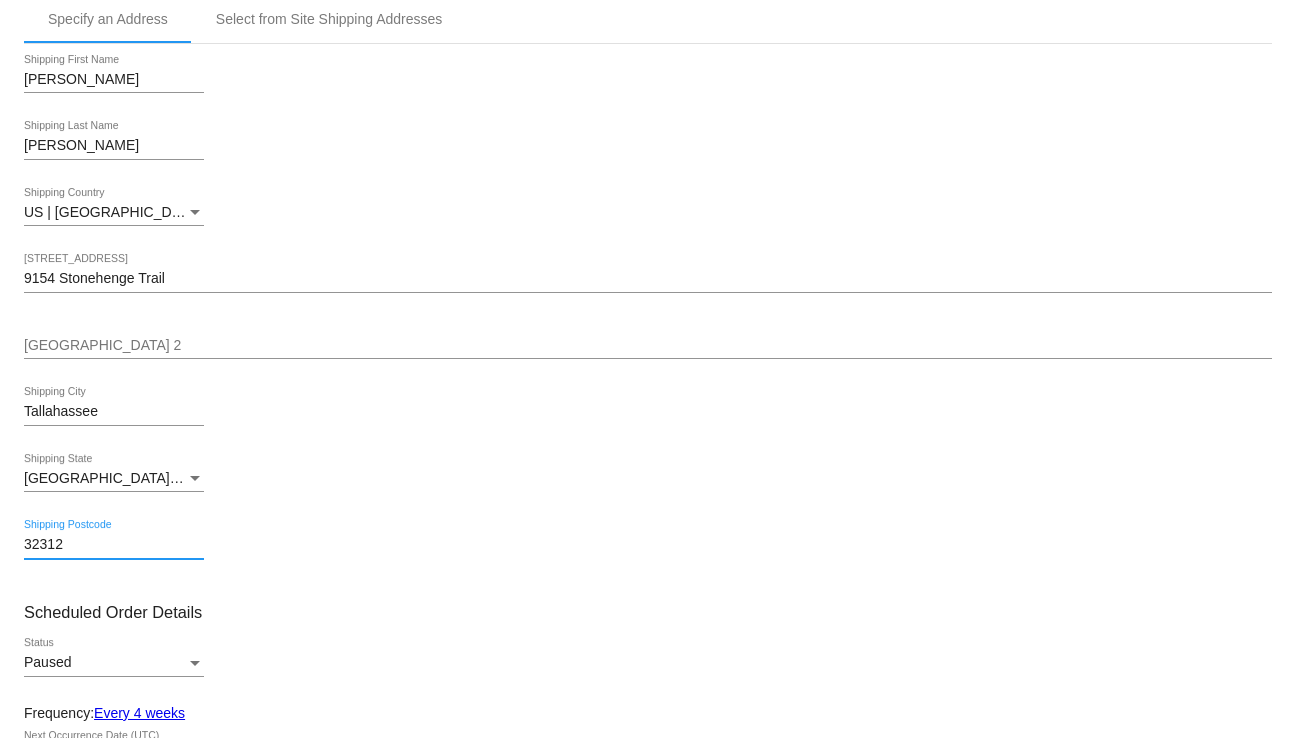 drag, startPoint x: 90, startPoint y: 541, endPoint x: 82, endPoint y: 548, distance: 10.630146 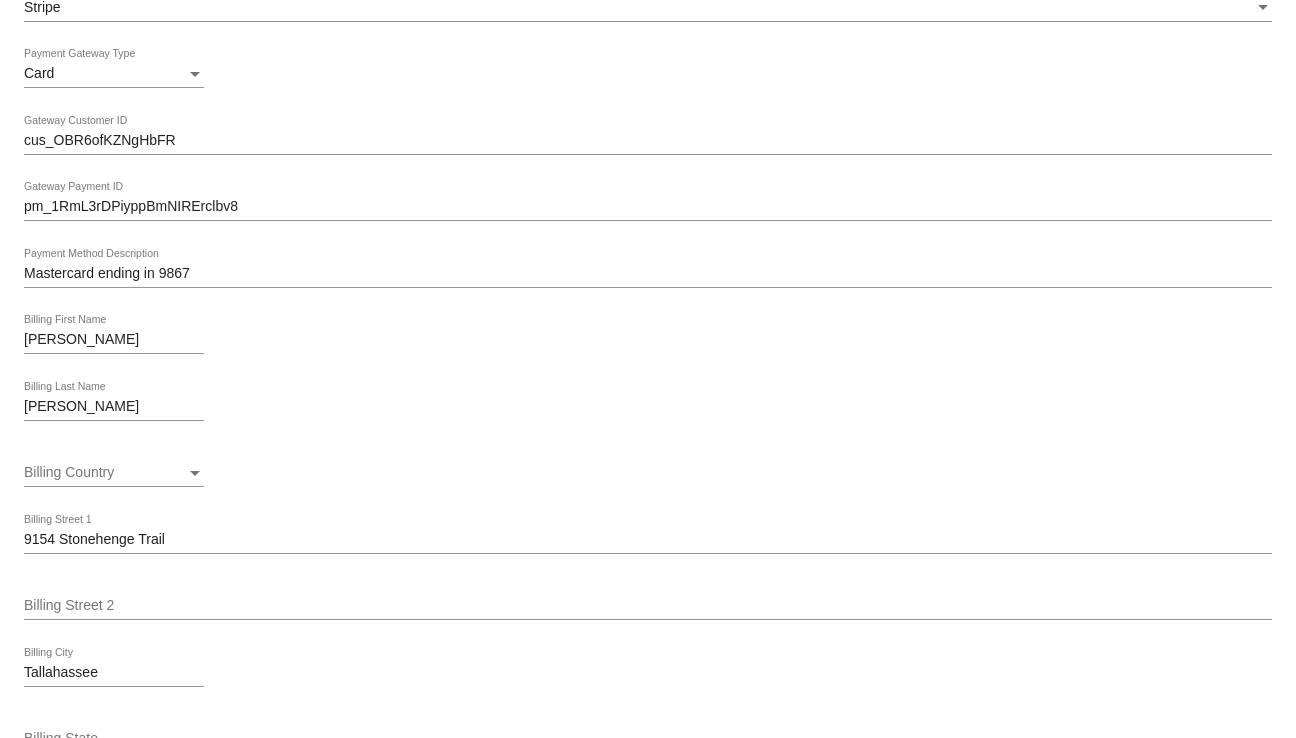 scroll, scrollTop: 1740, scrollLeft: 0, axis: vertical 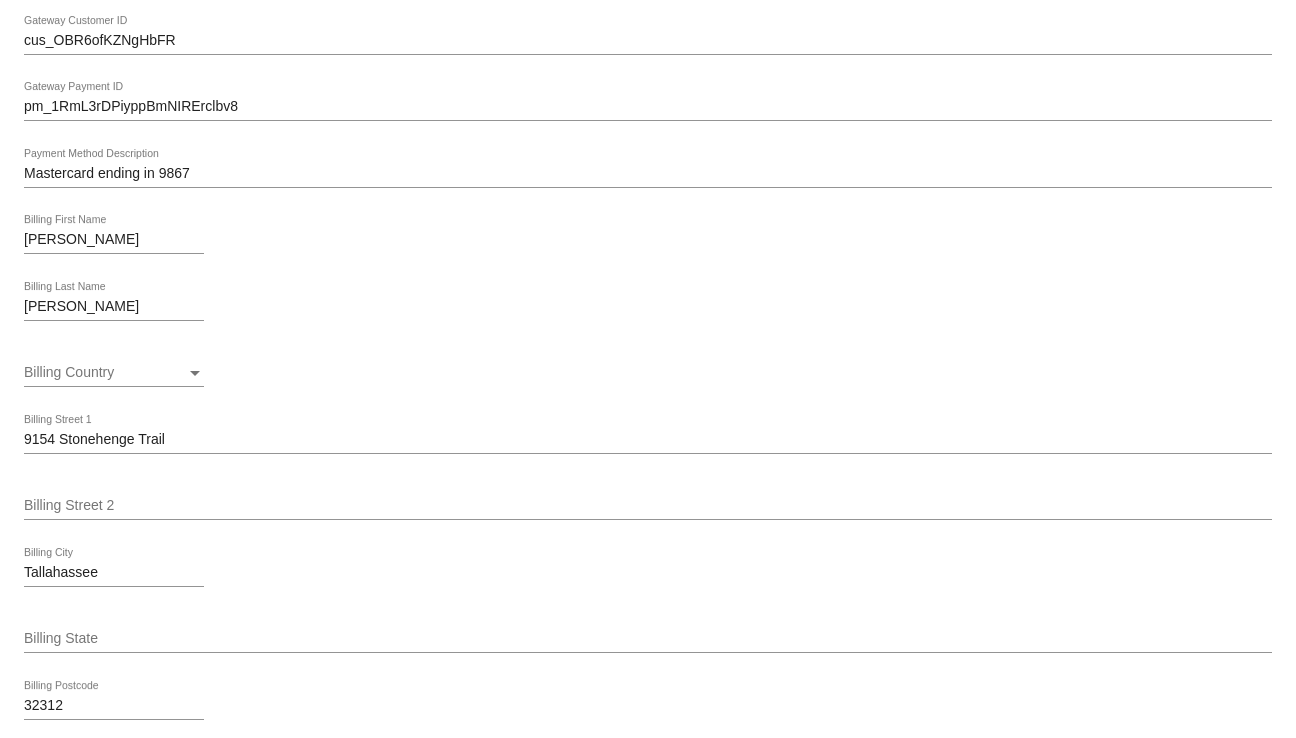 click on "Billing Country" at bounding box center (105, 373) 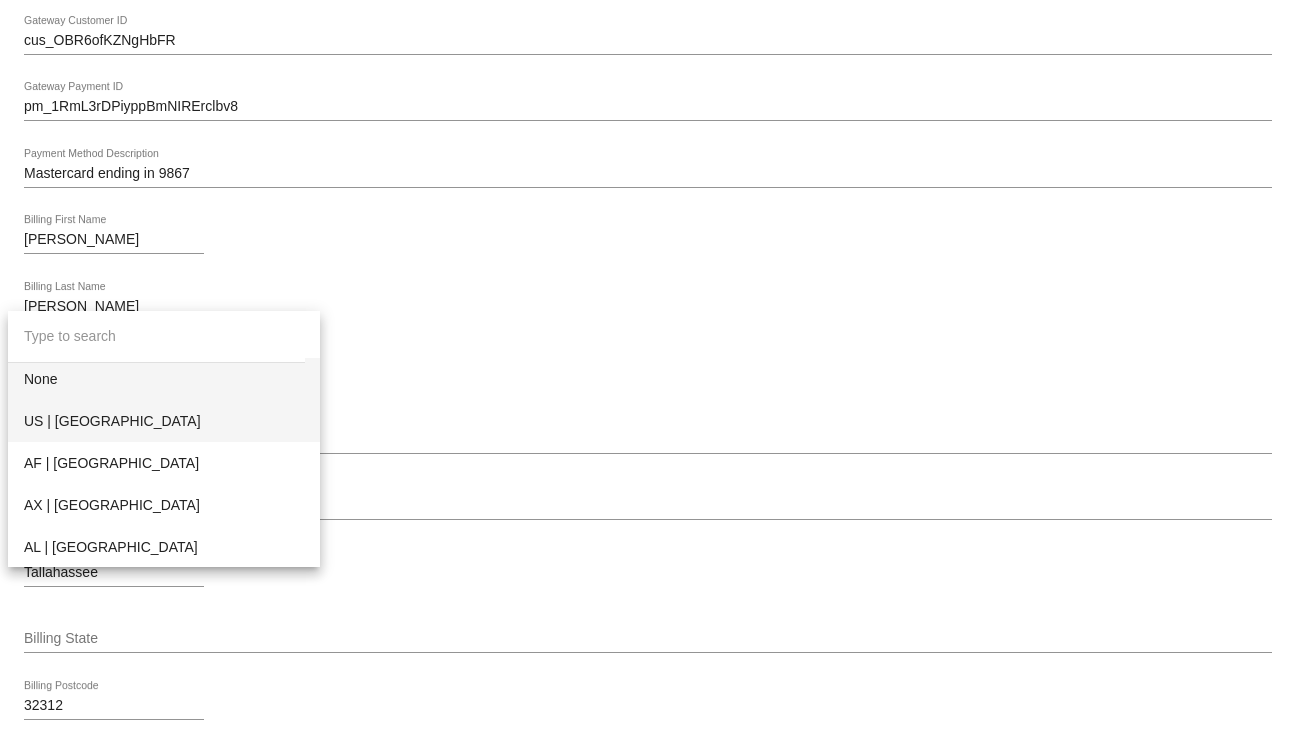 click on "US | [GEOGRAPHIC_DATA]" at bounding box center (164, 421) 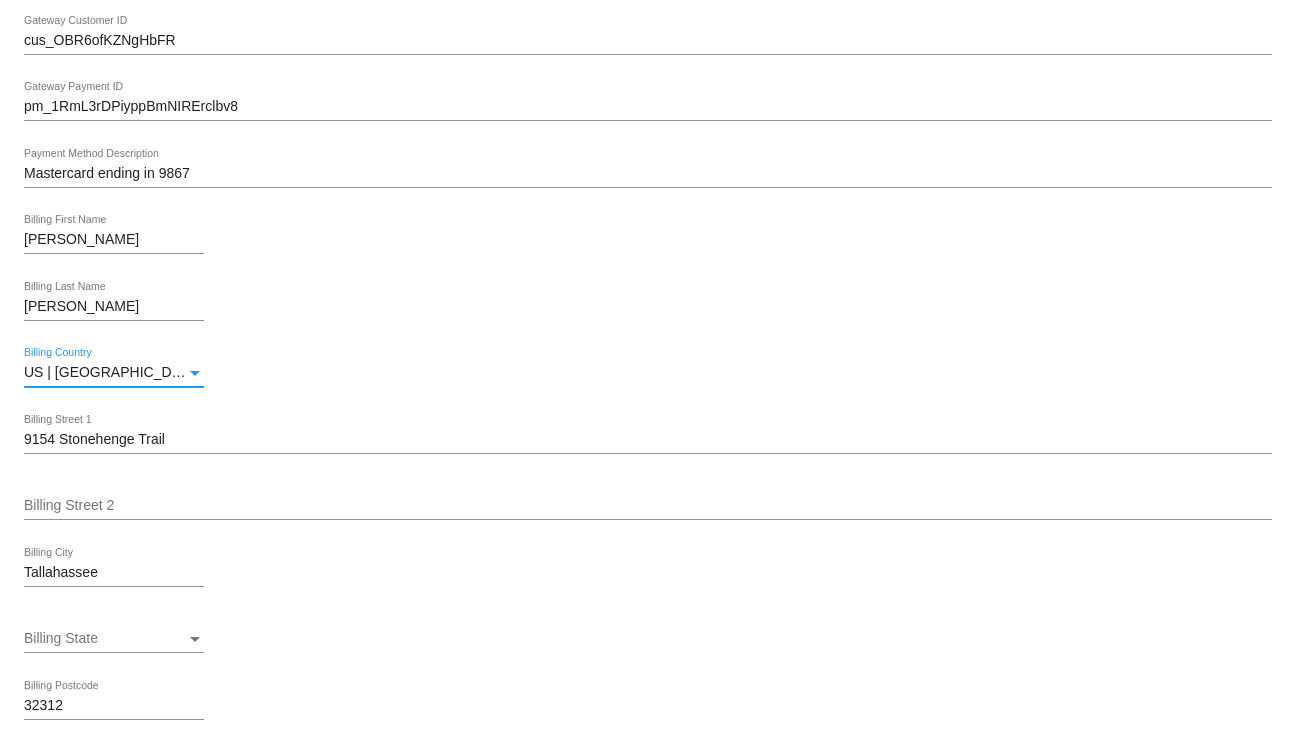 click on "Billing State" at bounding box center [105, 639] 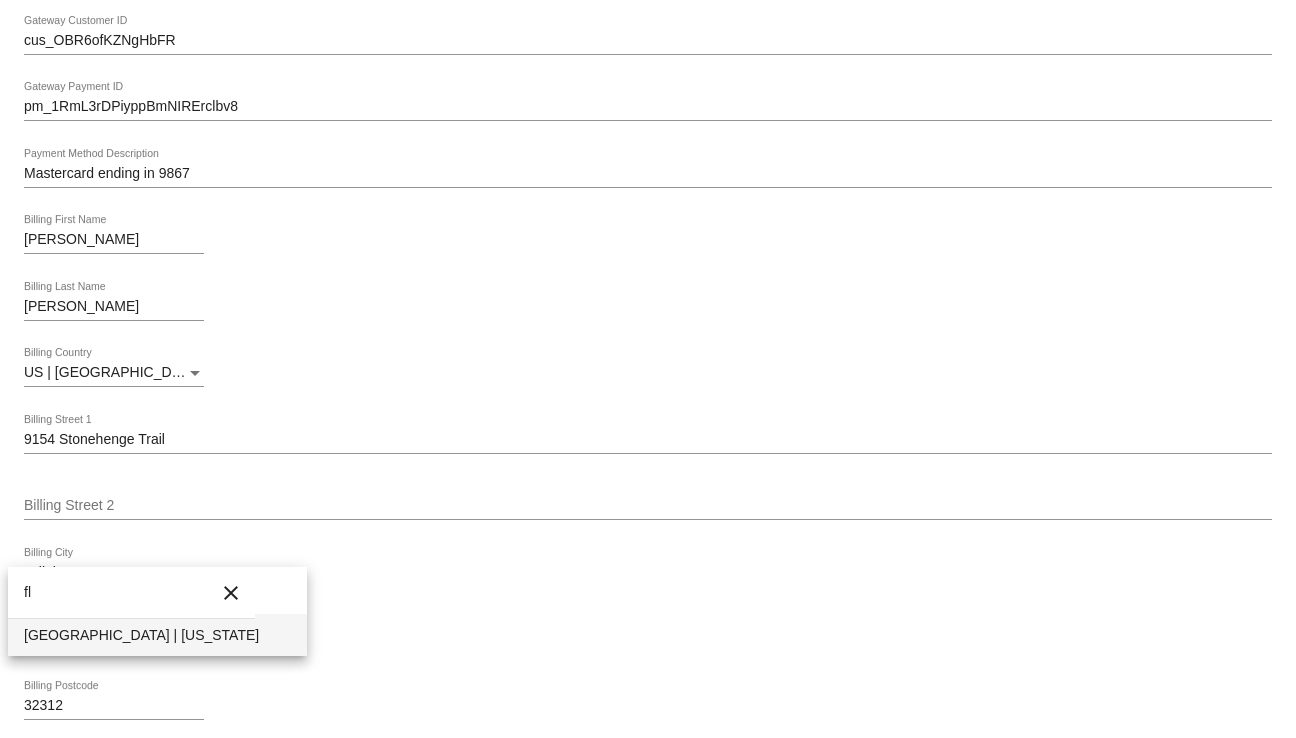 type on "fl" 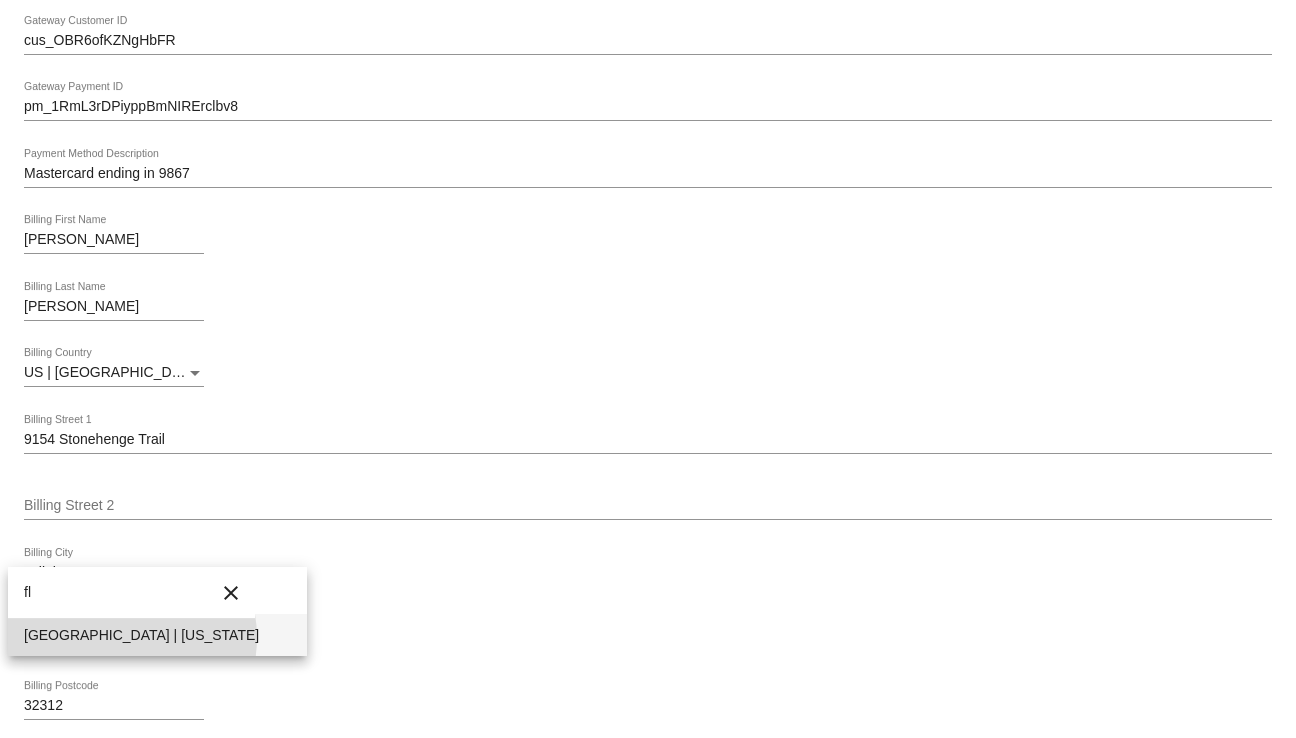click on "[GEOGRAPHIC_DATA] | [US_STATE]" at bounding box center (157, 635) 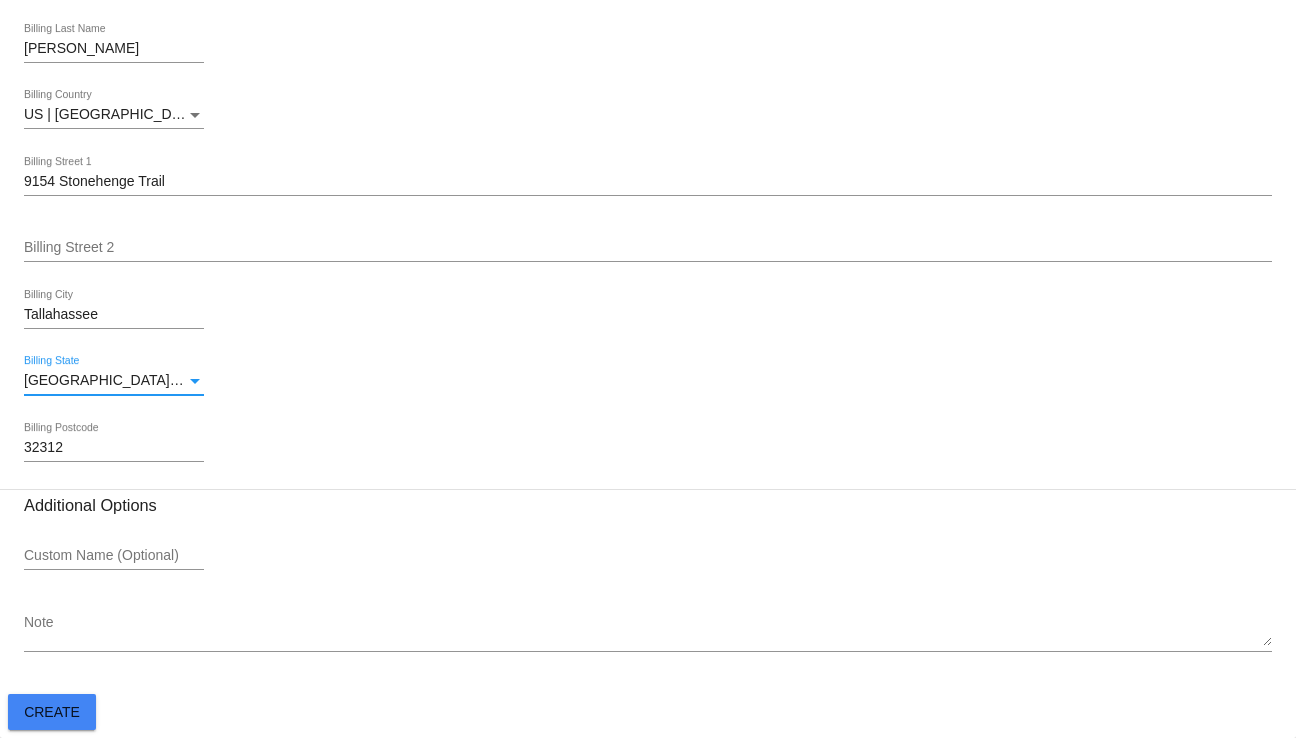 scroll, scrollTop: 2007, scrollLeft: 0, axis: vertical 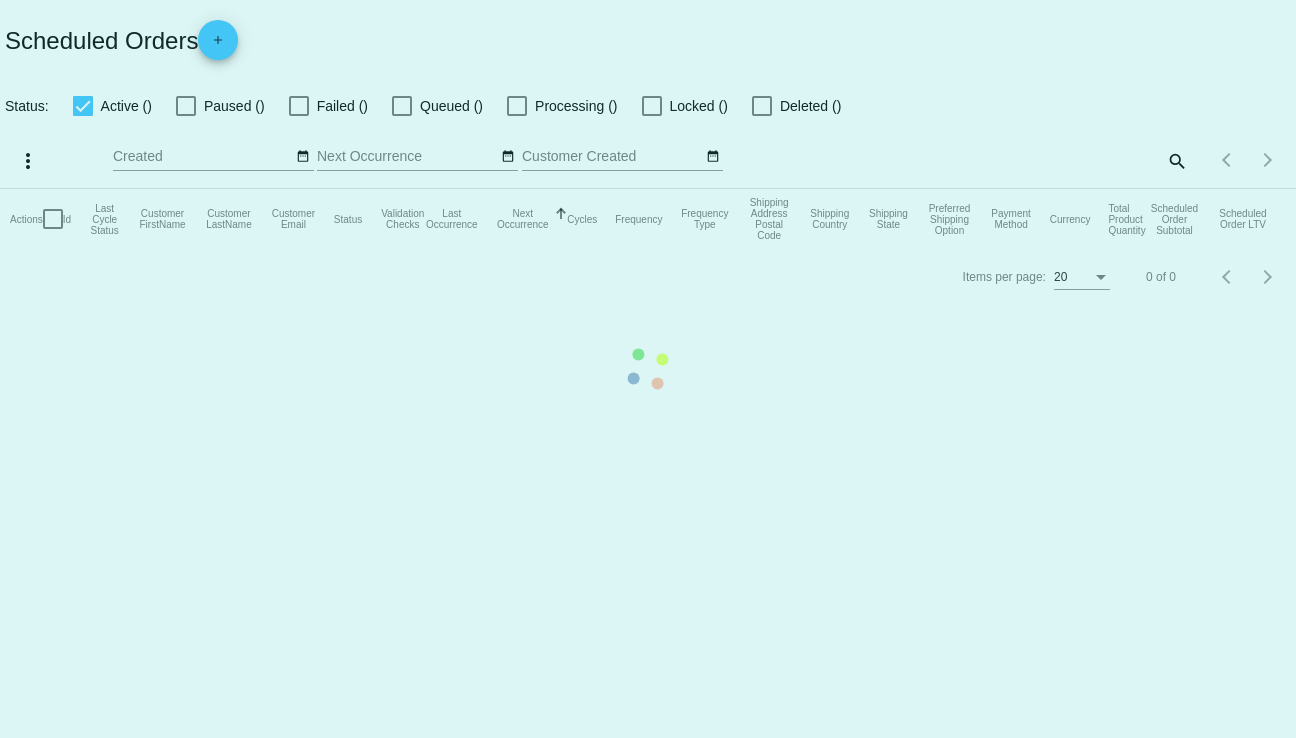 checkbox on "true" 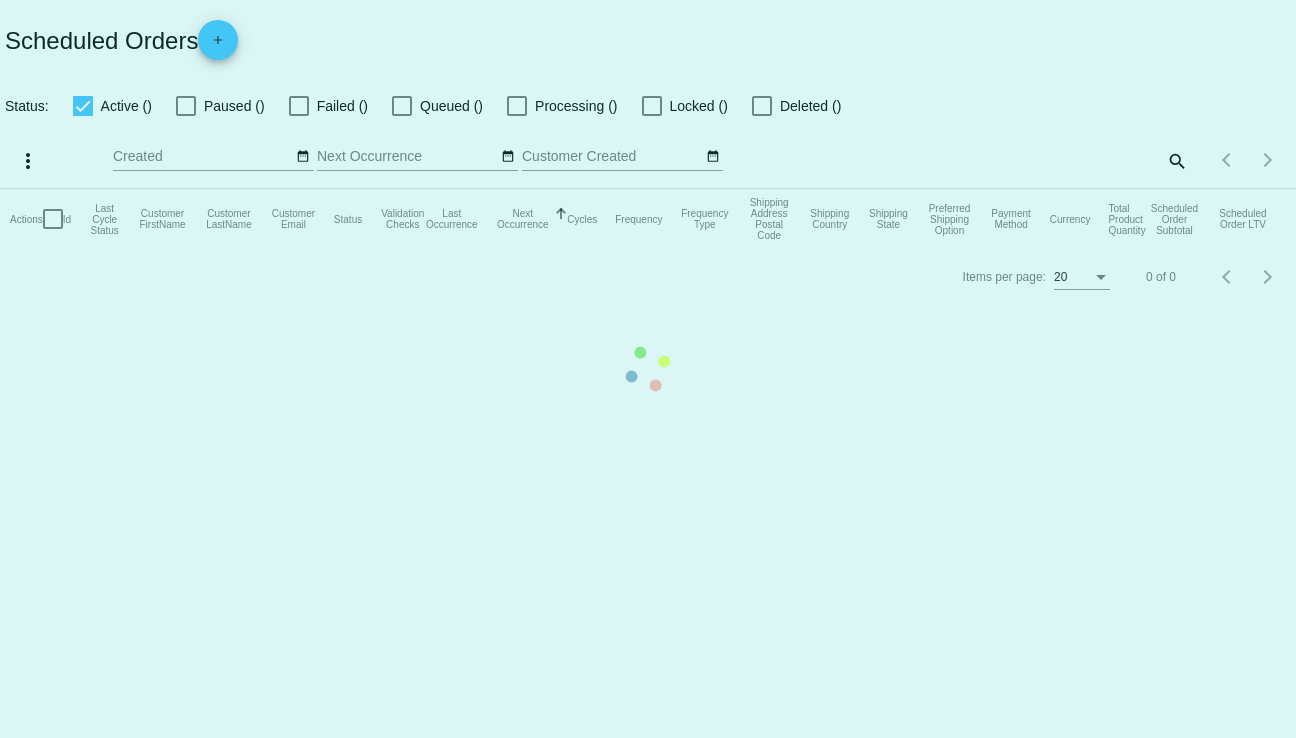 checkbox on "true" 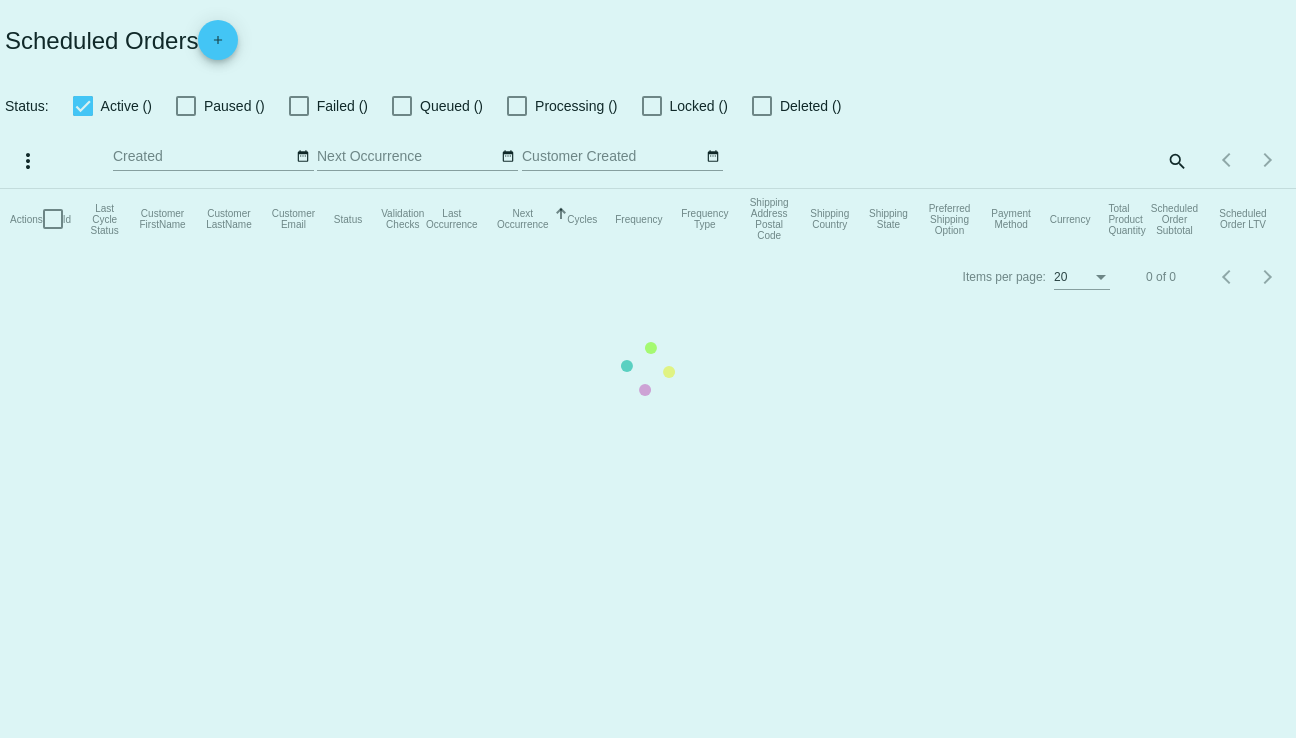 checkbox on "true" 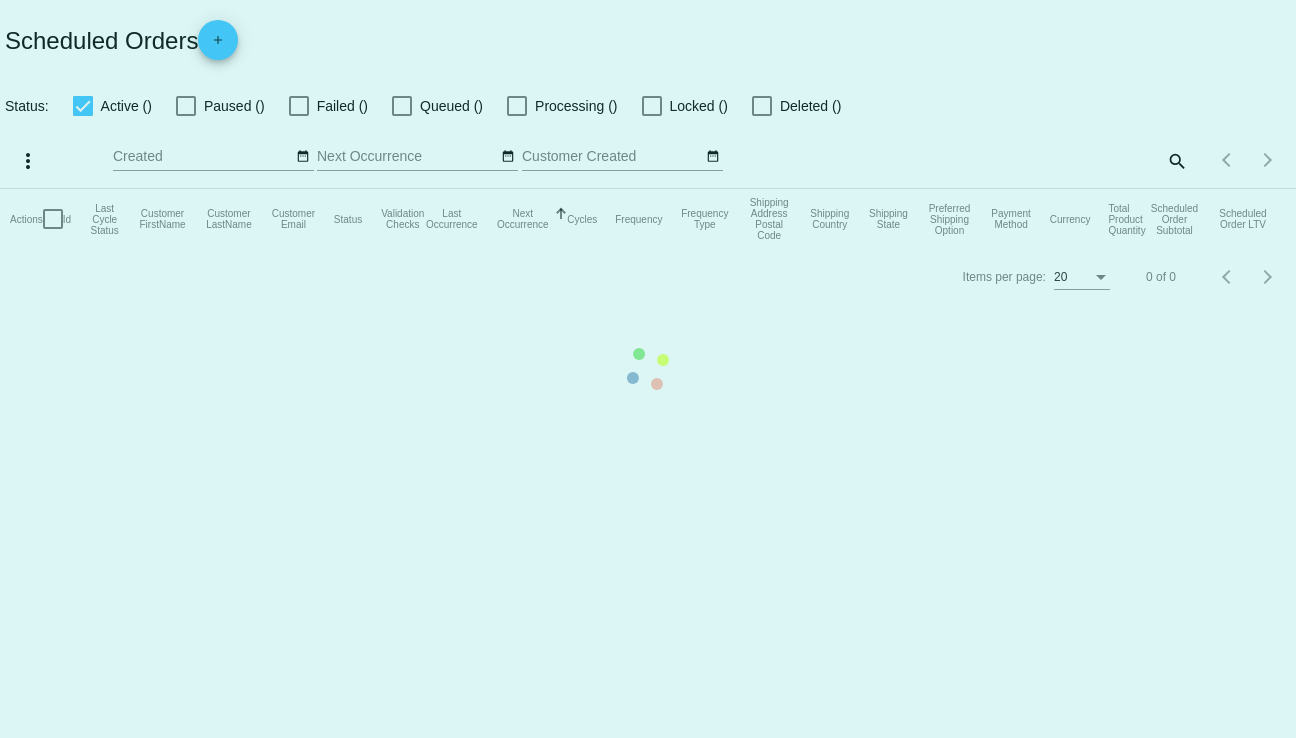 checkbox on "true" 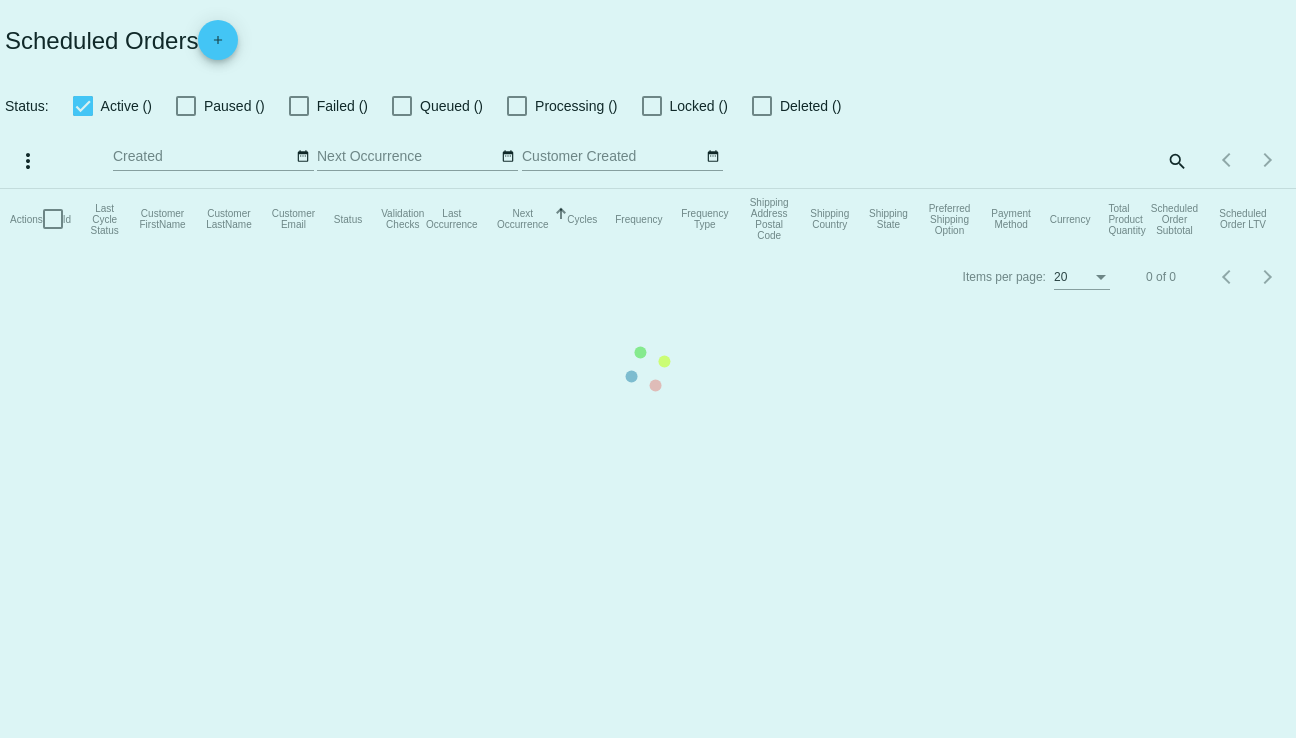 checkbox on "true" 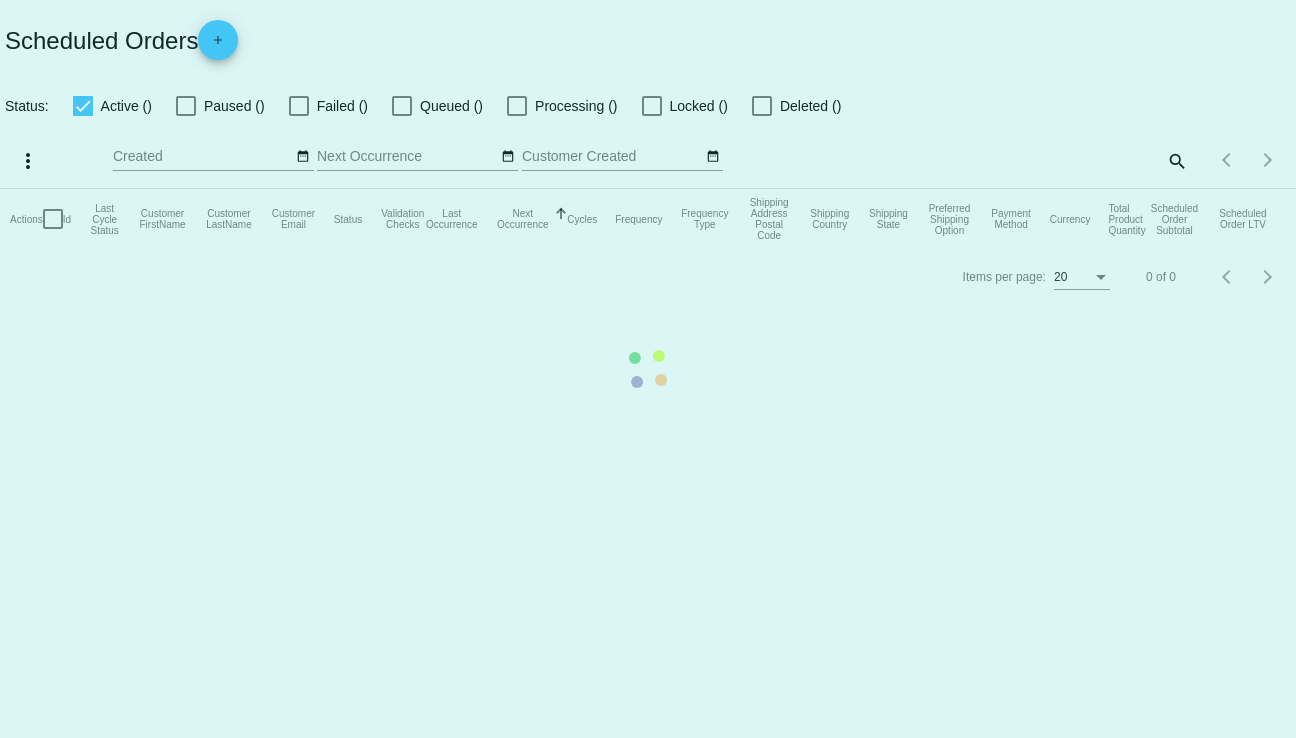 checkbox on "true" 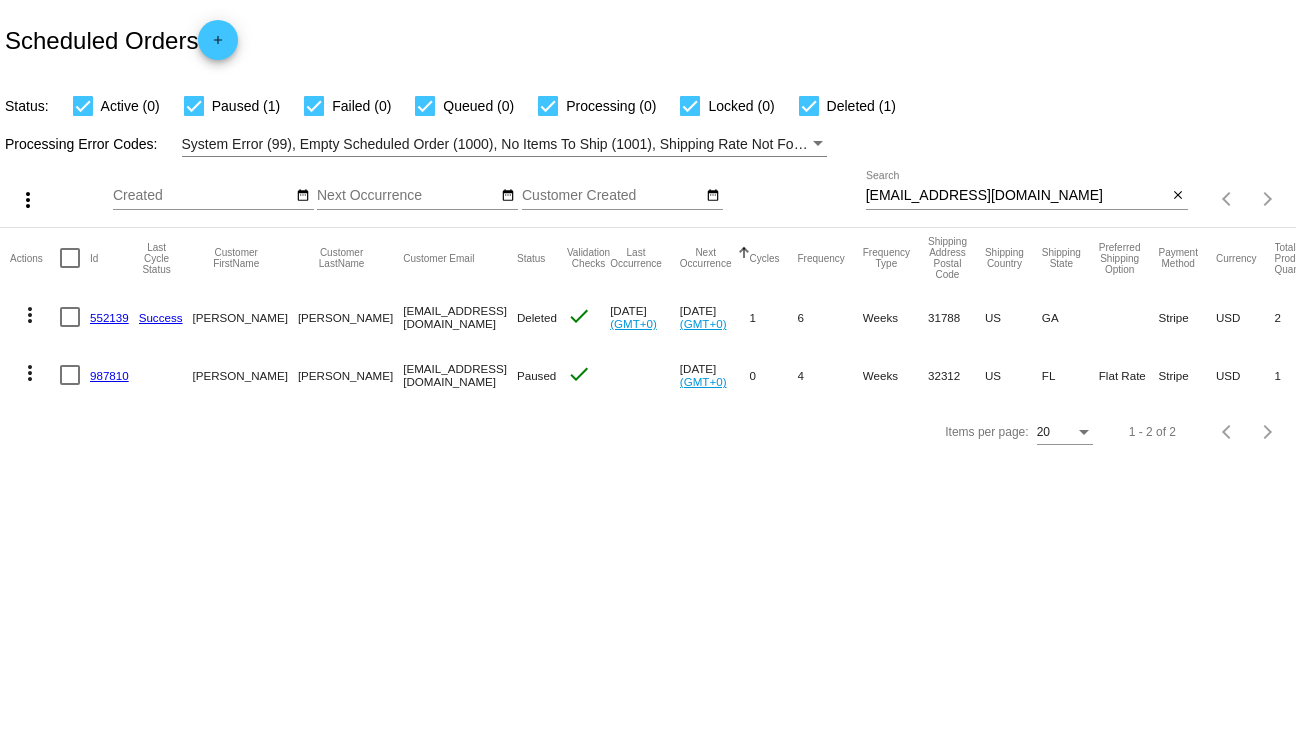 click on "987810" 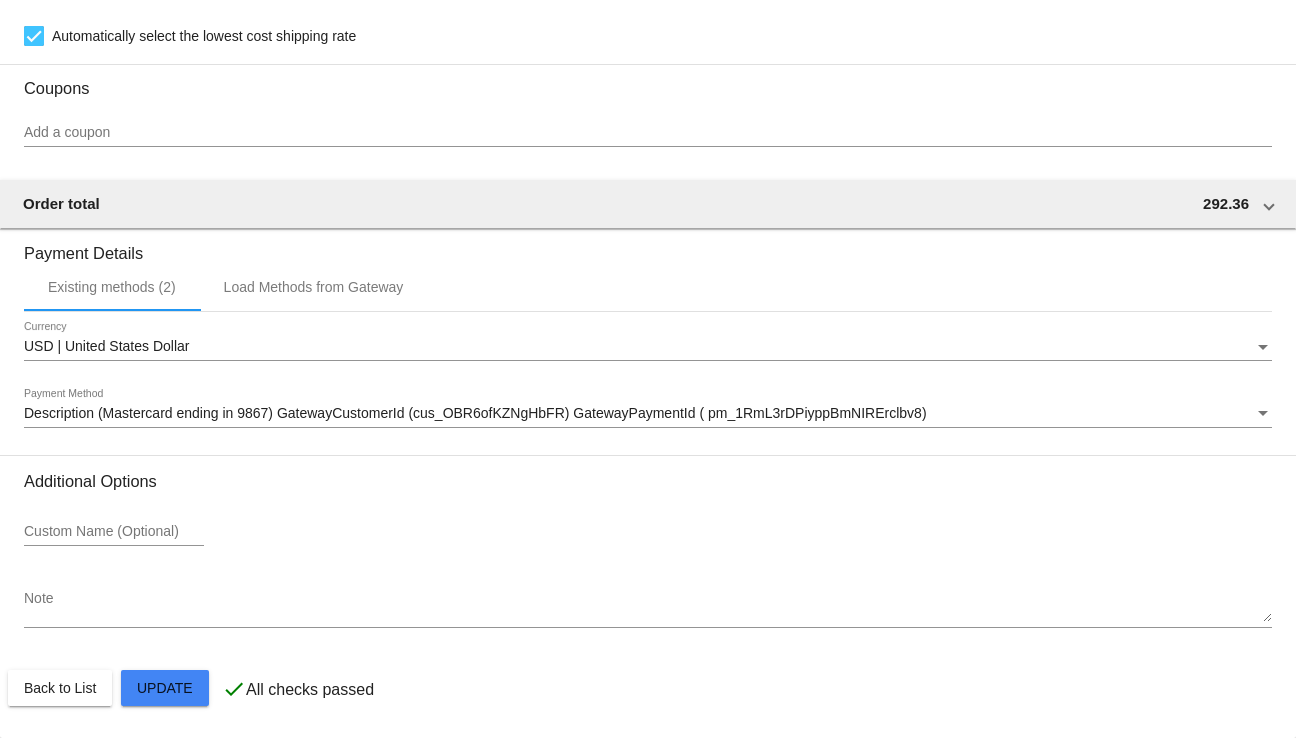 scroll, scrollTop: 1524, scrollLeft: 0, axis: vertical 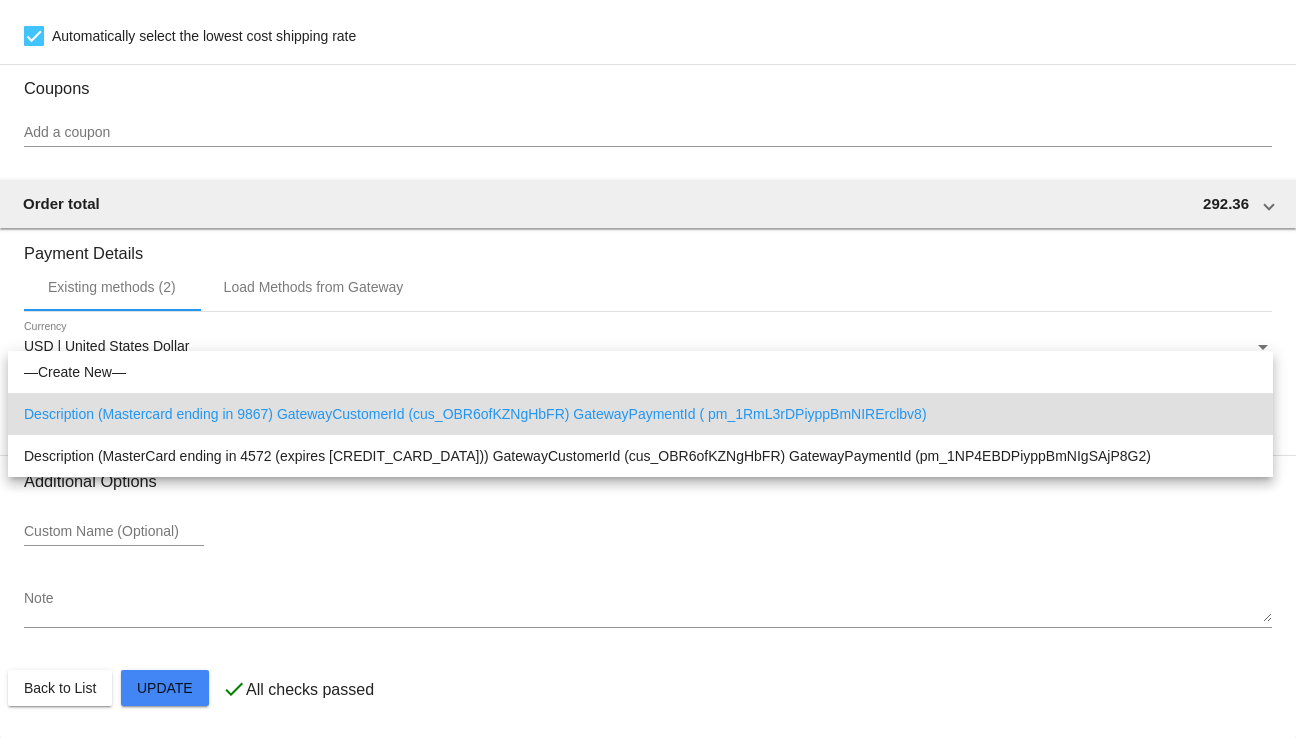 click on "Description (Mastercard ending in 9867) GatewayCustomerId (cus_OBR6ofKZNgHbFR)
GatewayPaymentId (  pm_1RmL3rDPiyppBmNIRErclbv8)" at bounding box center (640, 414) 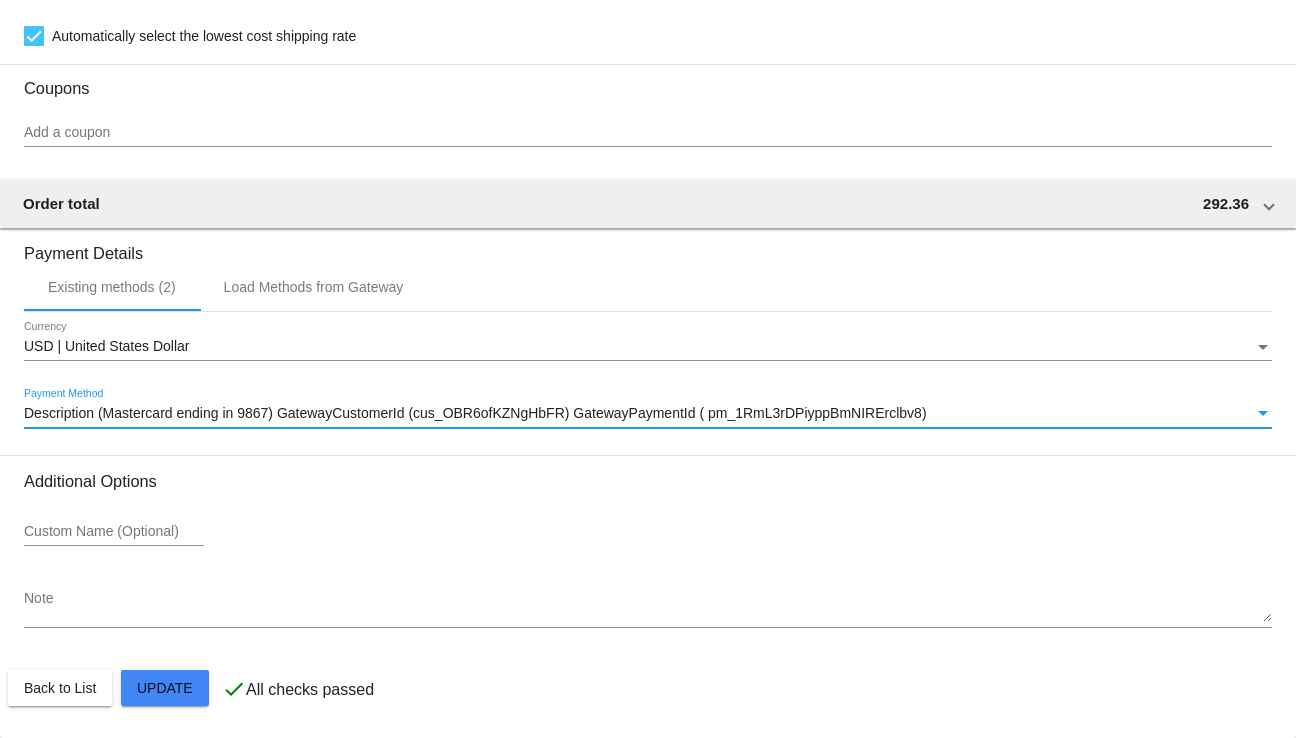 click on "Customer
3012634: Sheila Doyle
shdoye6463@gmail.com
Customer Shipping
Enter Shipping Address Select A Saved Address (1)
Sheila
Shipping First Name
Doyle
Shipping Last Name
US | USA
Shipping Country
9154 Stonehenge Trail
Shipping Street 1
Shipping Street 2
Tallahassee
Shipping City
FL | Florida
Shipping State
32312
Shipping Postcode
Scheduled Order Details
Frequency:
Every 4 weeks
Paused
Status
1" 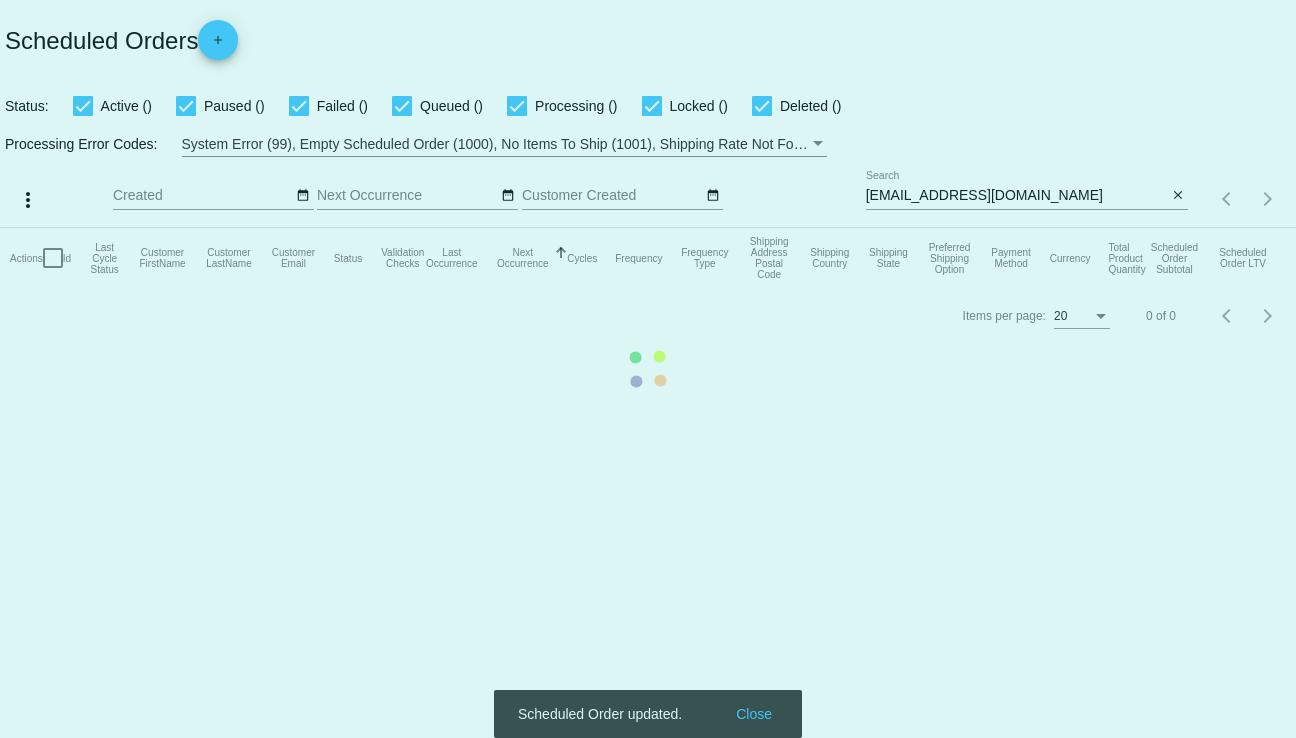 scroll, scrollTop: 0, scrollLeft: 0, axis: both 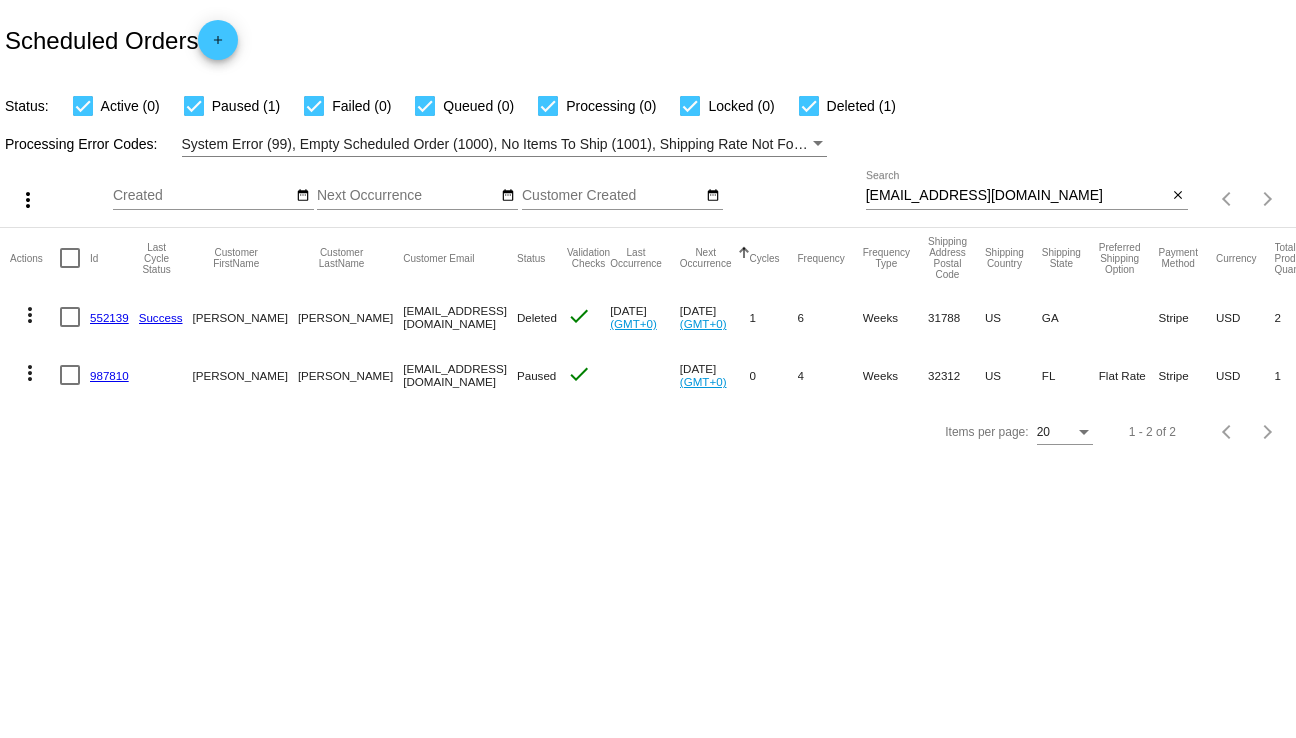 click on "more_vert" 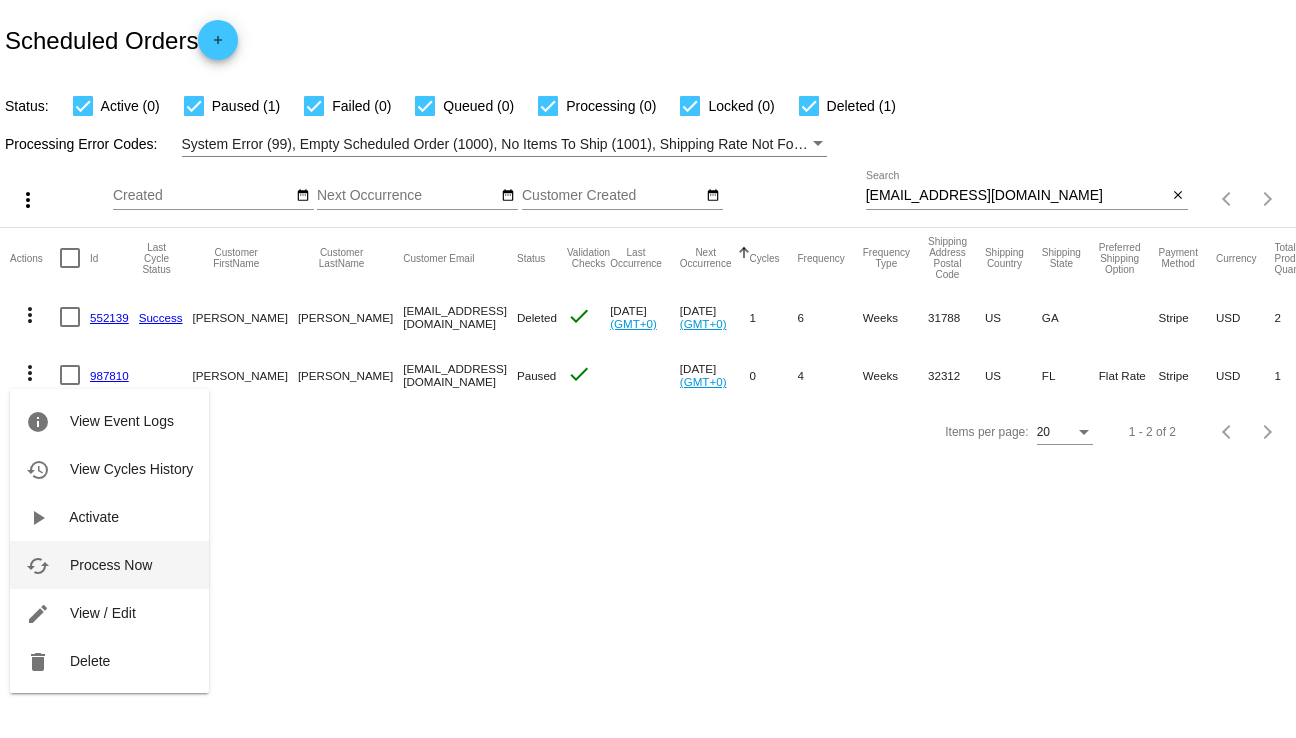 click on "cached
Process Now" at bounding box center (109, 565) 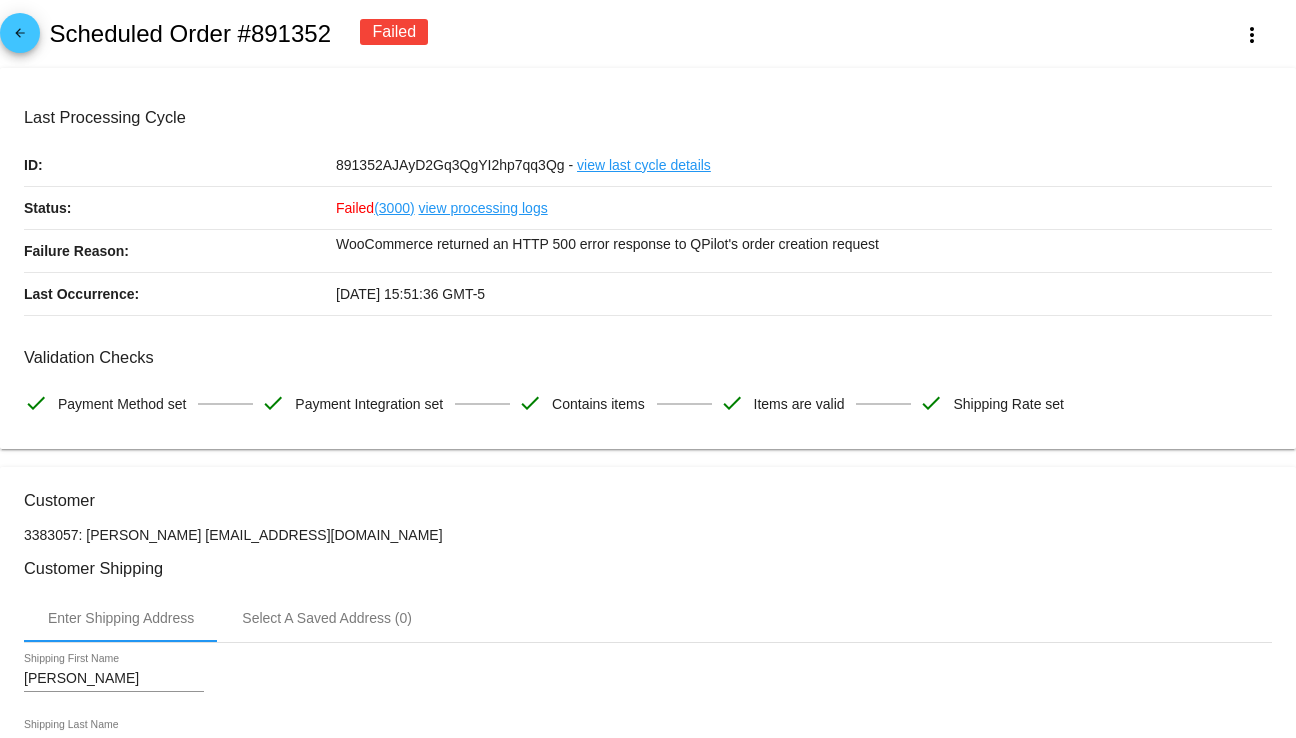 scroll, scrollTop: 0, scrollLeft: 0, axis: both 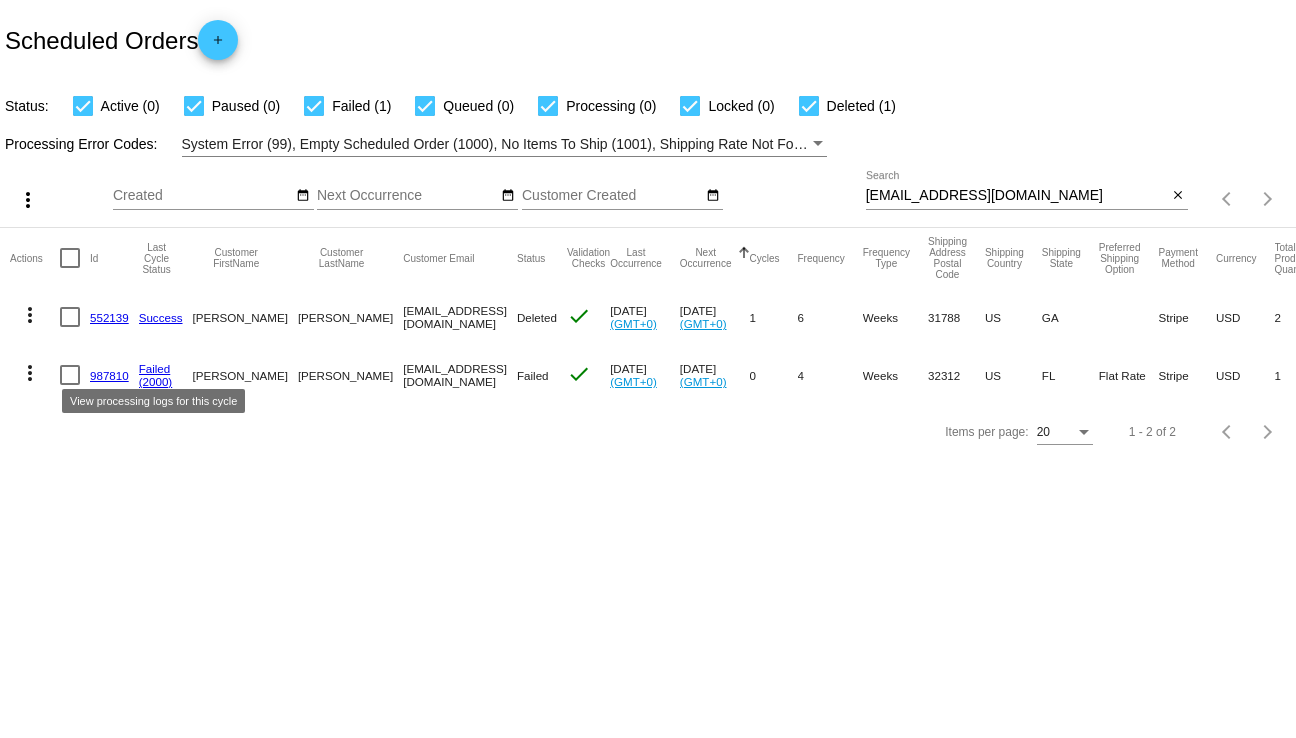 click on "Failed" 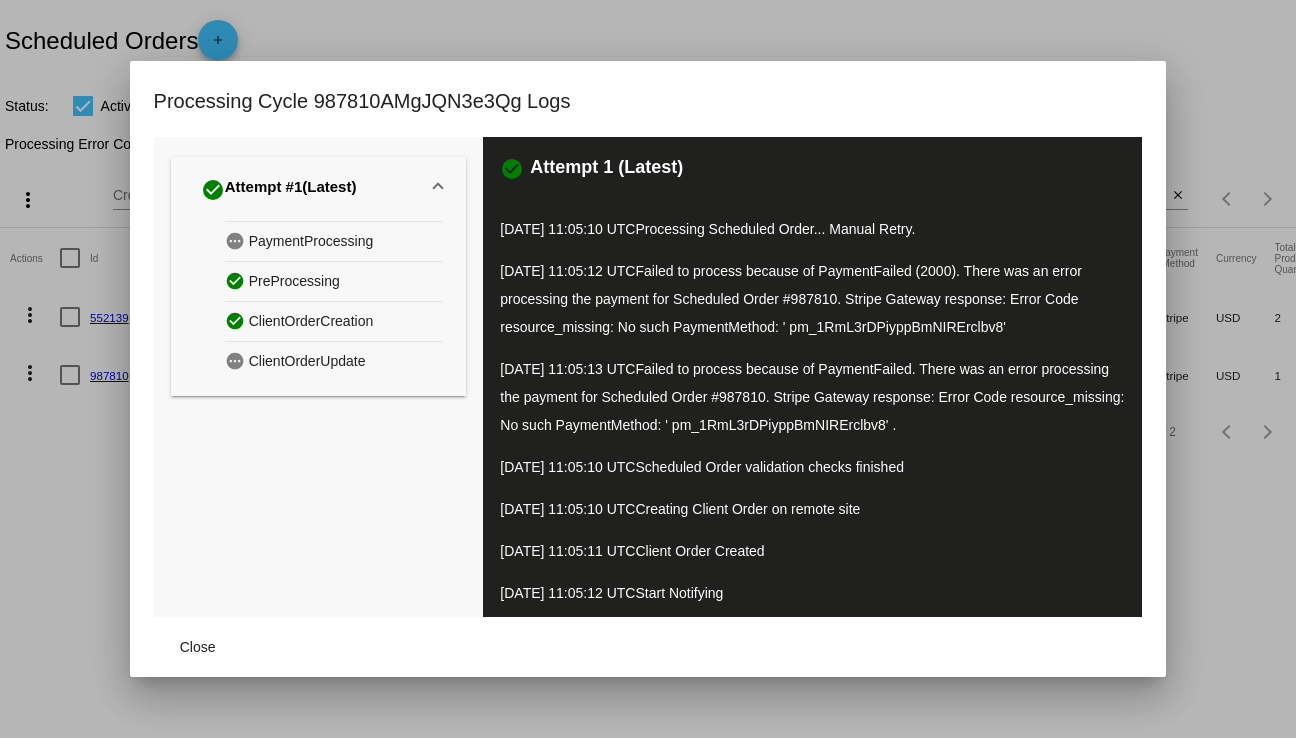 click at bounding box center (648, 369) 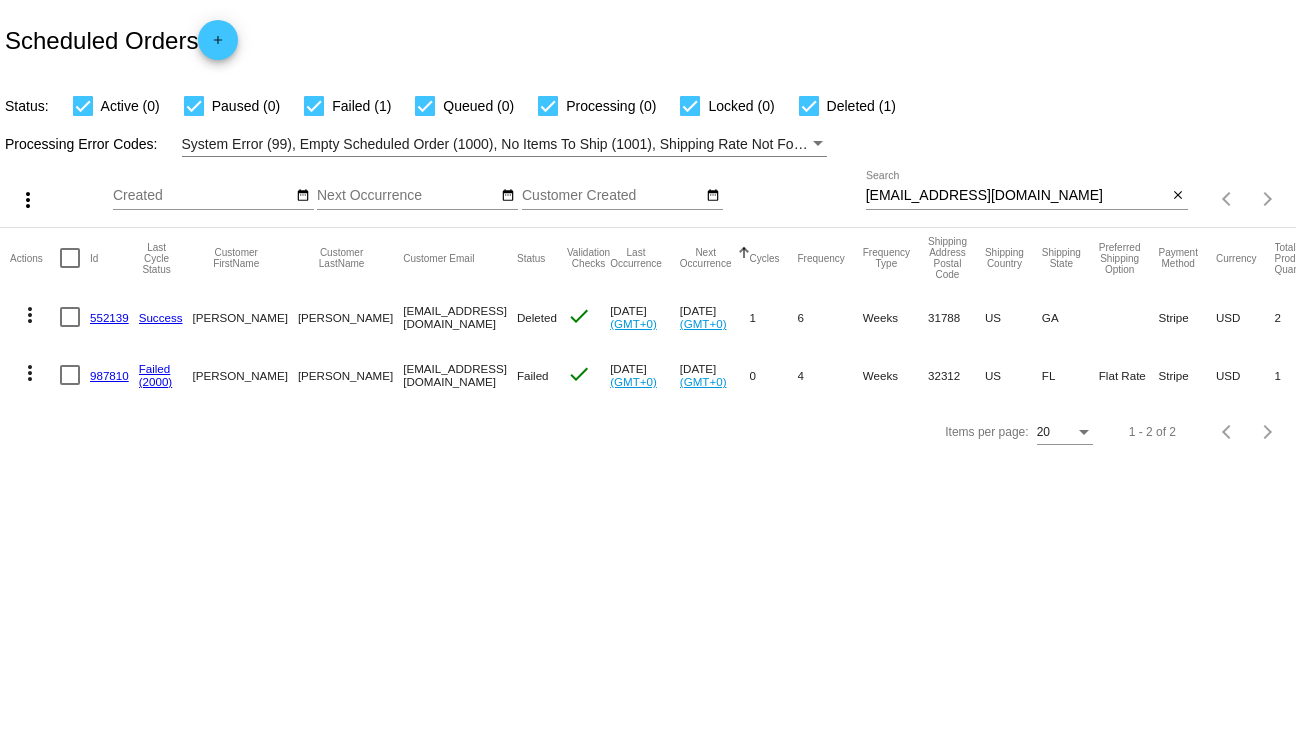 click on "987810" 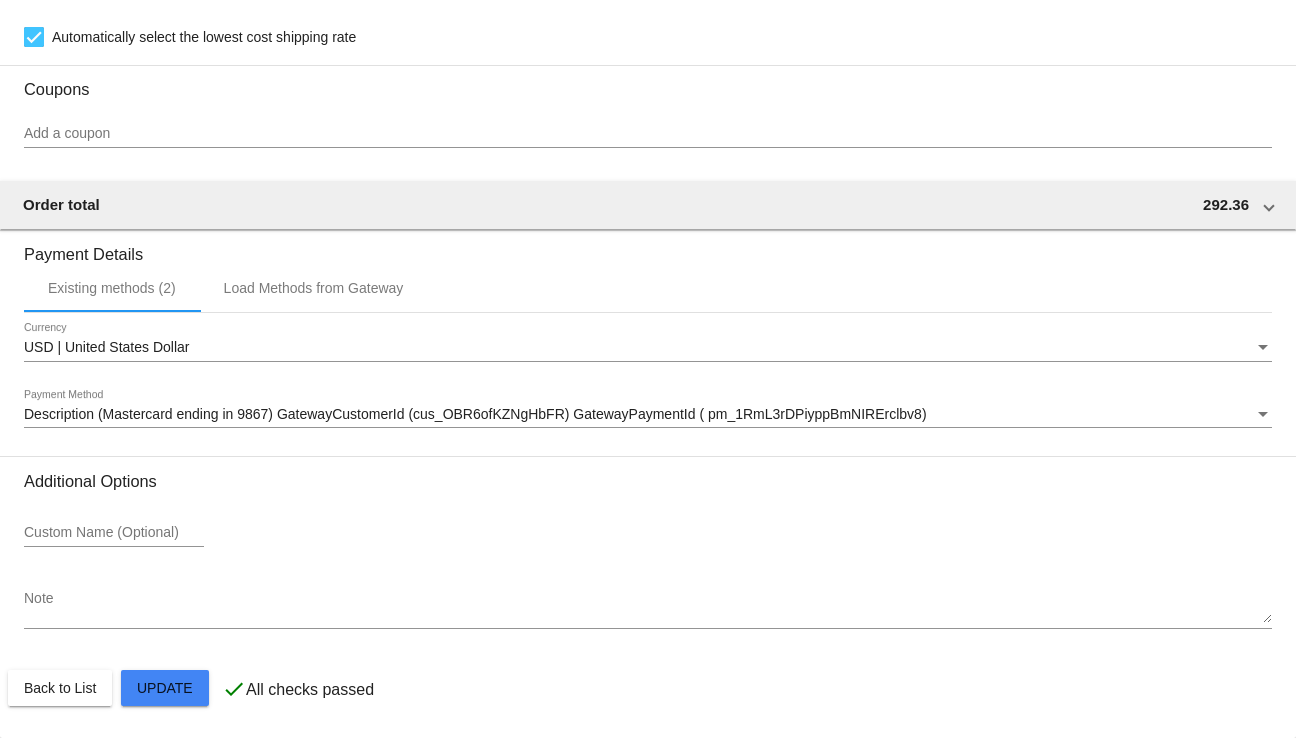 scroll, scrollTop: 1762, scrollLeft: 0, axis: vertical 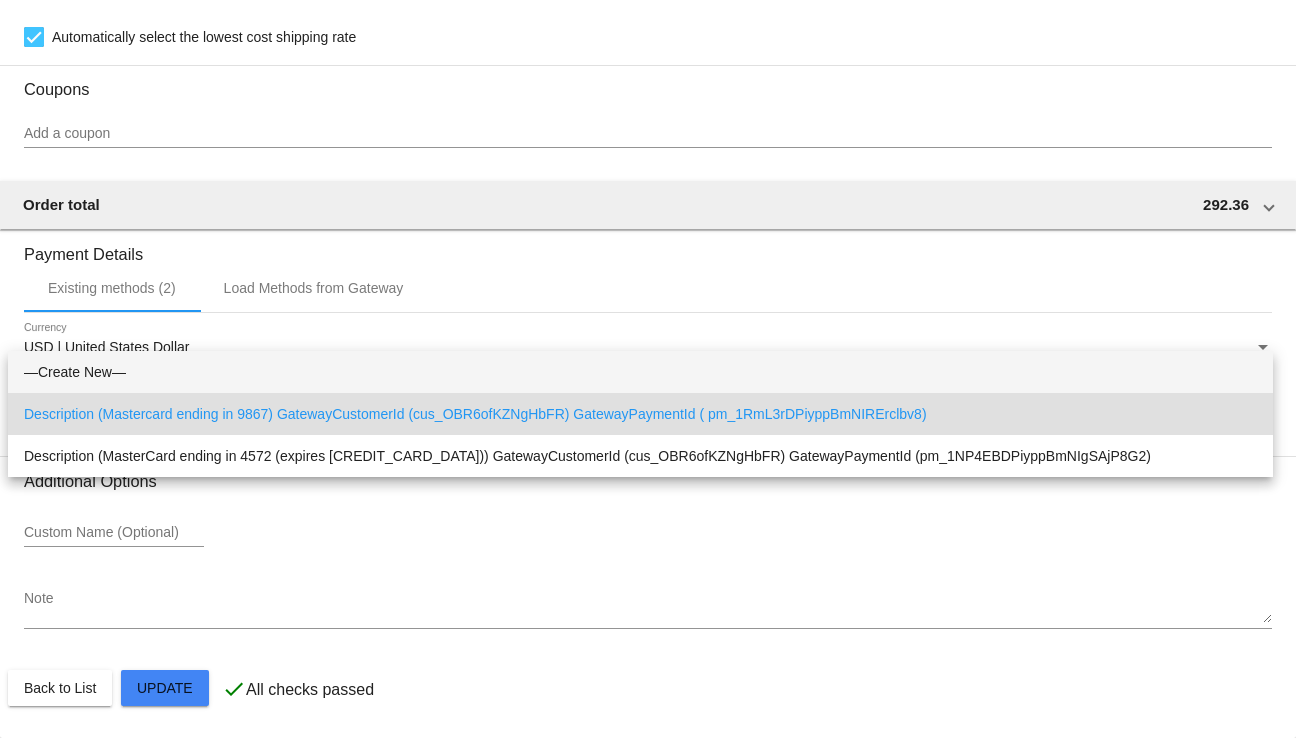 click on "—Create New—" at bounding box center (640, 372) 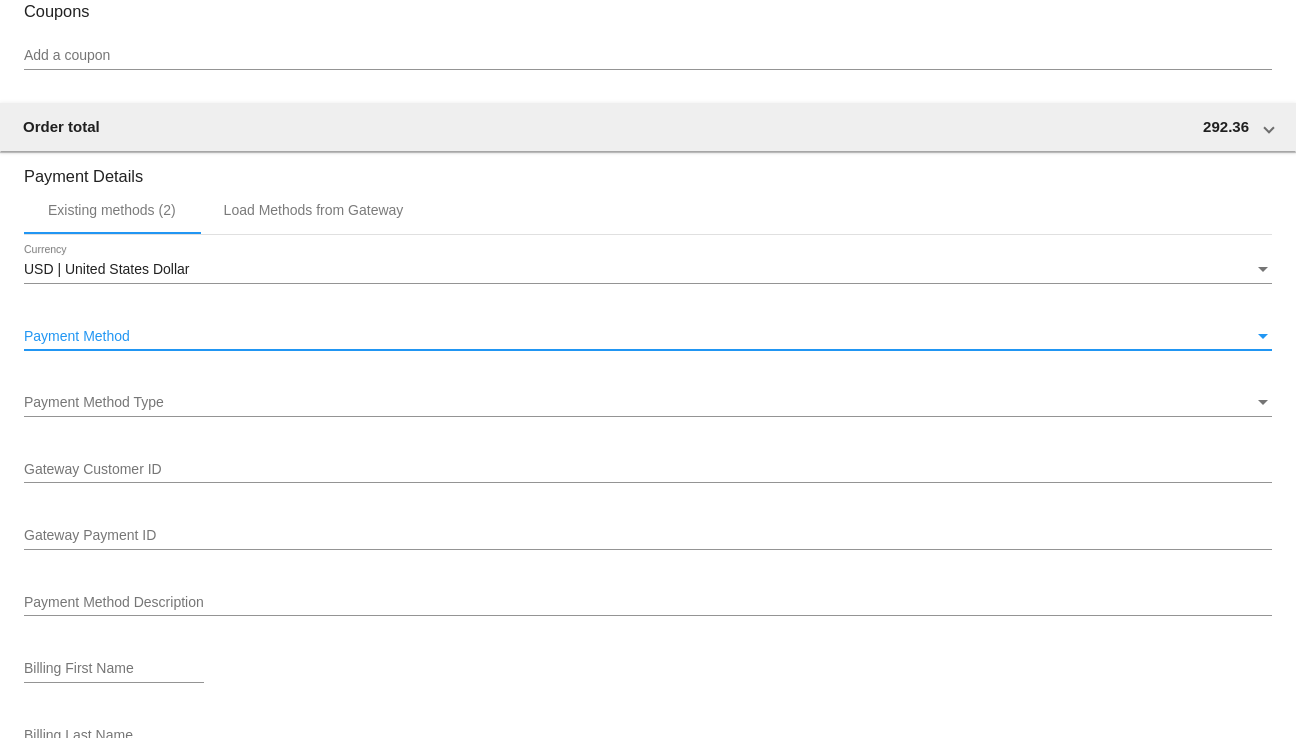 scroll, scrollTop: 1862, scrollLeft: 0, axis: vertical 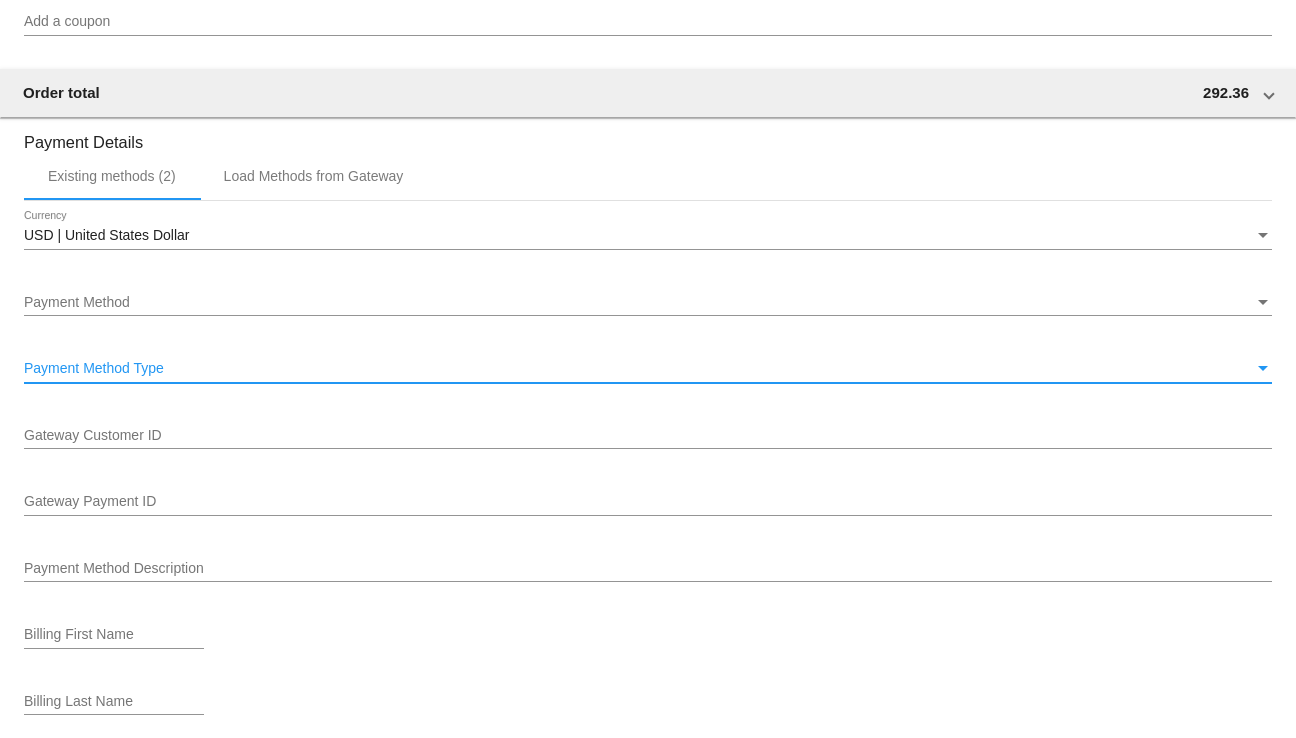 click on "Payment Method Type" at bounding box center [639, 369] 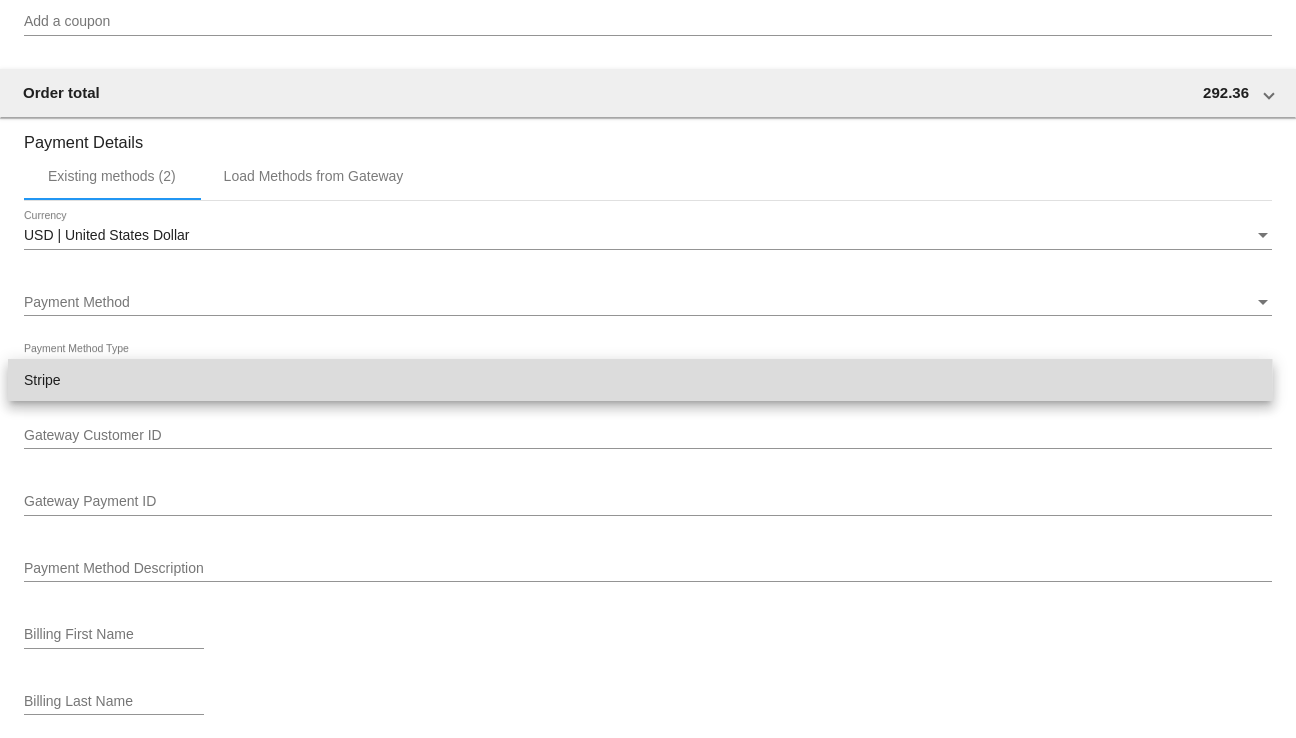 click on "Stripe" at bounding box center (640, 380) 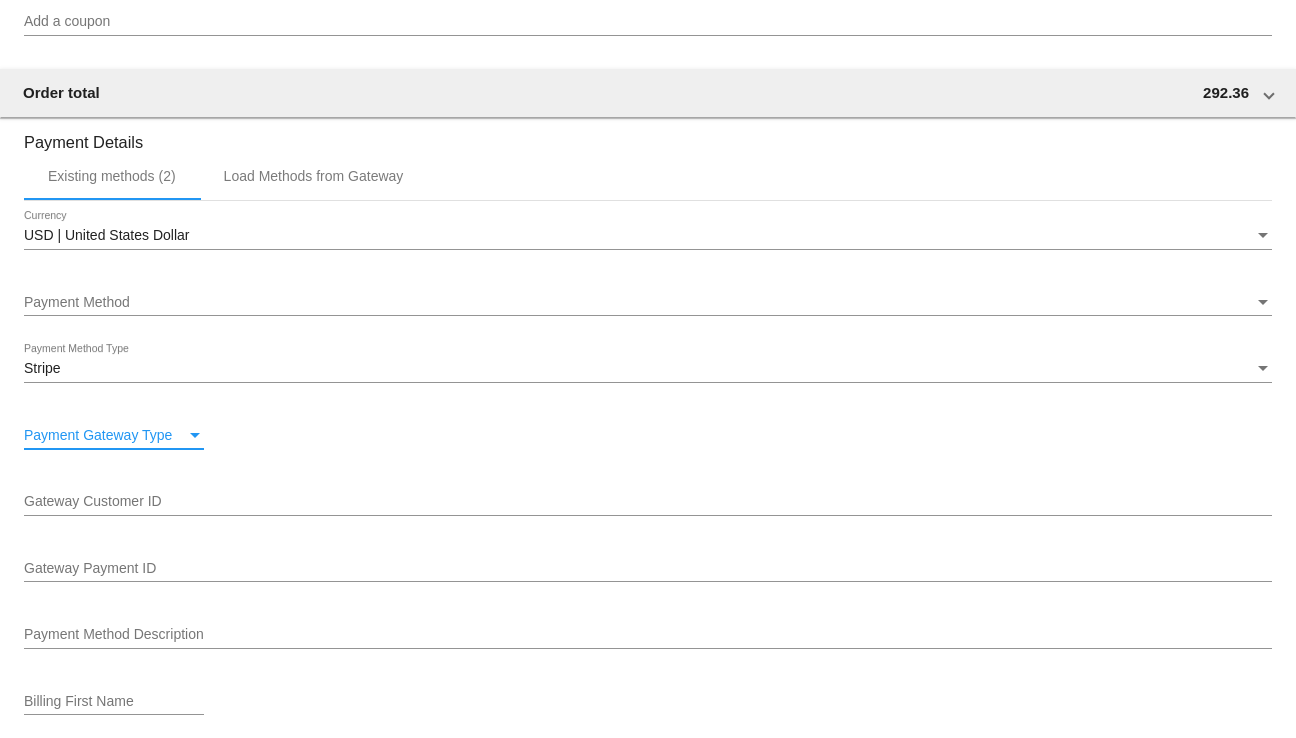 click on "Payment Gateway Type" at bounding box center (105, 436) 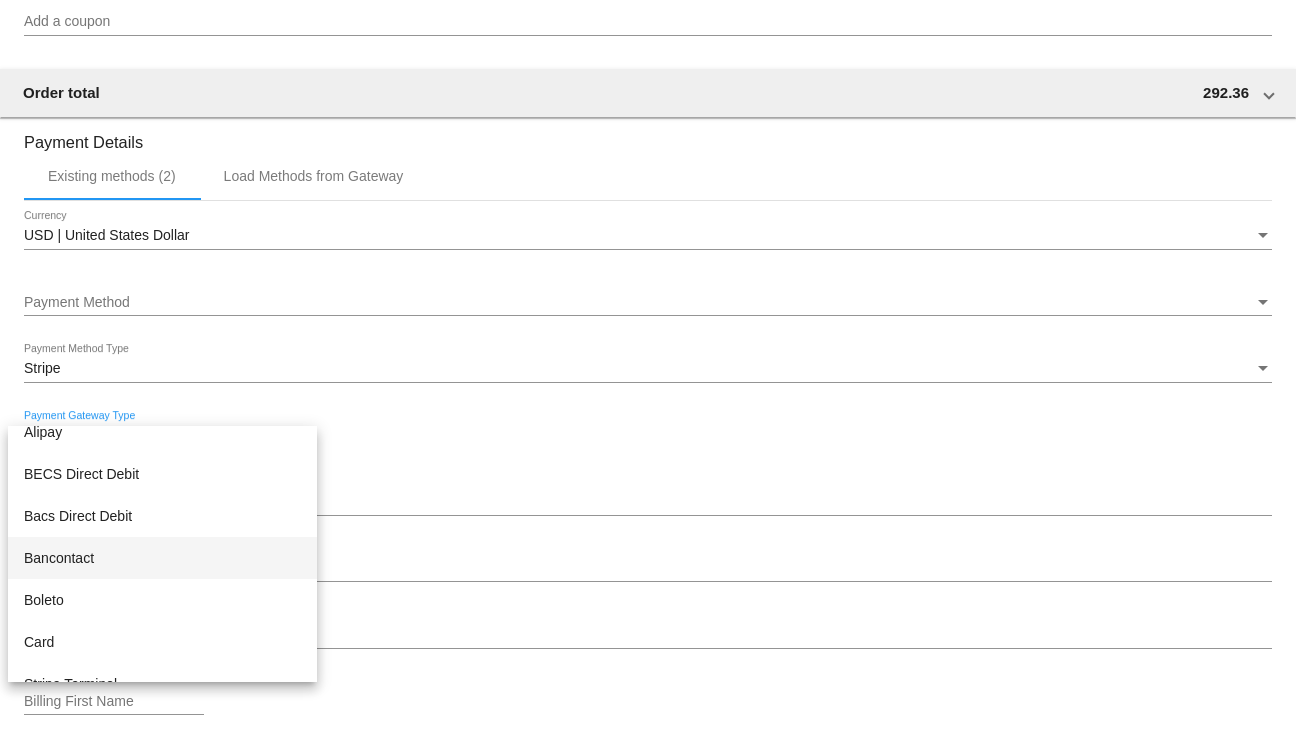 scroll, scrollTop: 100, scrollLeft: 0, axis: vertical 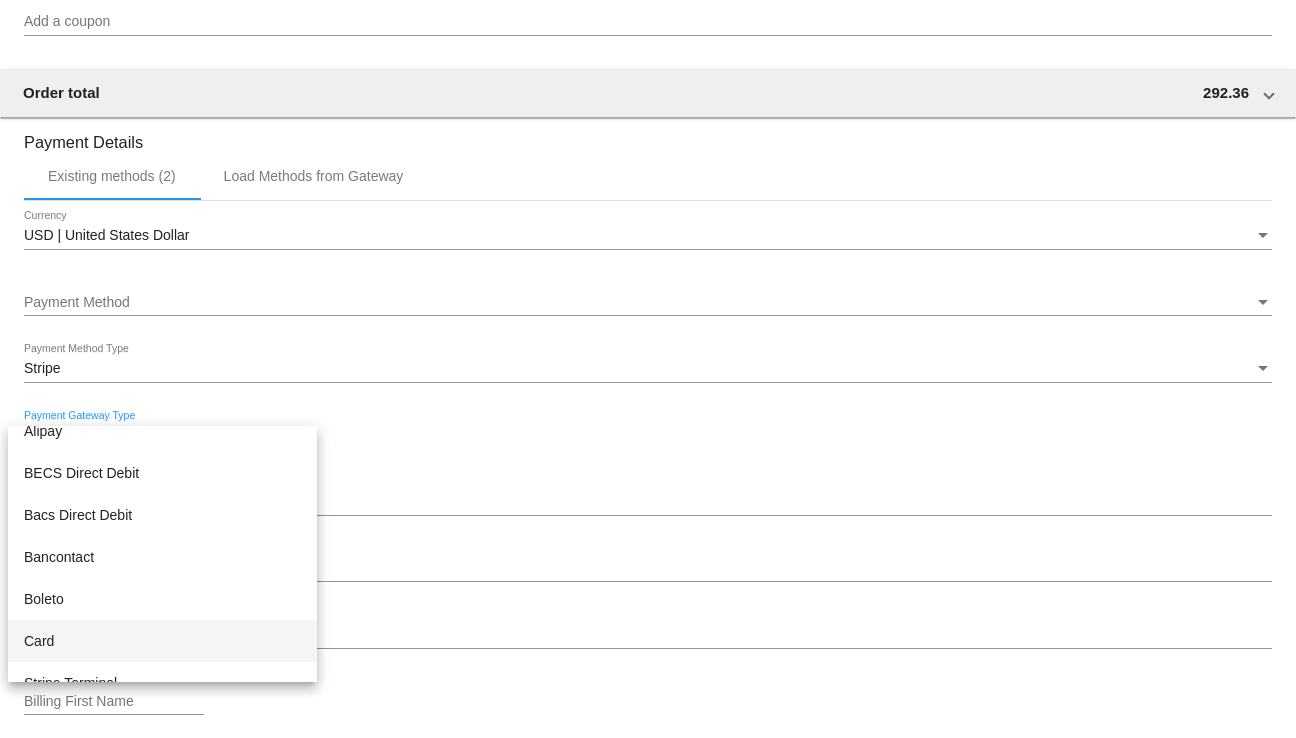click on "Card" at bounding box center [162, 641] 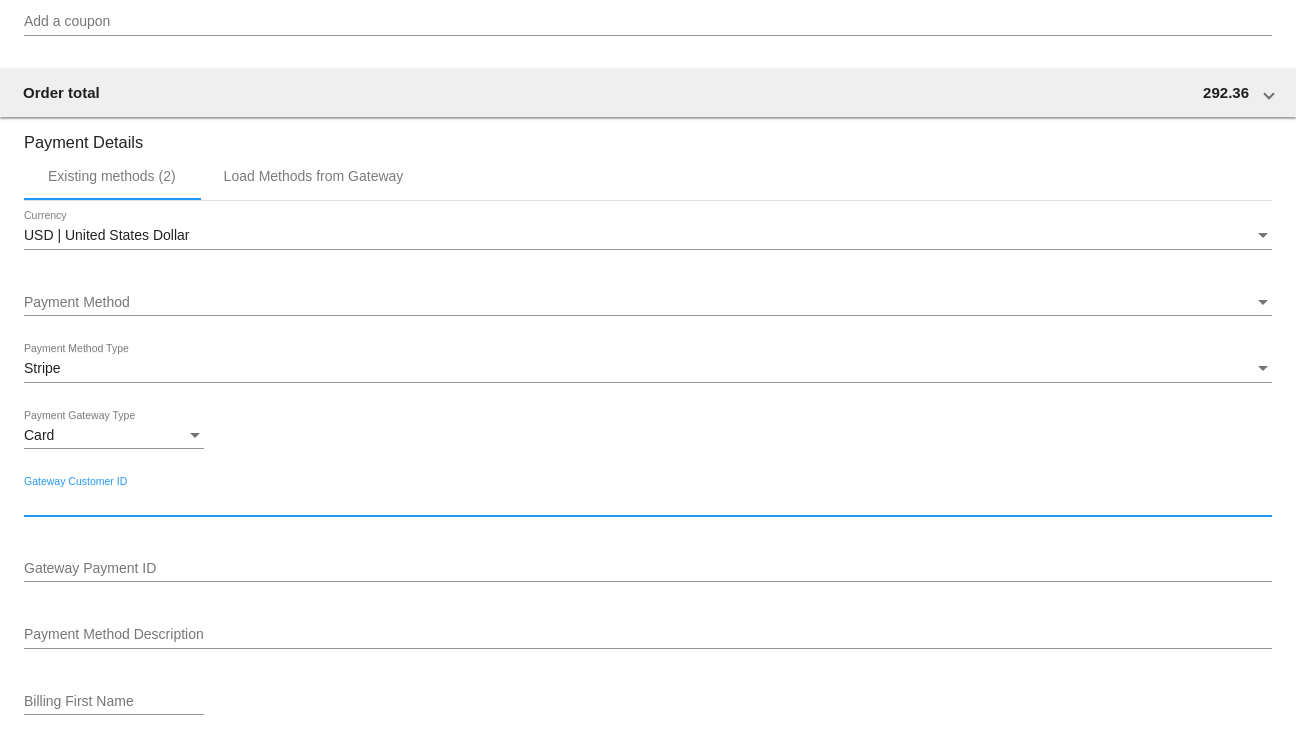 click on "Gateway Customer ID" at bounding box center [648, 502] 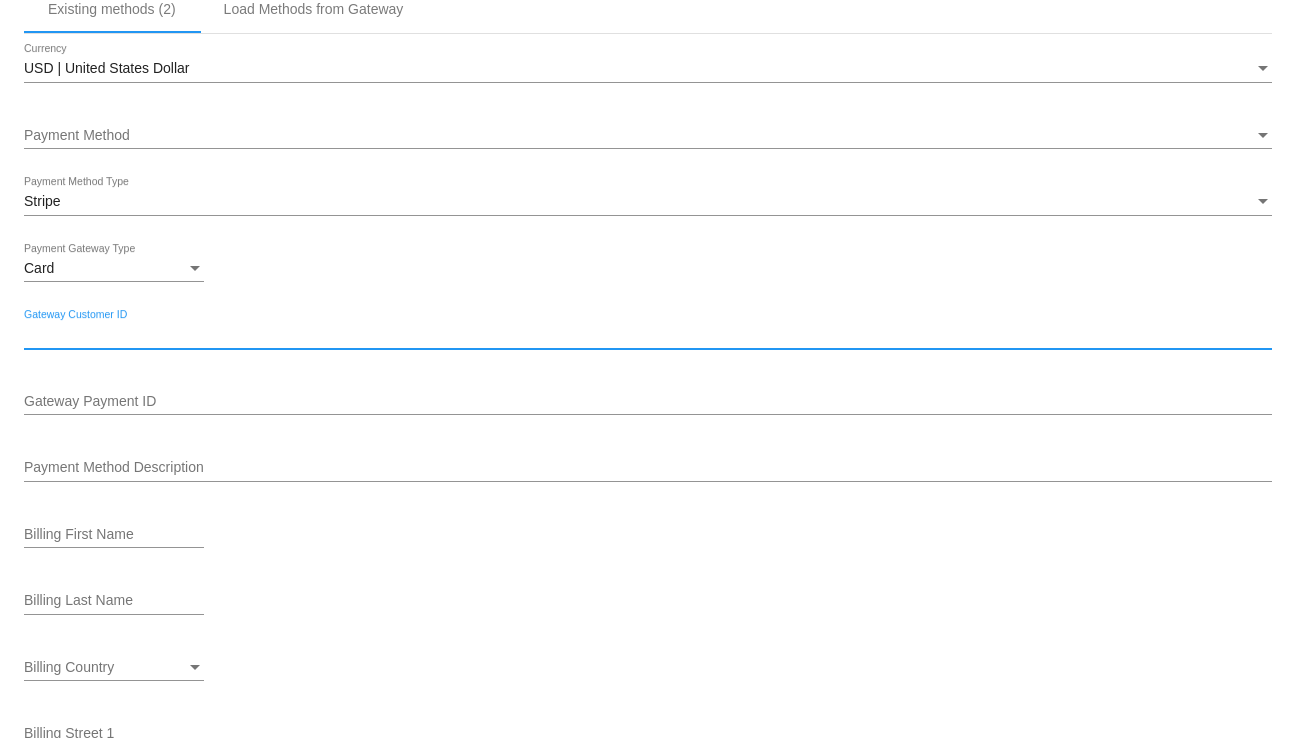 scroll, scrollTop: 2062, scrollLeft: 0, axis: vertical 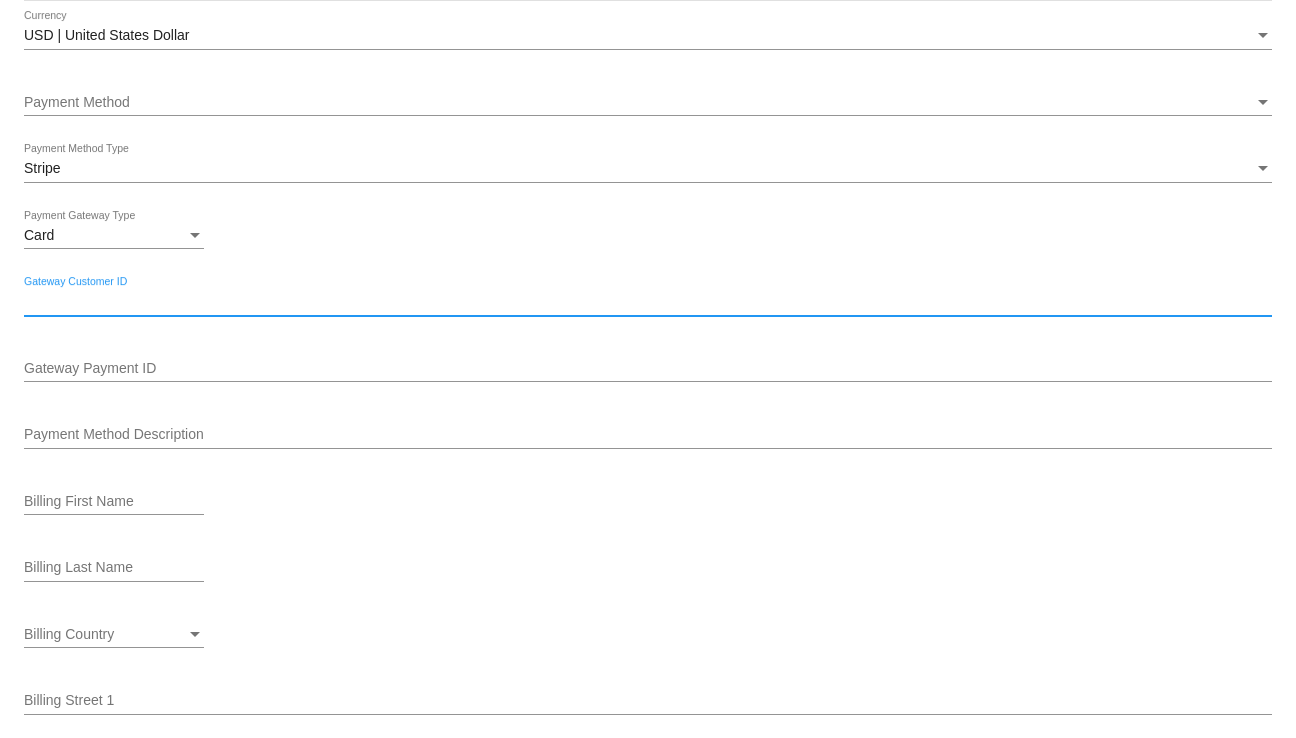 click on "Card
Payment Gateway Type" at bounding box center (648, 238) 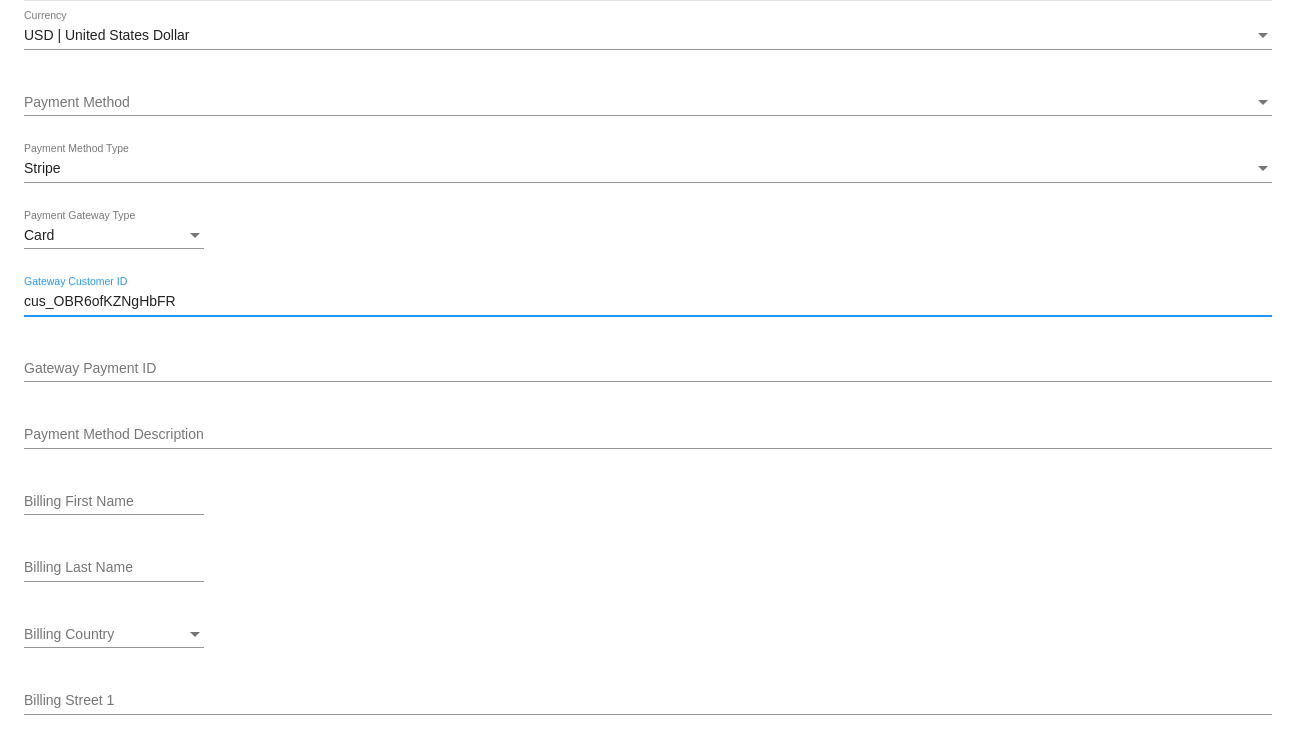 type on "cus_OBR6ofKZNgHbFR" 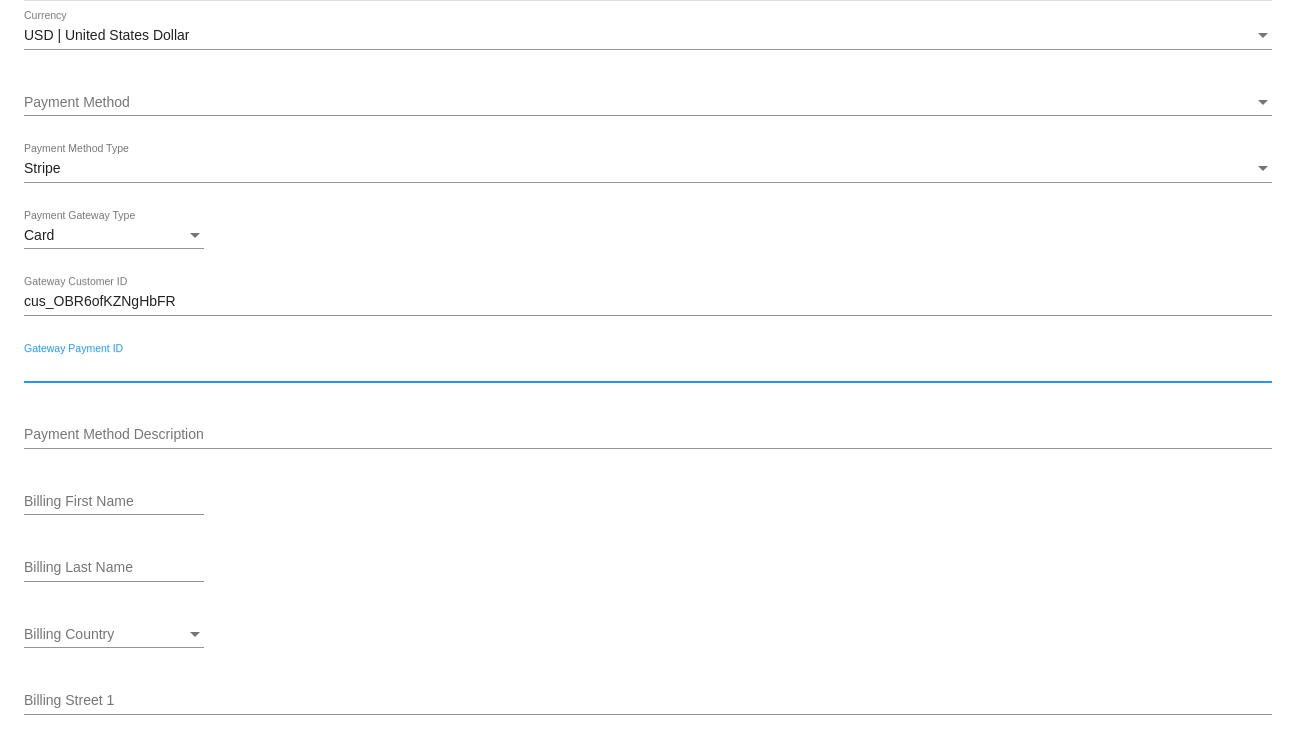 paste on "pm_1RmL3rDPiyppBmNIRErclbv8" 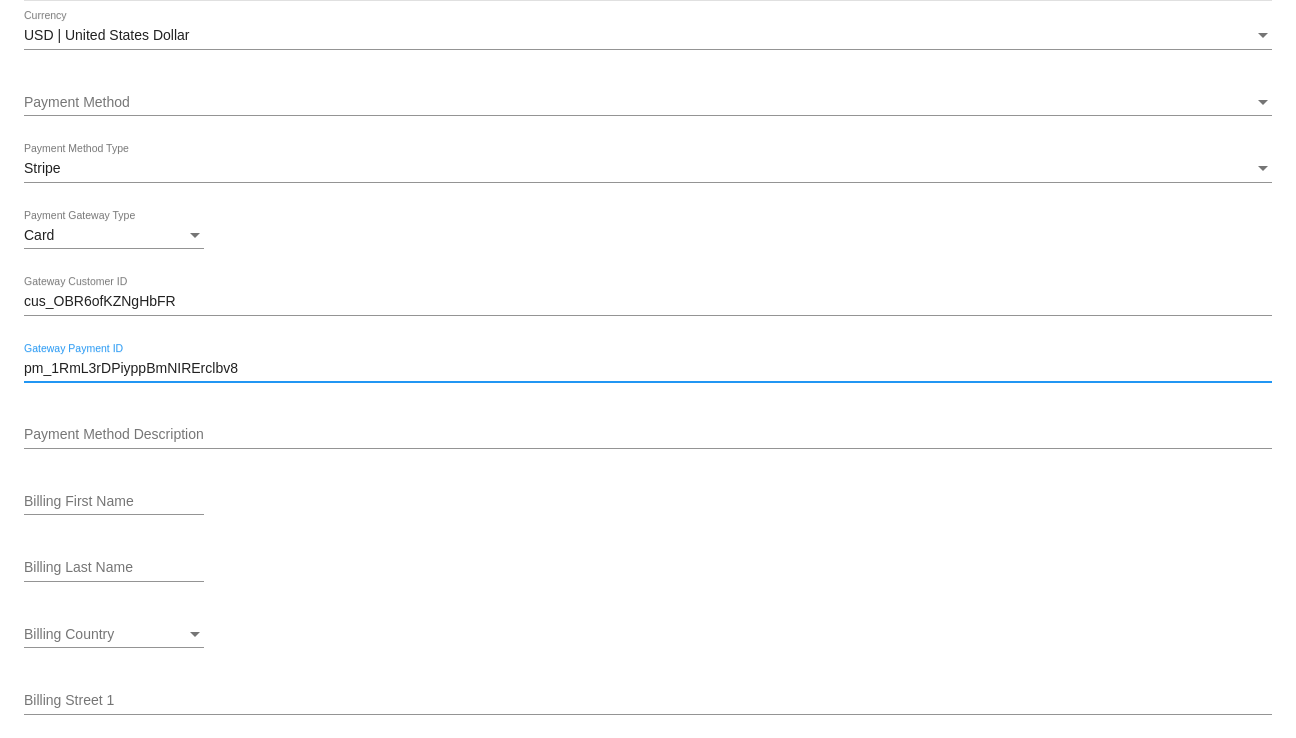 type on "pm_1RmL3rDPiyppBmNIRErclbv8" 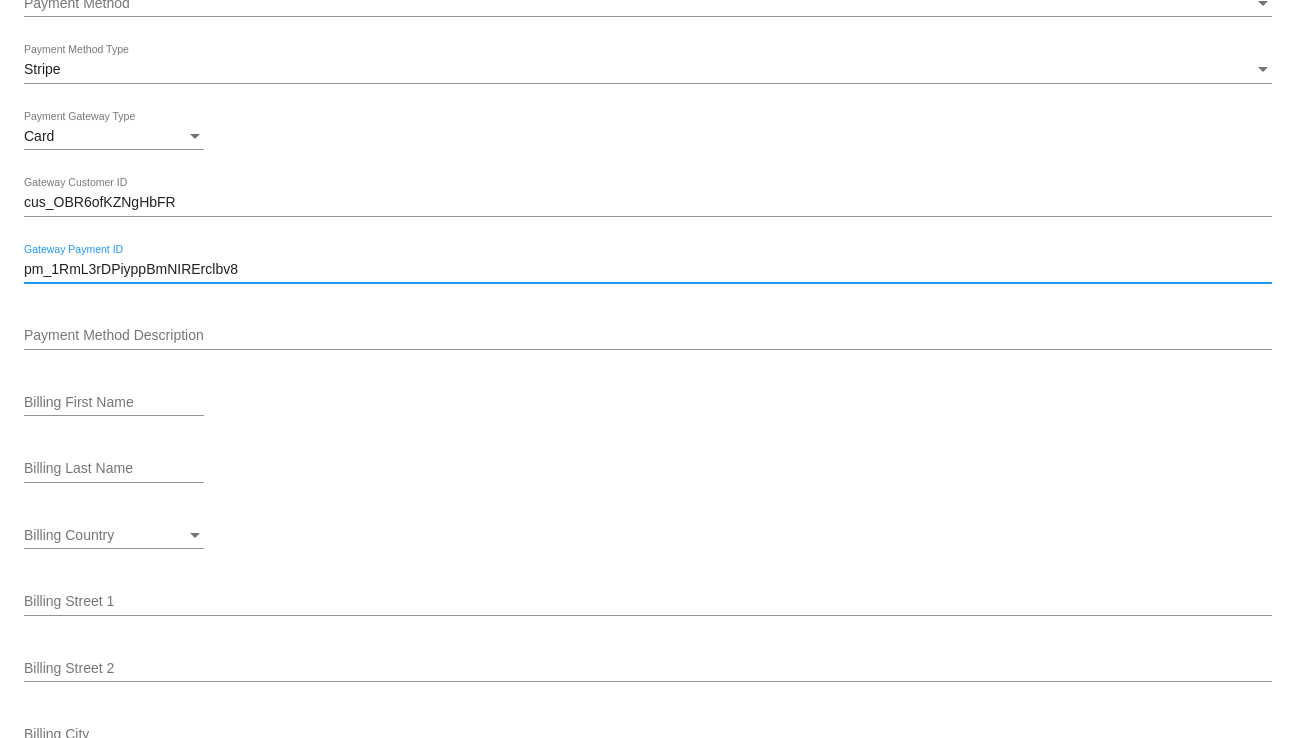 scroll, scrollTop: 2162, scrollLeft: 0, axis: vertical 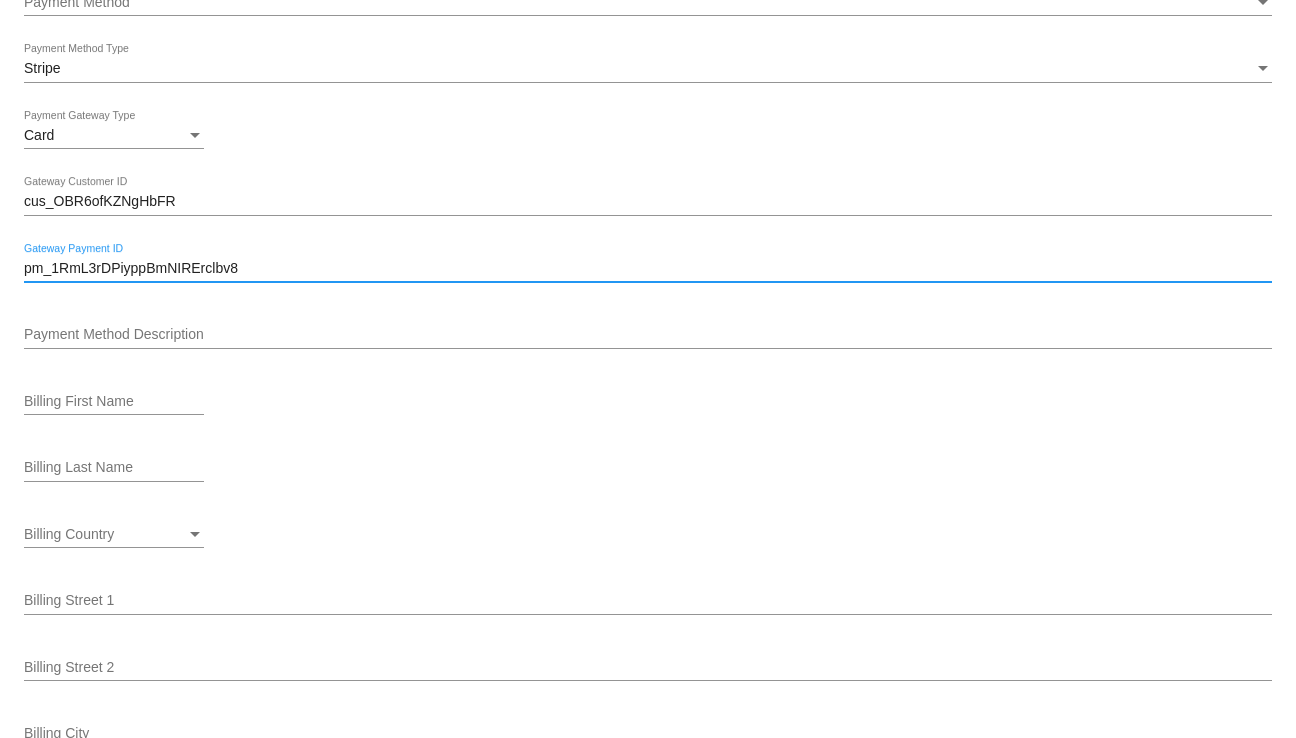 click on "Payment Method Description" at bounding box center (648, 335) 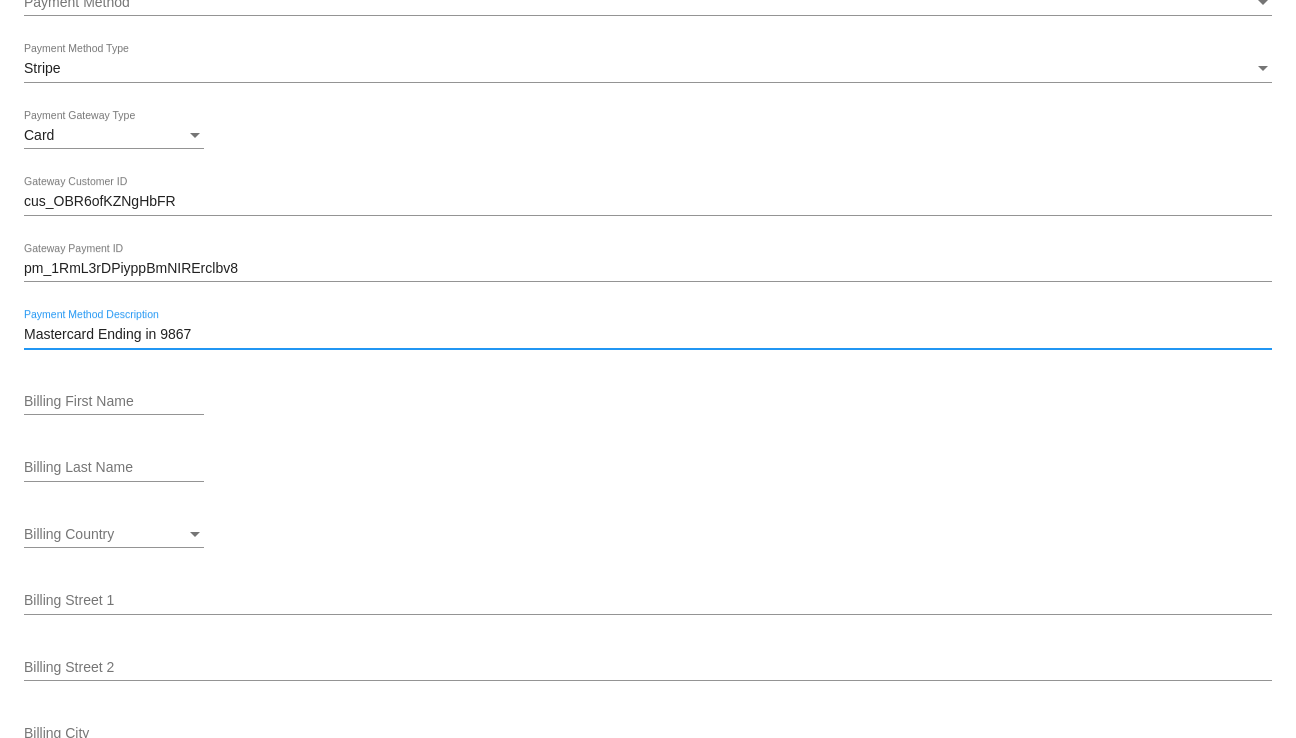 type on "Mastercard Ending in 9867" 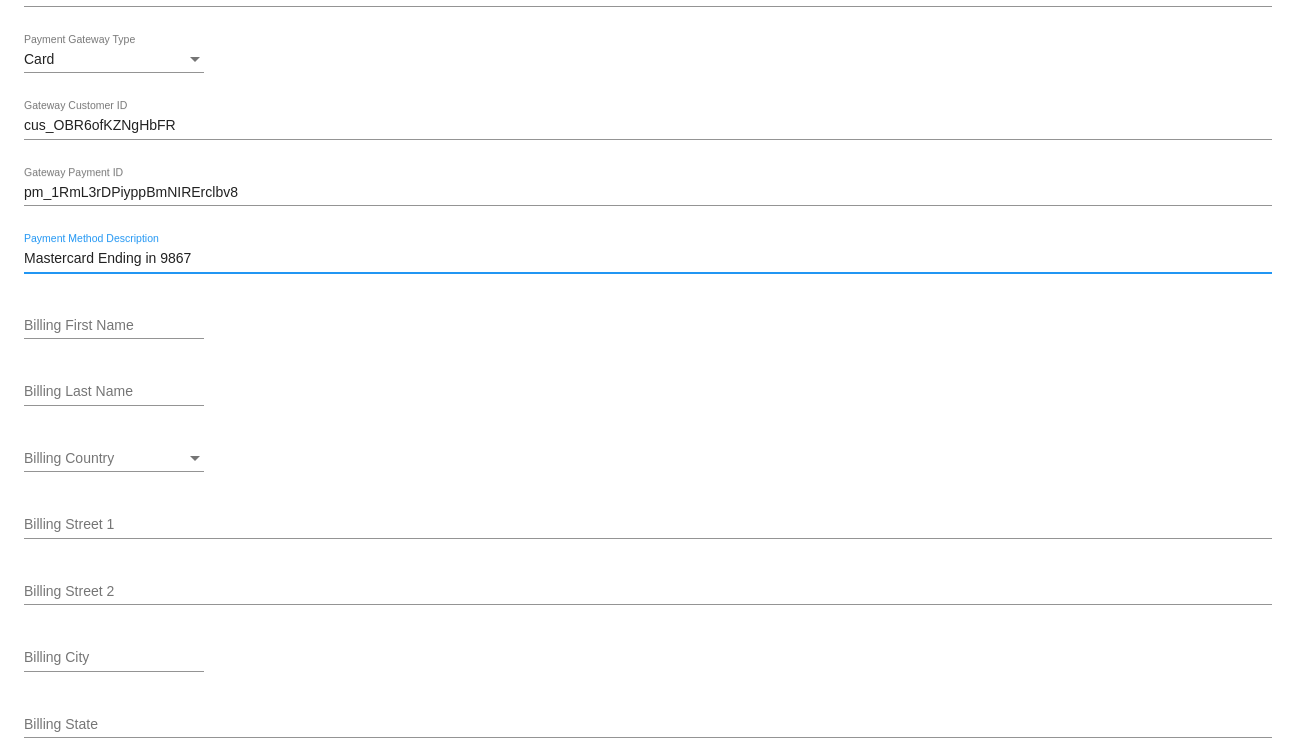 scroll, scrollTop: 2362, scrollLeft: 0, axis: vertical 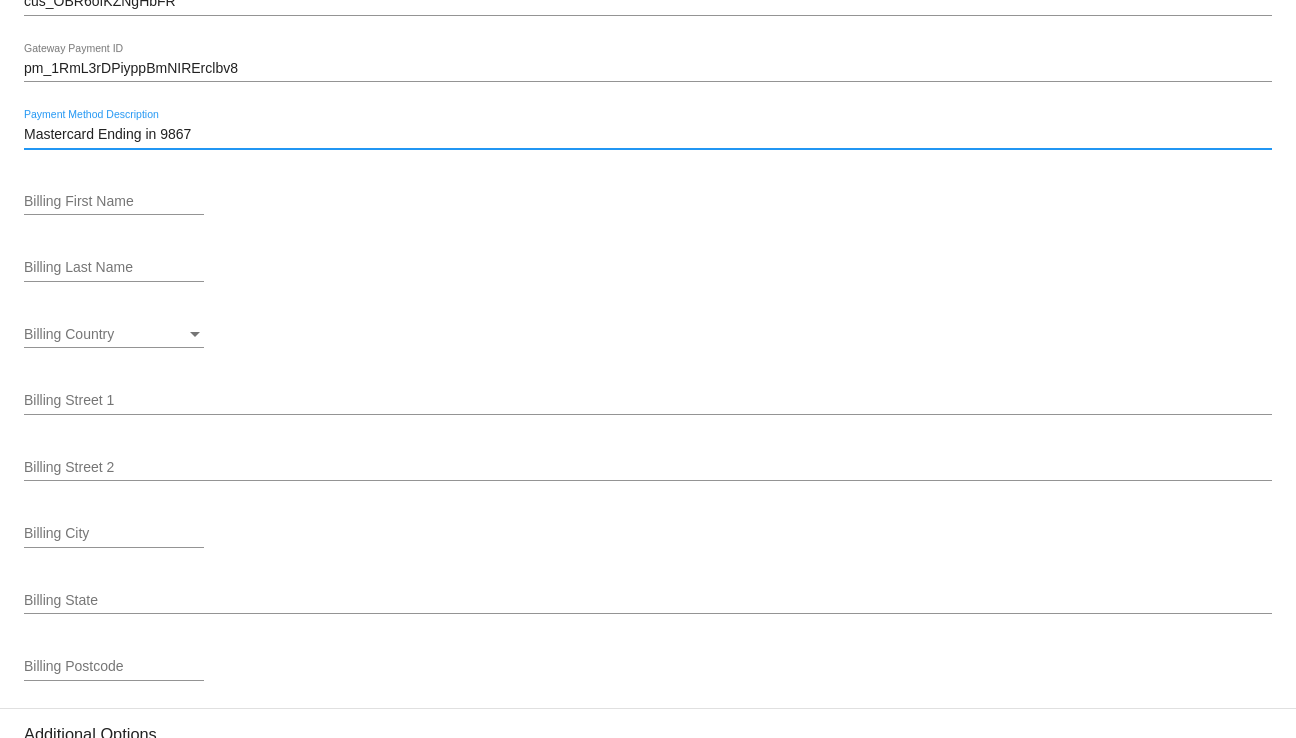 click on "Billing First Name" at bounding box center (114, 202) 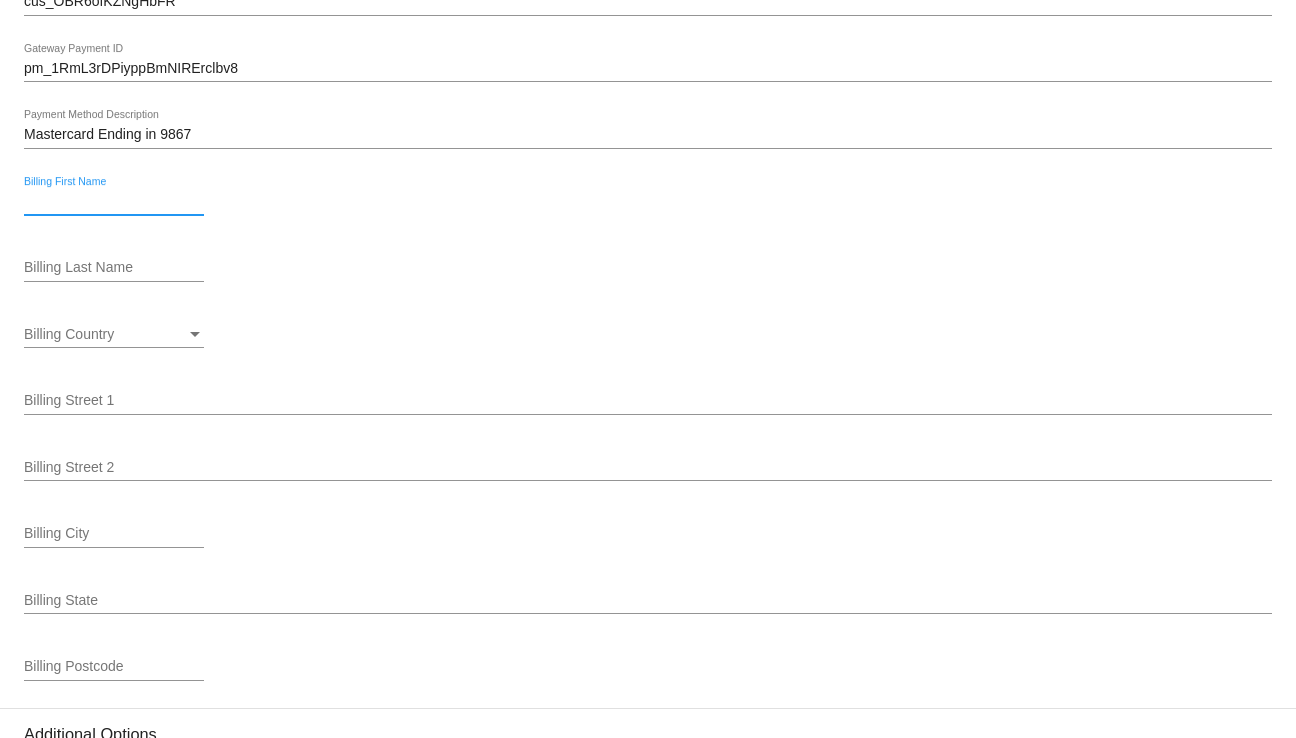 type on "[PERSON_NAME]" 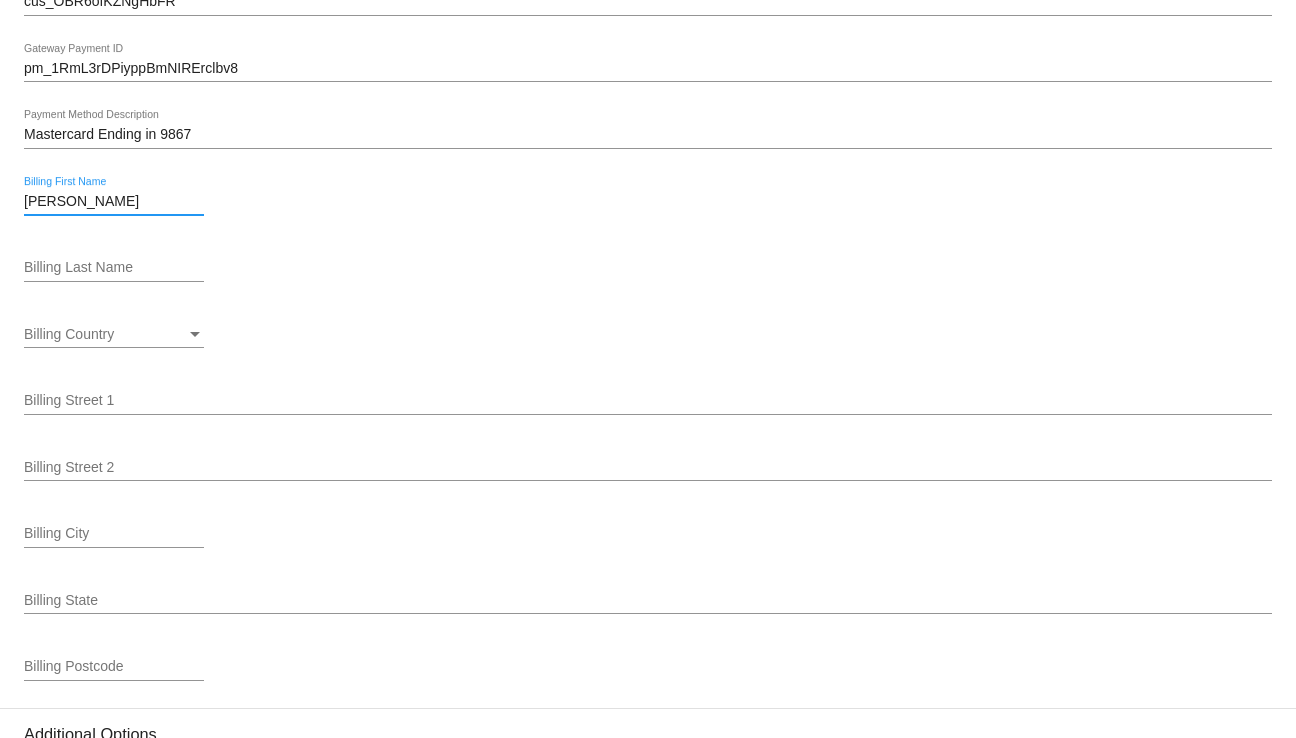 type on "[PERSON_NAME]" 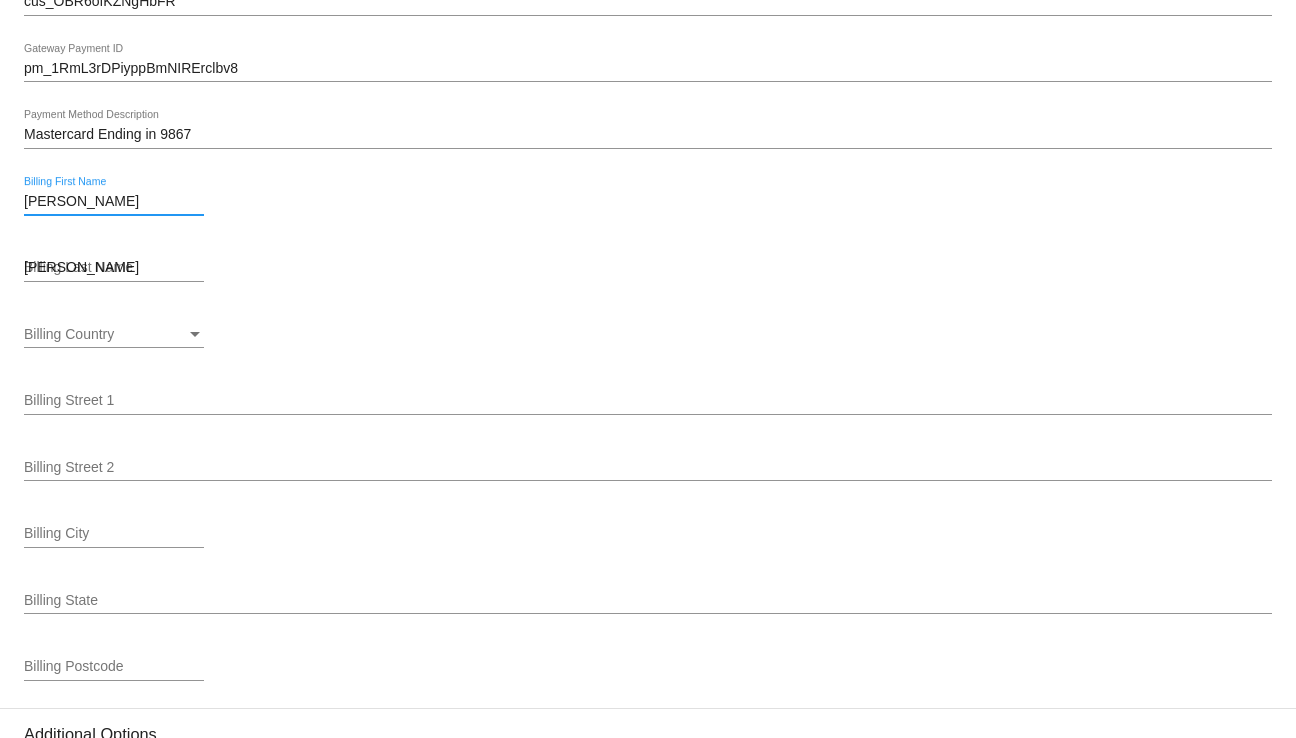 type on "9154 Stonehenge Trail" 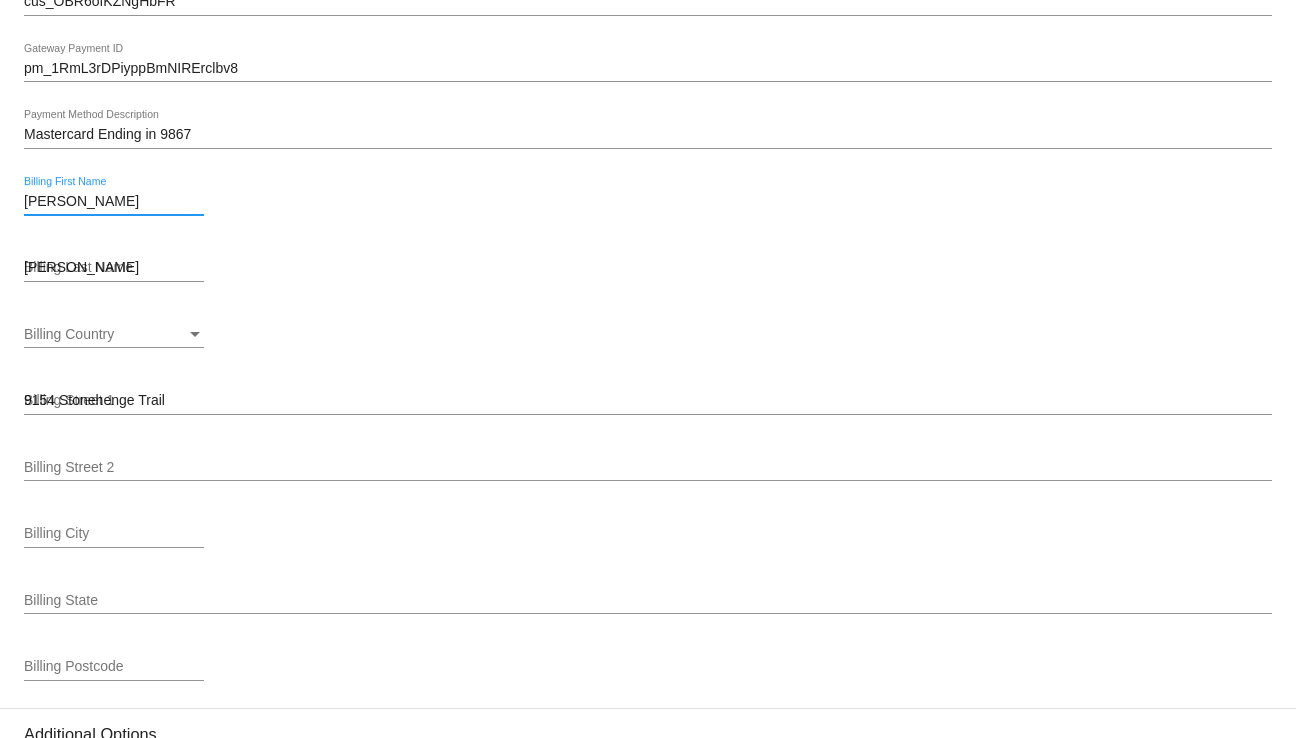 type on "Tallahassee" 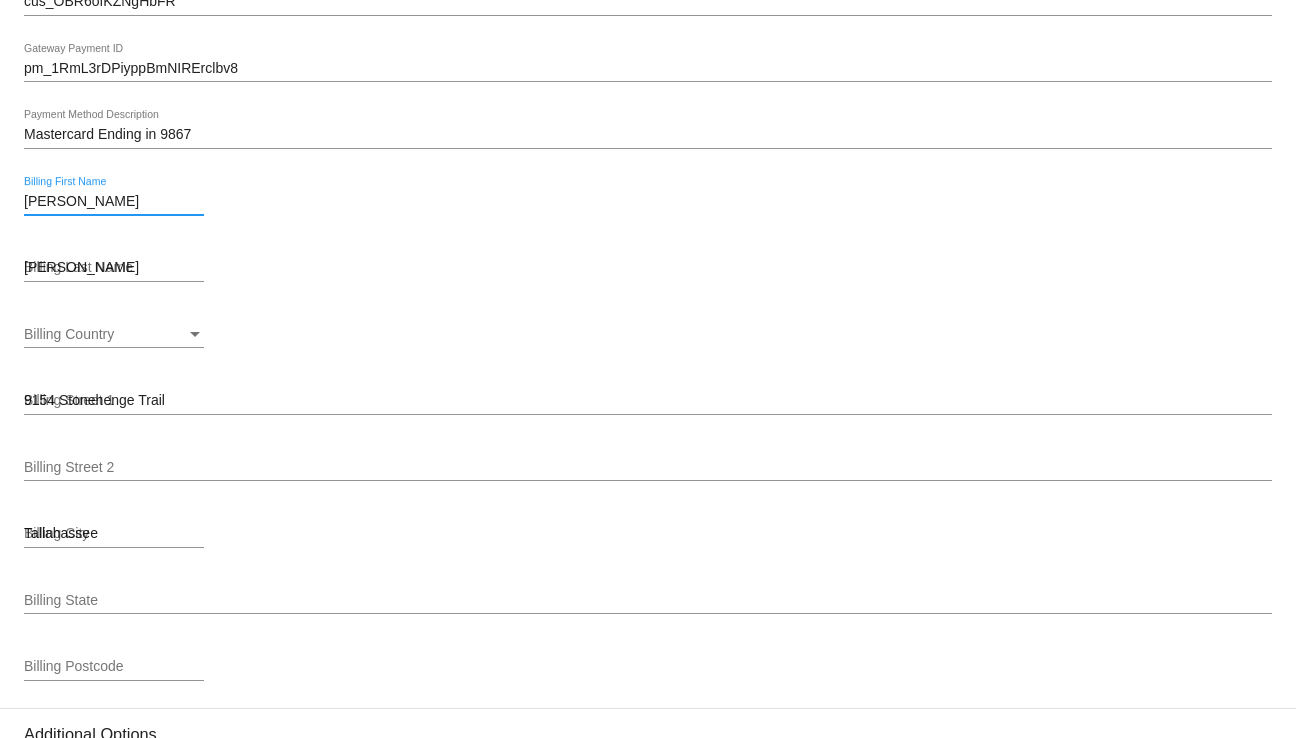 type on "32312" 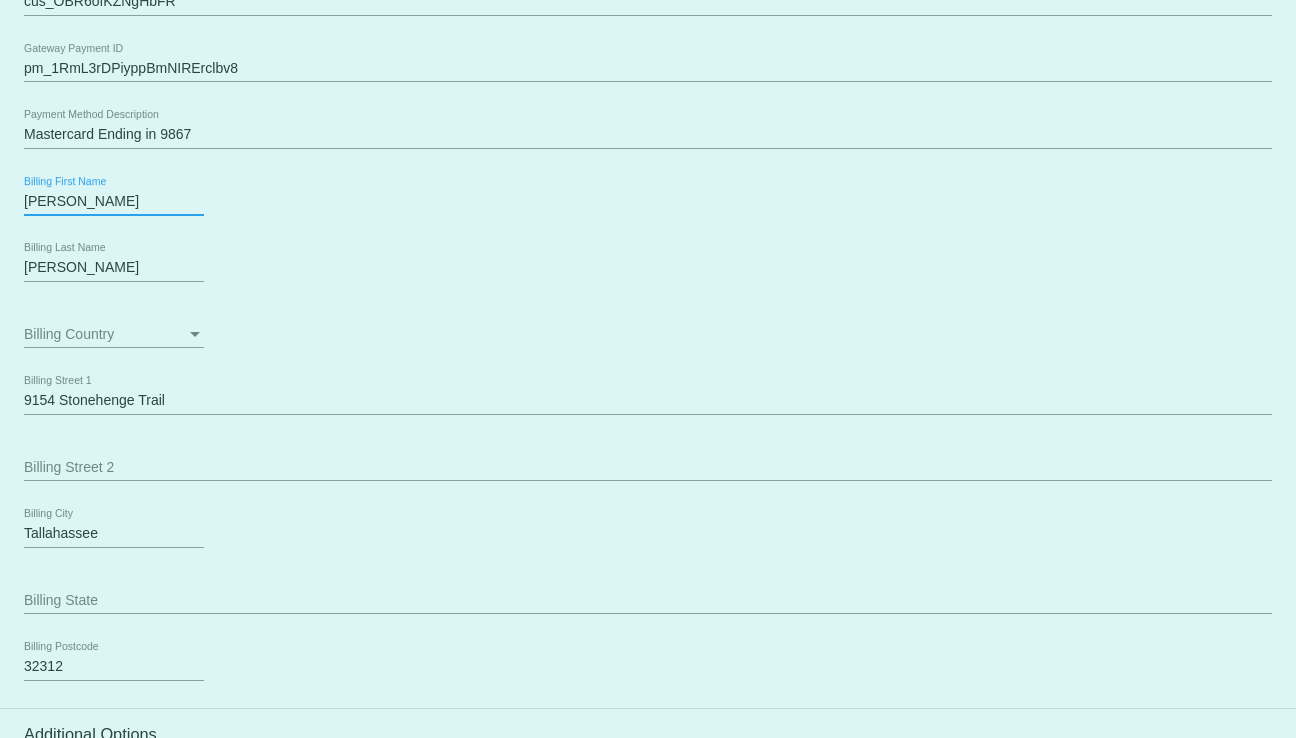 type on "Tina" 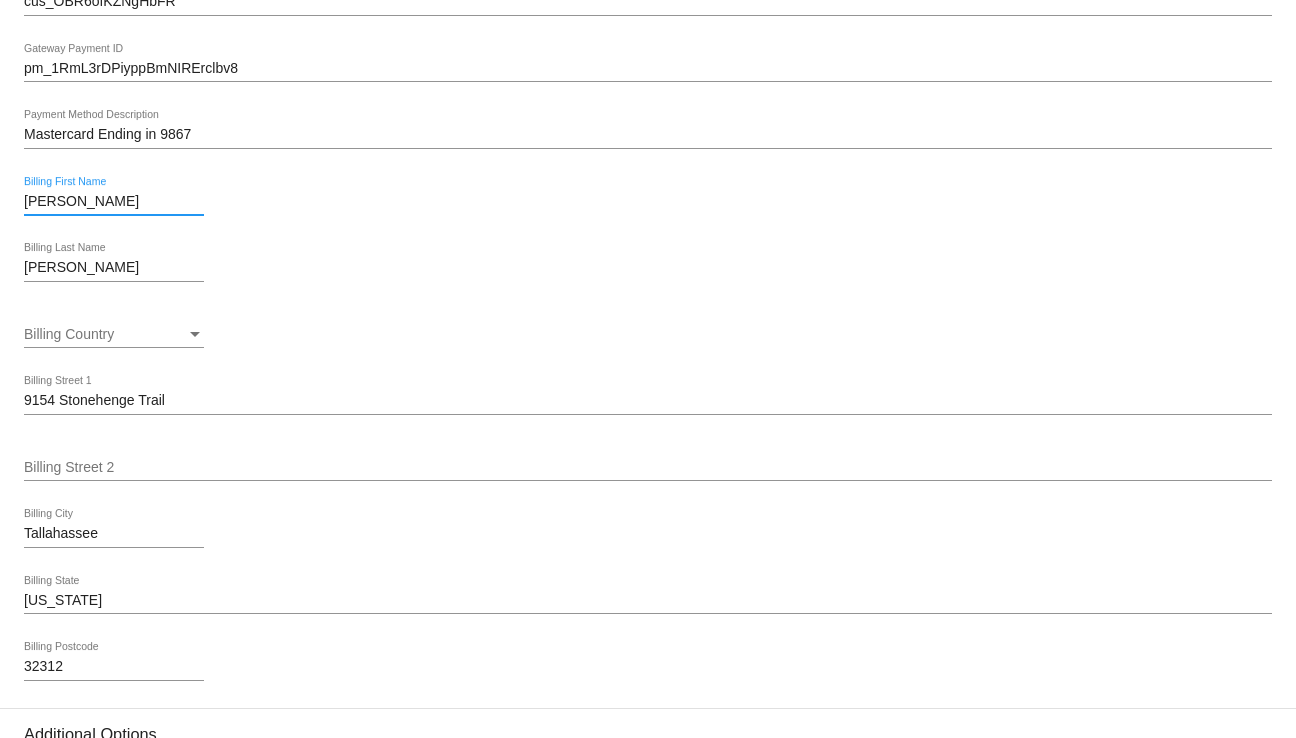 click on "Billing Country" at bounding box center (105, 335) 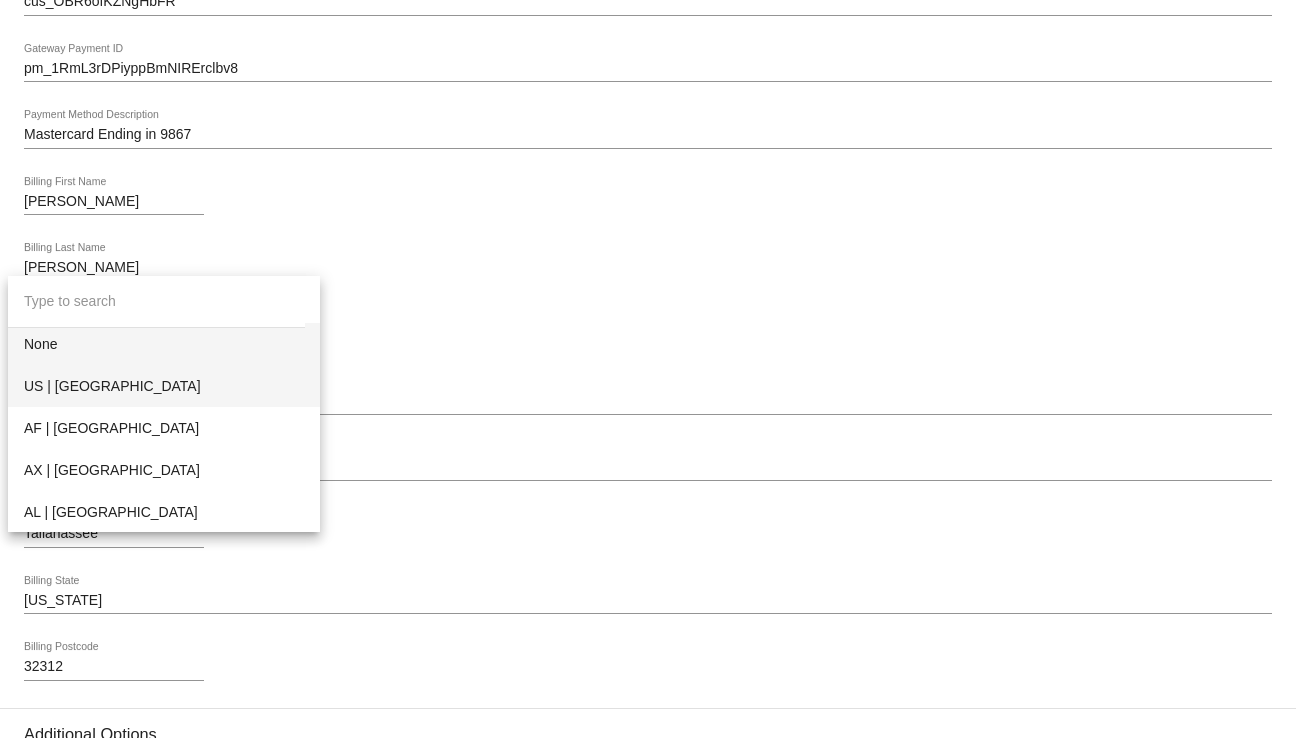 click on "US | [GEOGRAPHIC_DATA]" at bounding box center [164, 386] 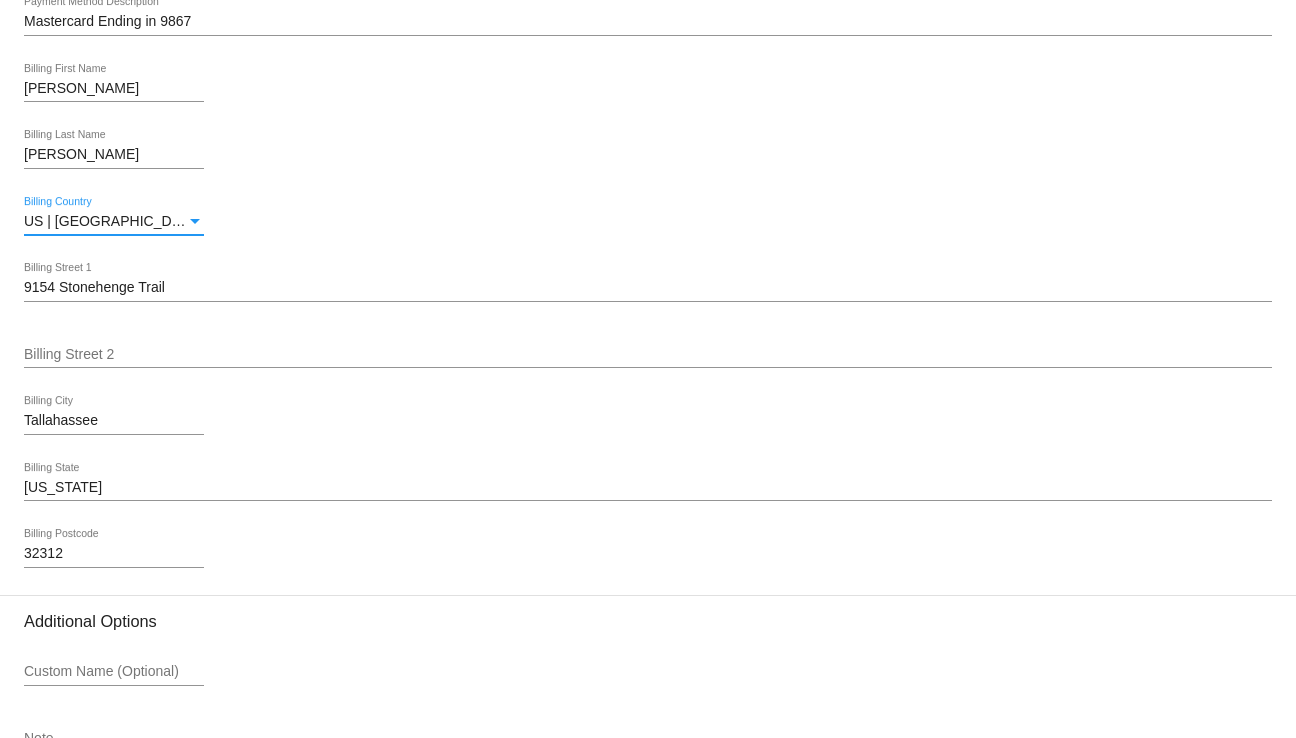 scroll, scrollTop: 2629, scrollLeft: 0, axis: vertical 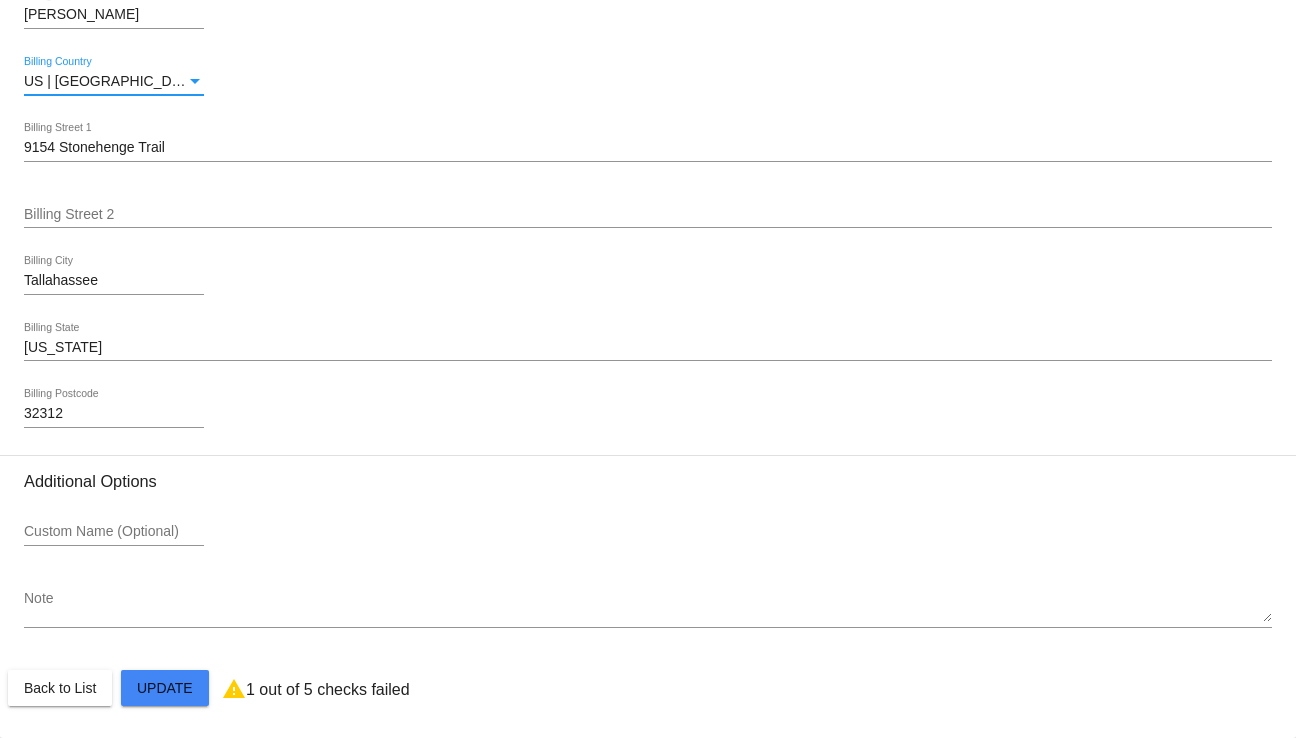 click on "Customer
3012634: Sheila Doyle
shdoye6463@gmail.com
Customer Shipping
Enter Shipping Address Select A Saved Address (1)
Sheila
Shipping First Name
Doyle
Shipping Last Name
US | USA
Shipping Country
9154 Stonehenge Trail
Shipping Street 1
Shipping Street 2
Tallahassee
Shipping City
FL | Florida
Shipping State
32312
Shipping Postcode
Scheduled Order Details
Frequency:
Every 4 weeks
Failed
Status
1" 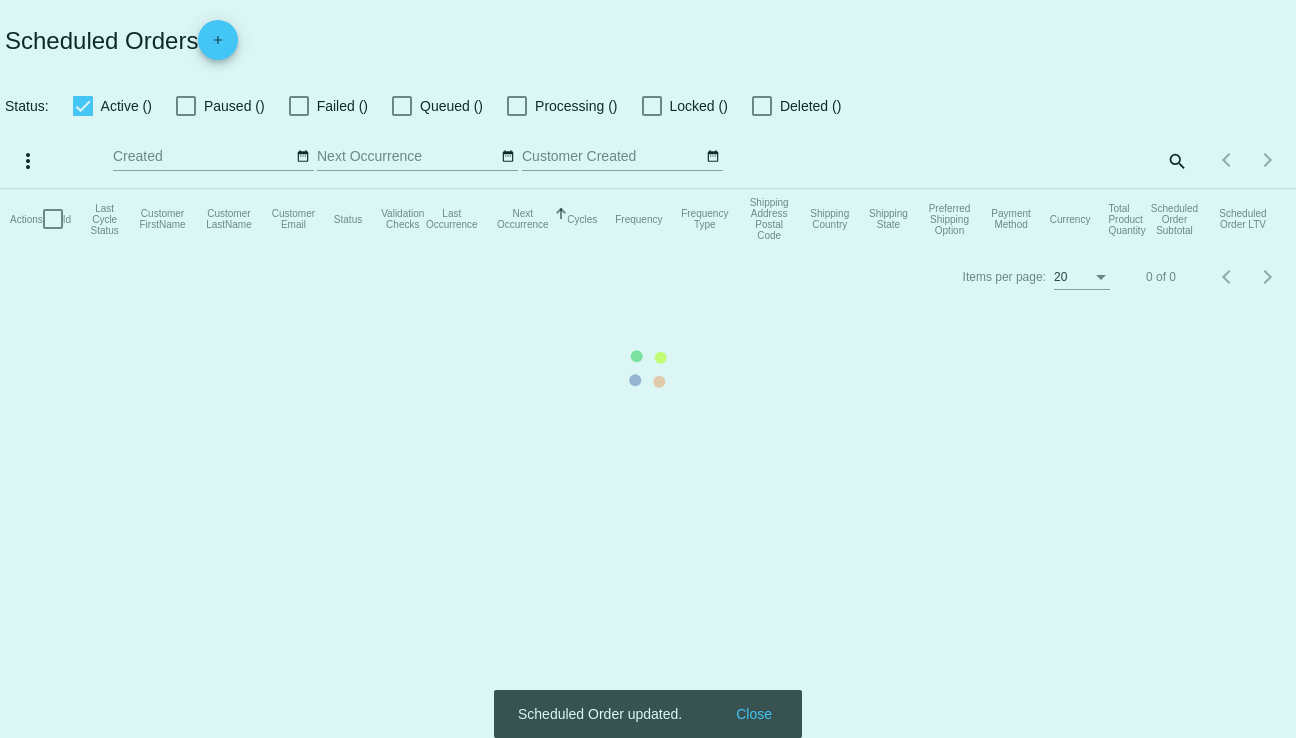 drag, startPoint x: 30, startPoint y: 690, endPoint x: 822, endPoint y: 497, distance: 815.1767 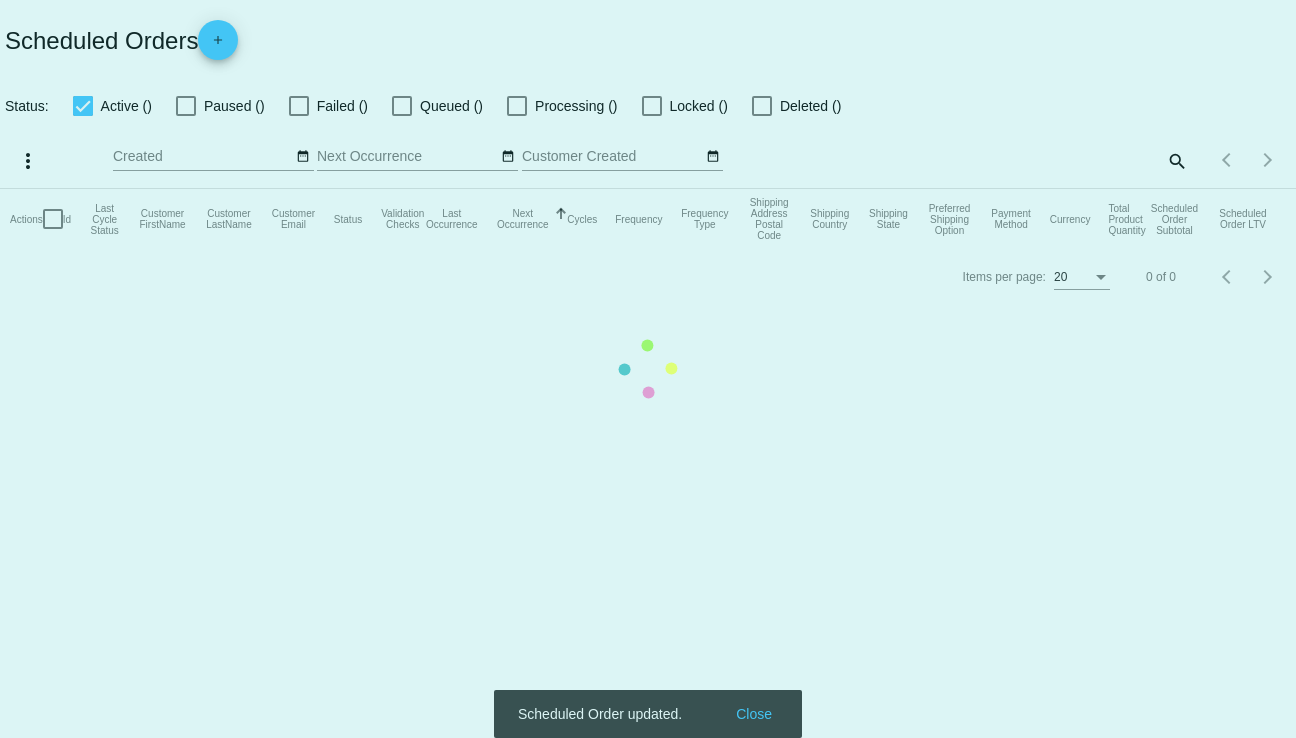 checkbox on "true" 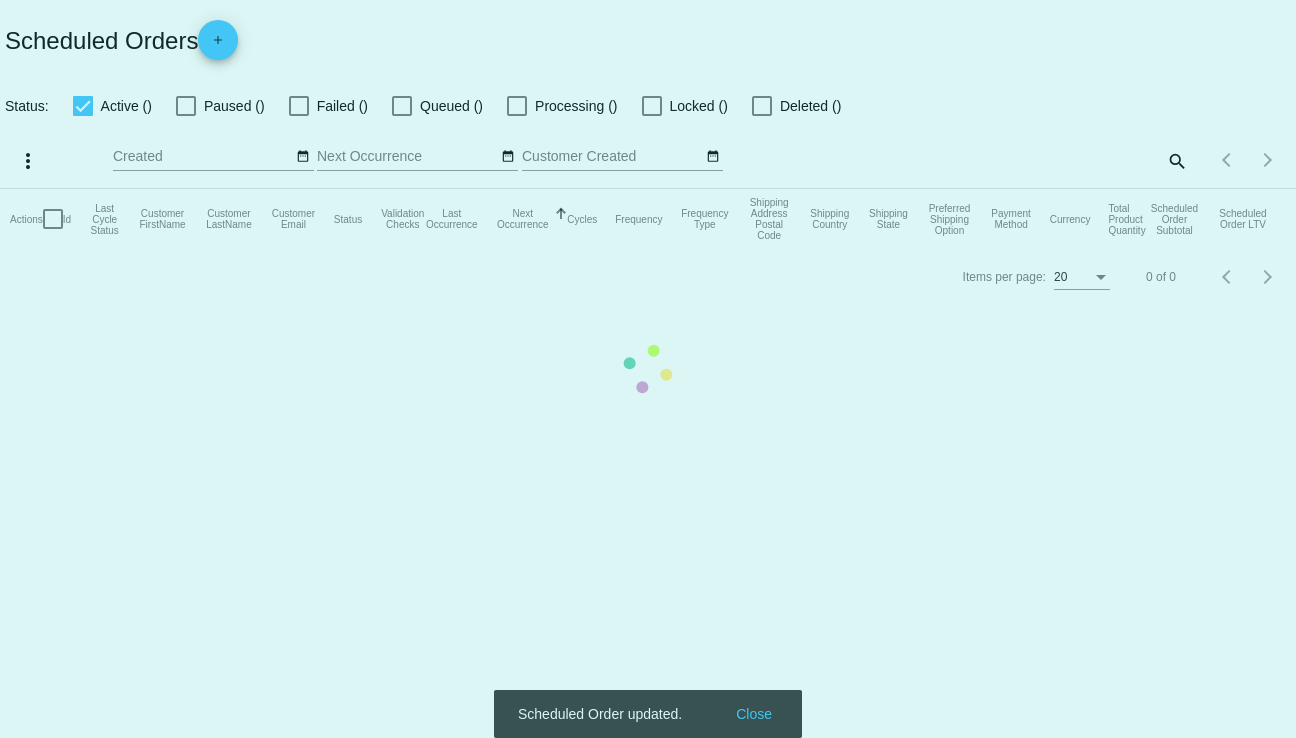 checkbox on "true" 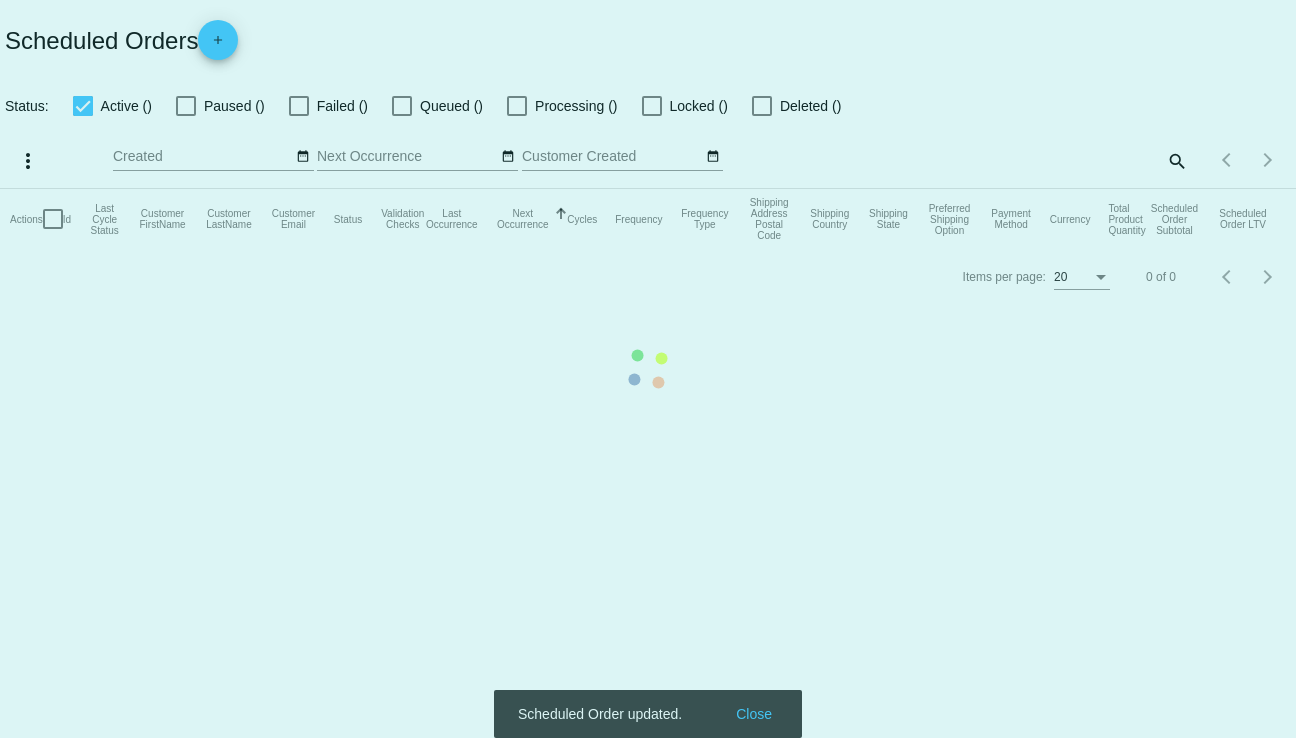 checkbox on "true" 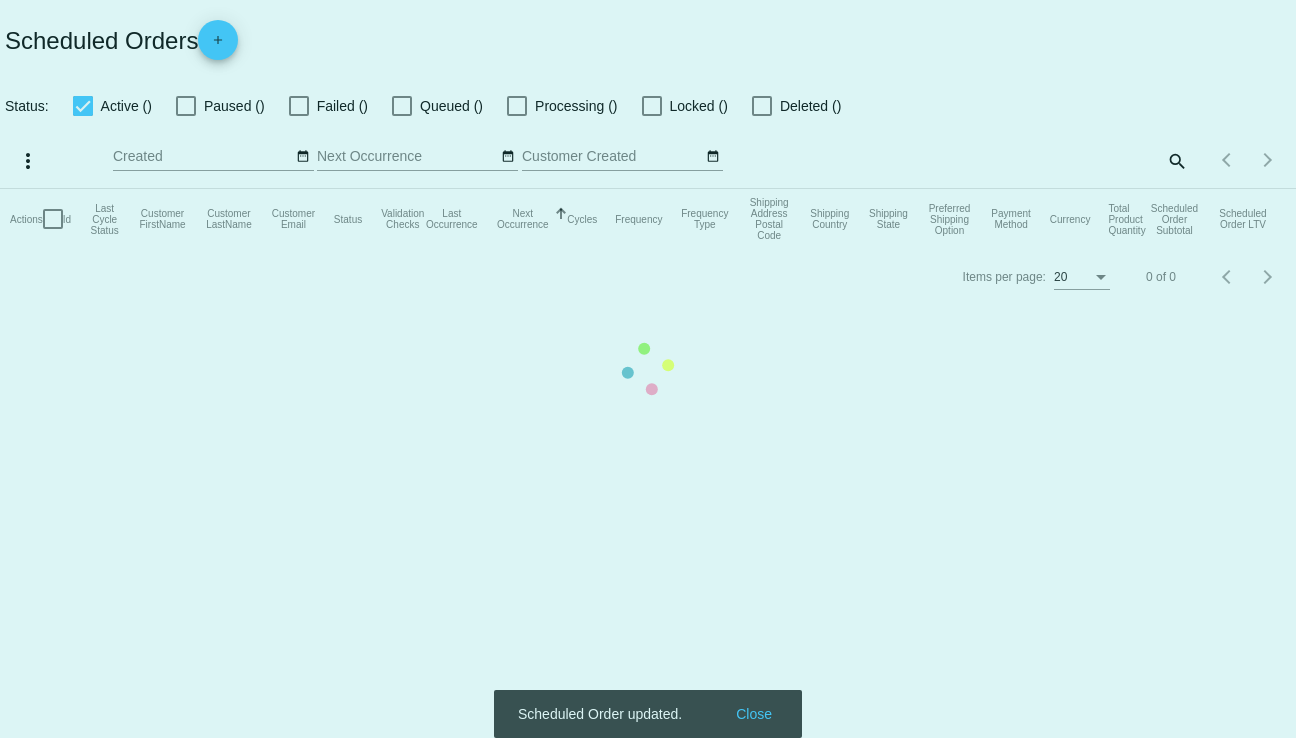 checkbox on "true" 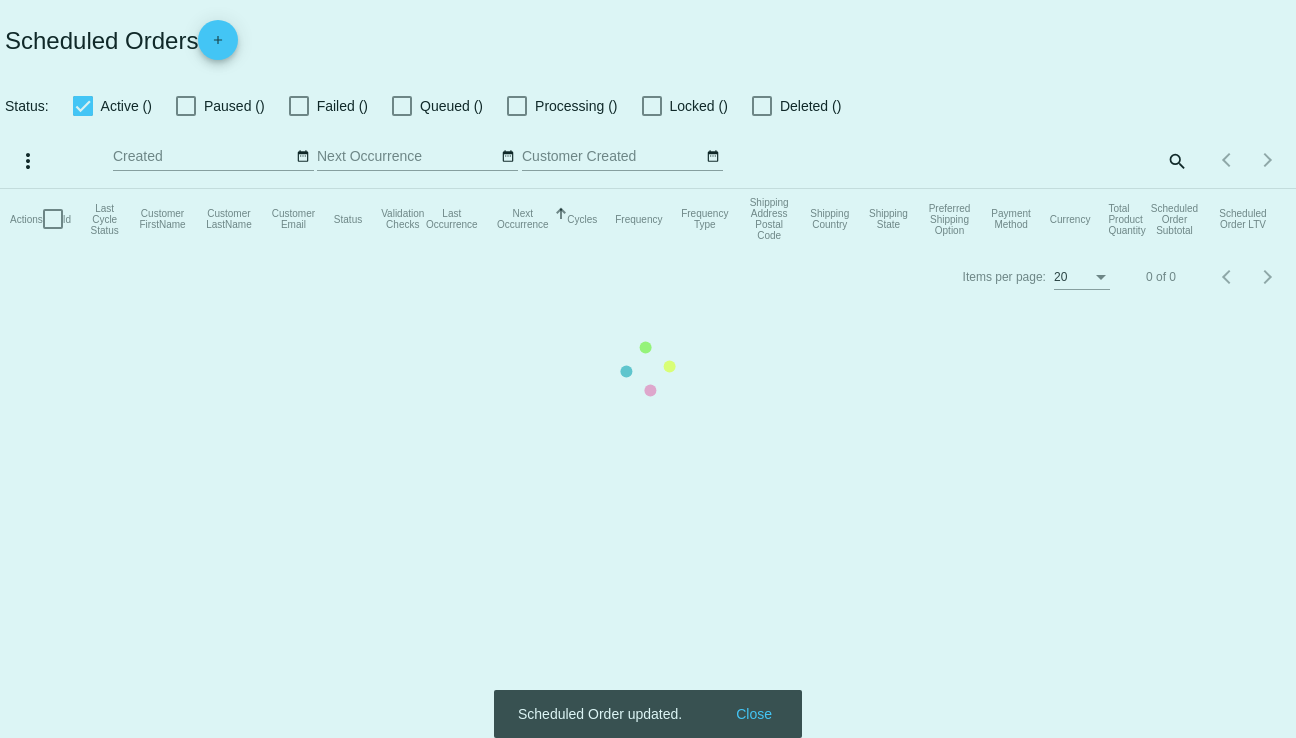 checkbox on "true" 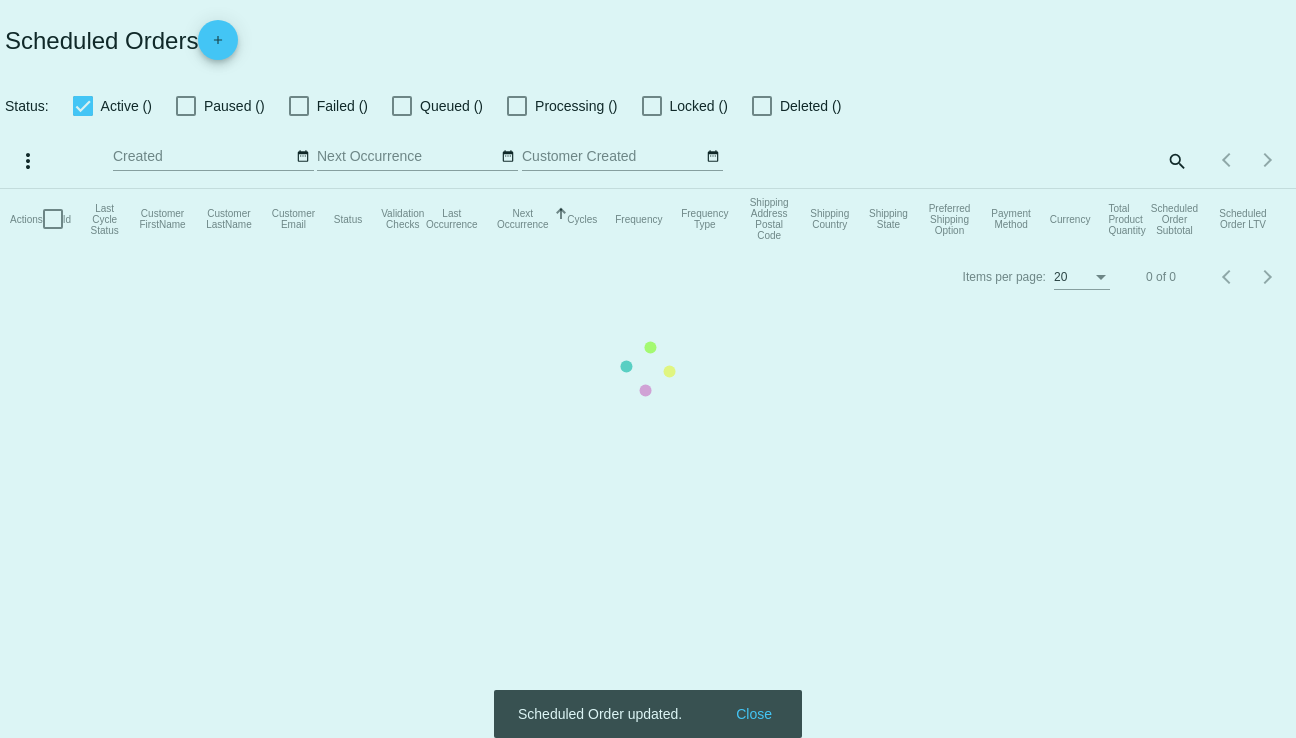 checkbox on "true" 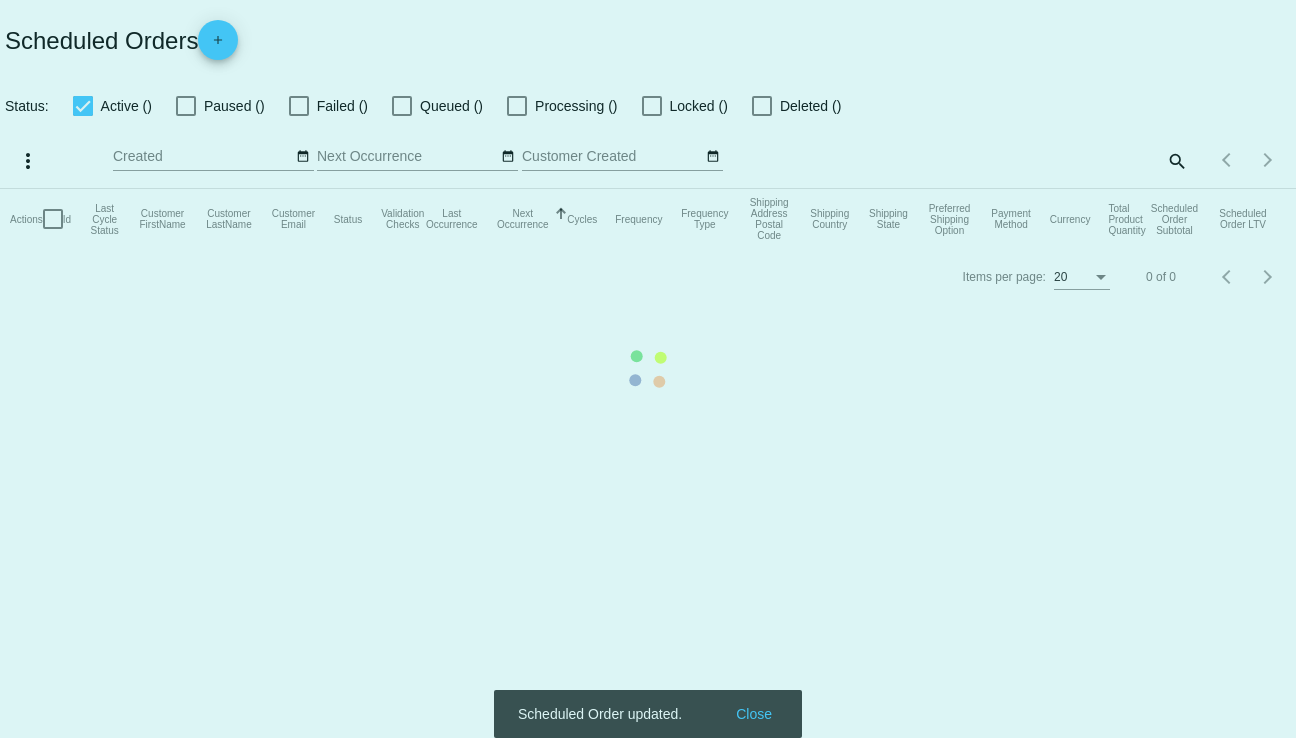 scroll, scrollTop: 0, scrollLeft: 0, axis: both 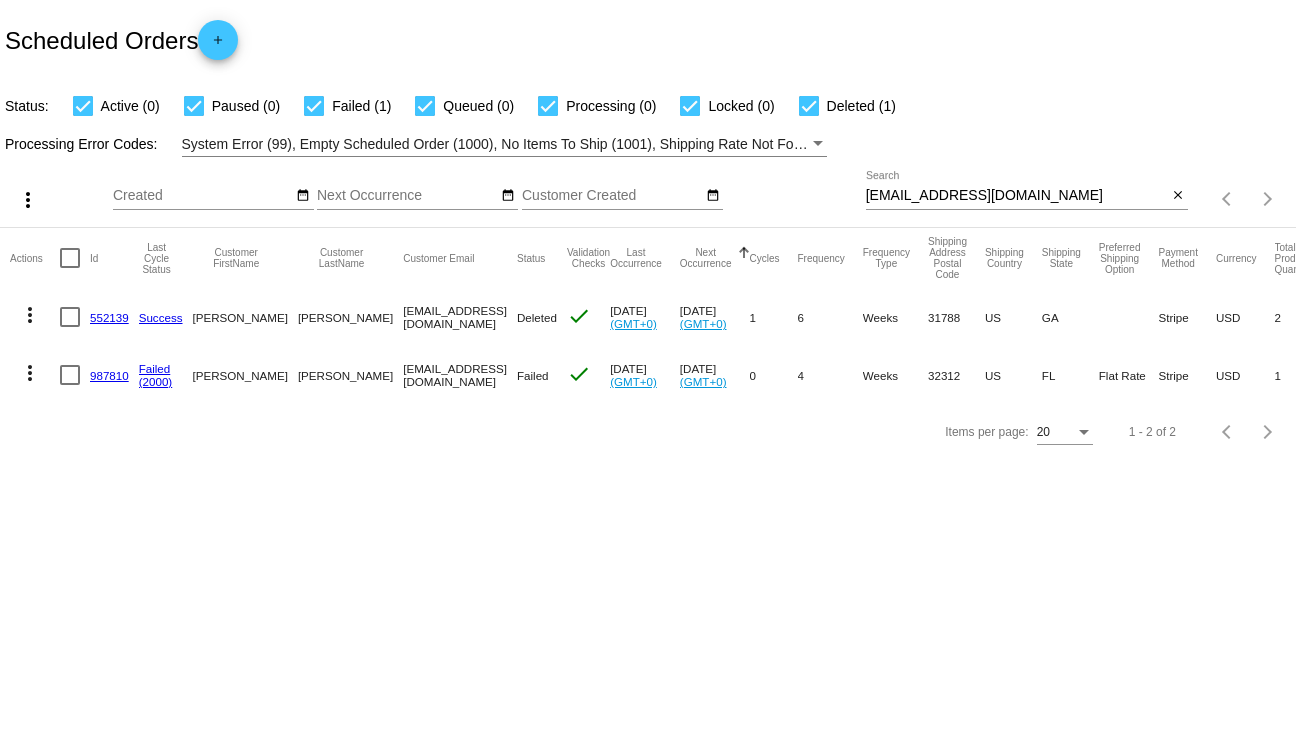 click on "987810" 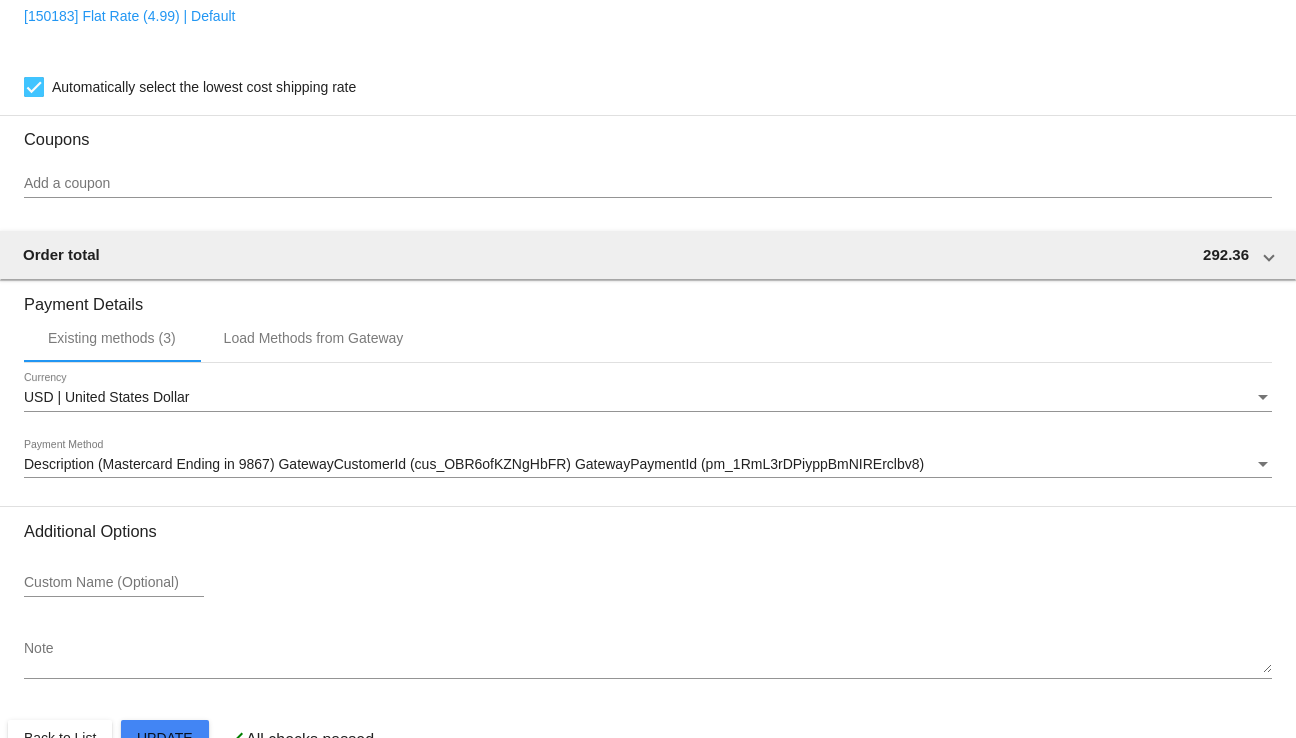 scroll, scrollTop: 1762, scrollLeft: 0, axis: vertical 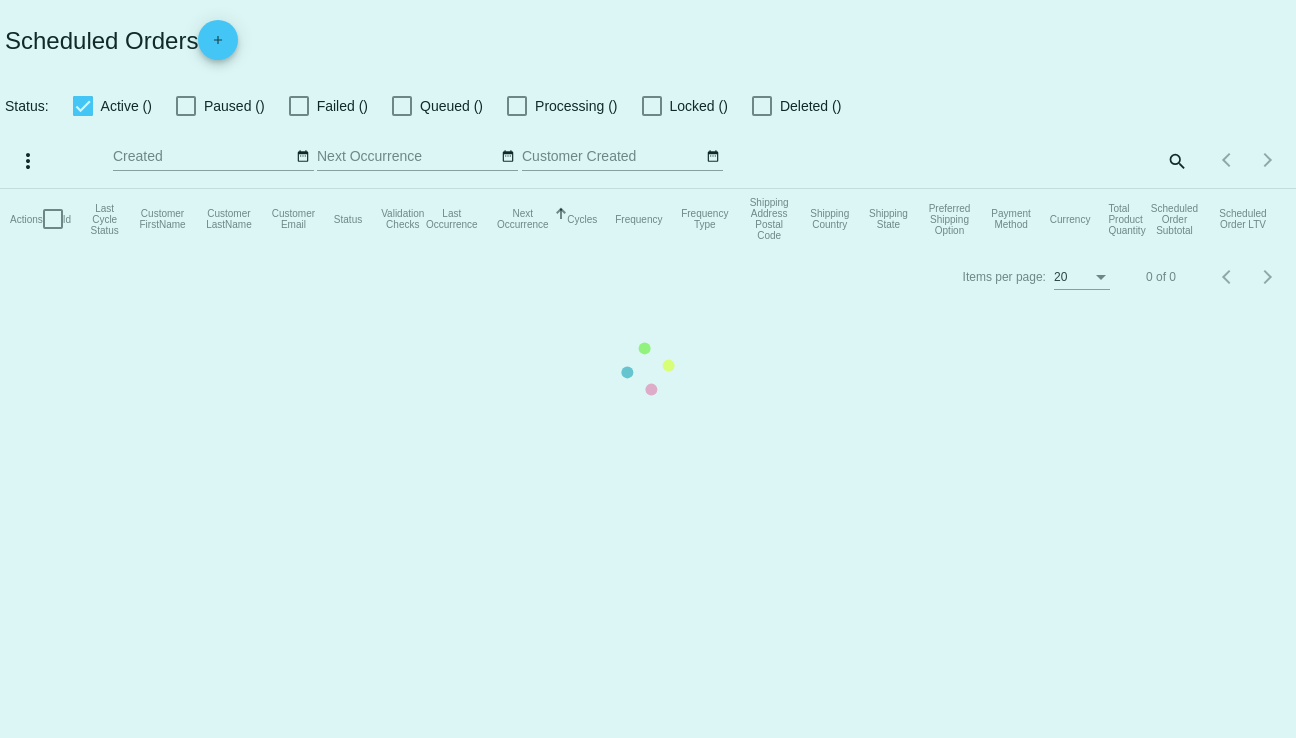 checkbox on "true" 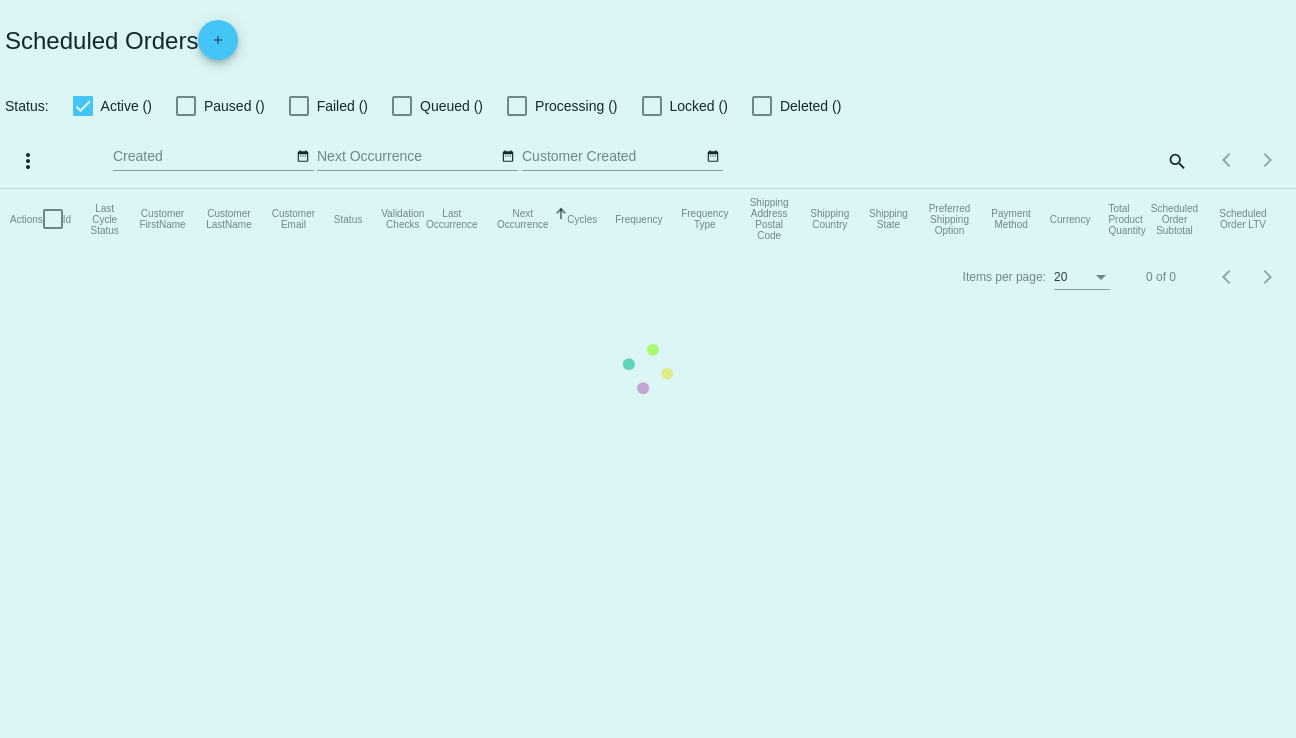 checkbox on "true" 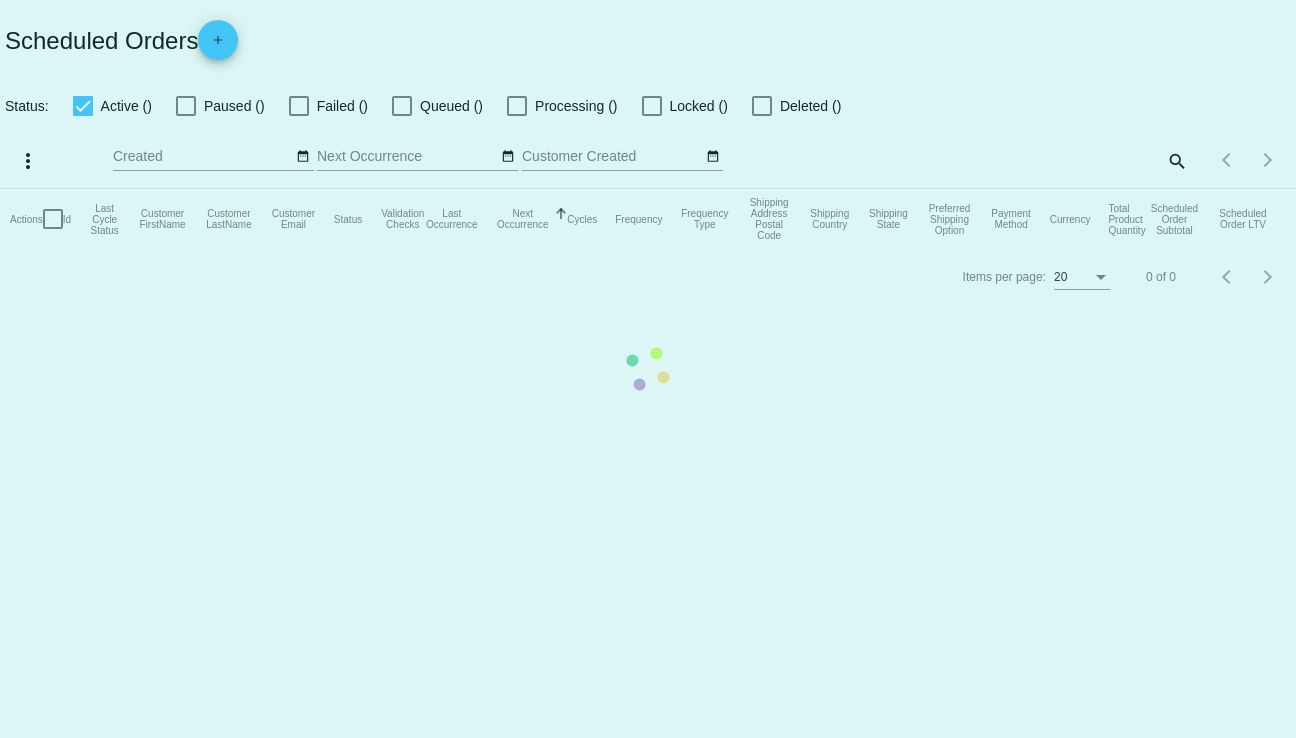 checkbox on "true" 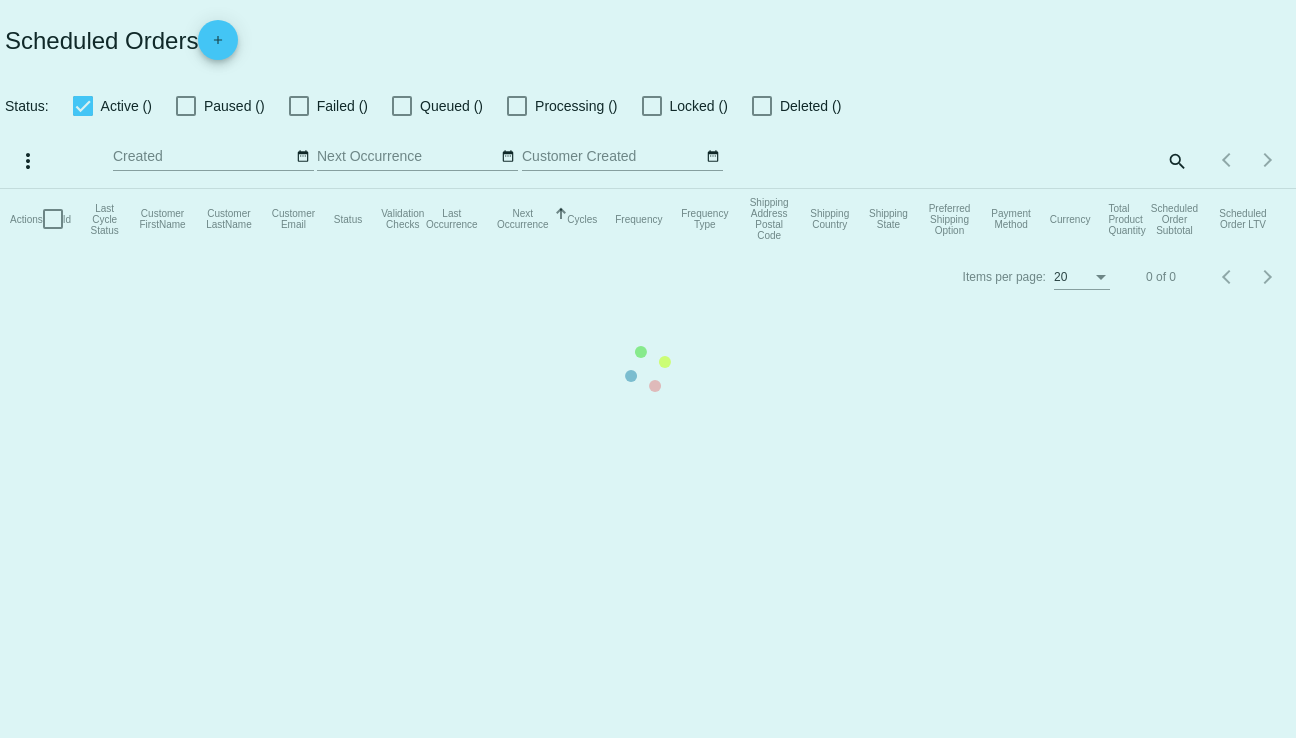 checkbox on "true" 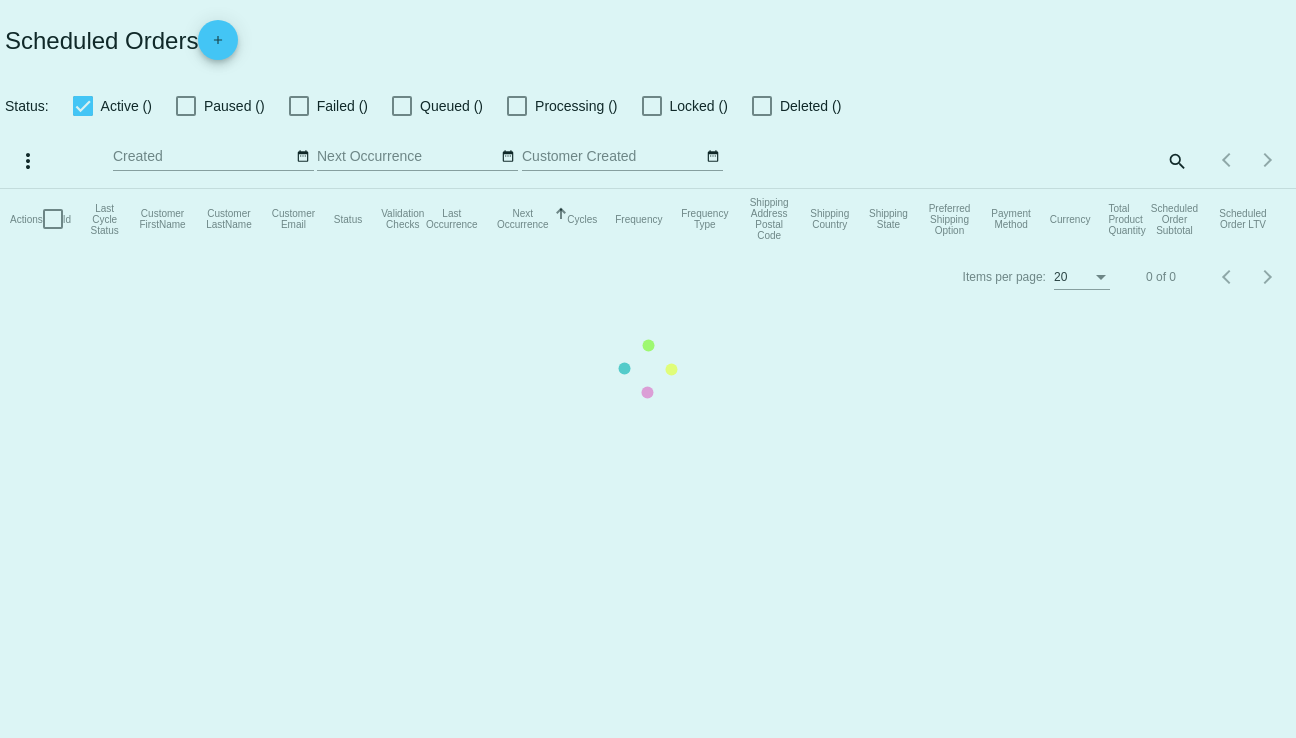 checkbox on "true" 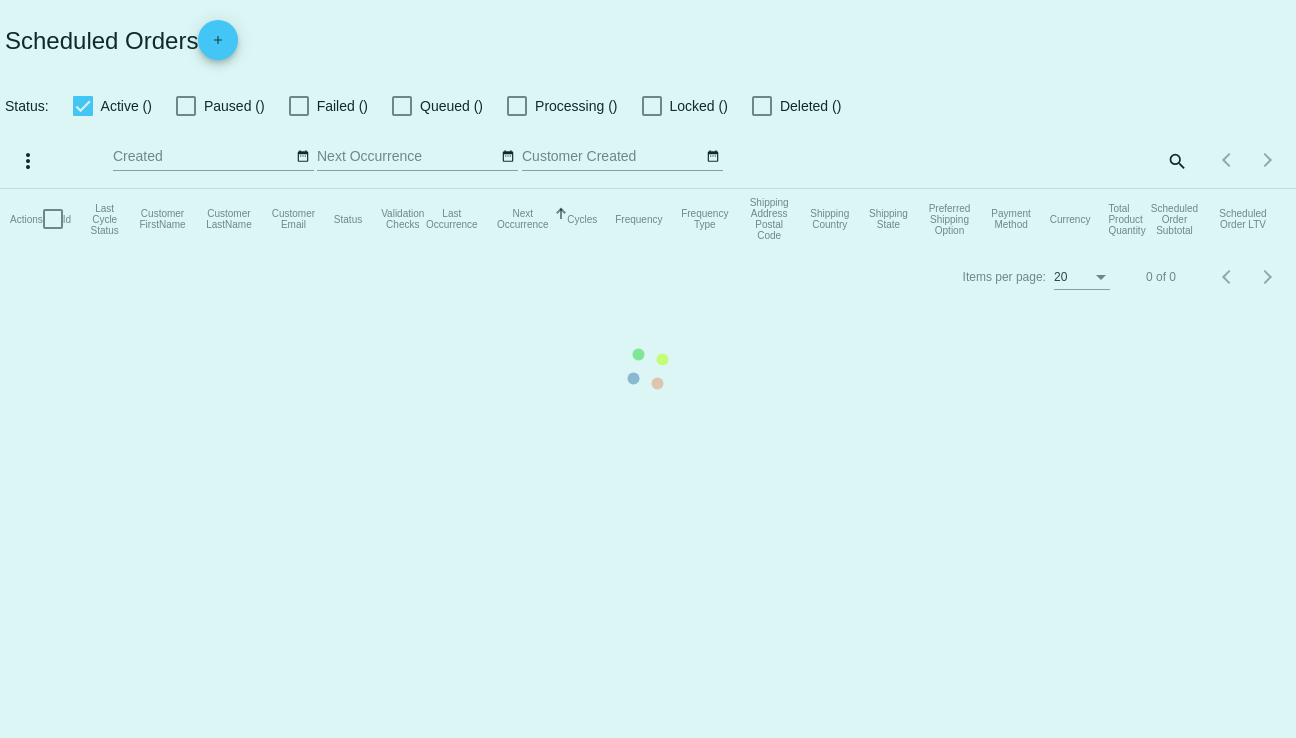 checkbox on "true" 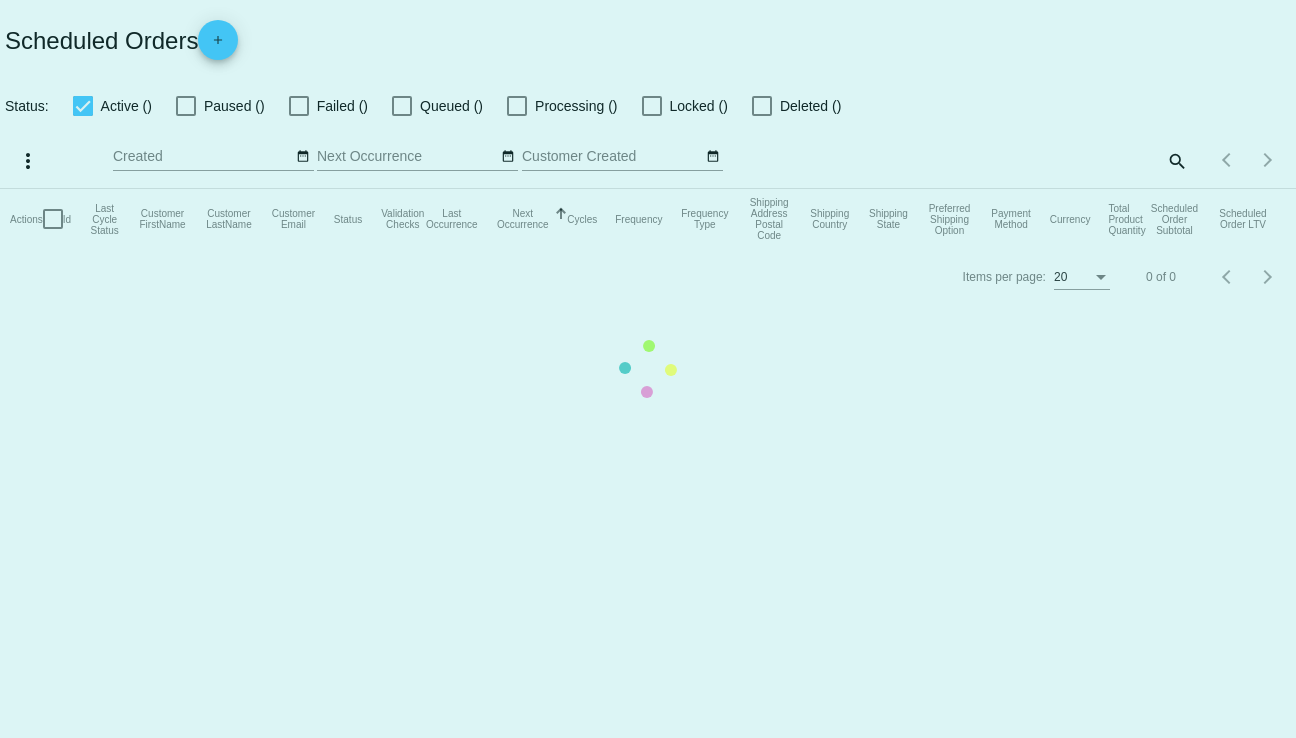 scroll, scrollTop: 0, scrollLeft: 0, axis: both 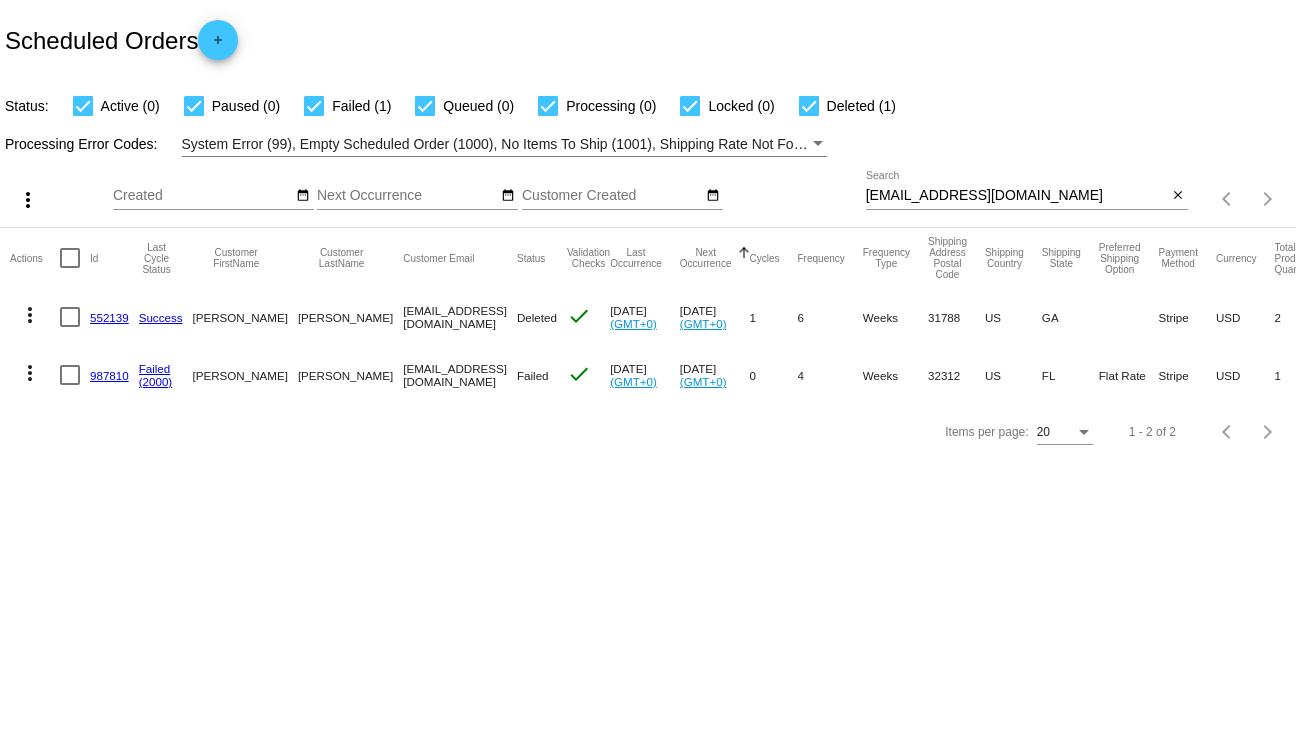 click on "more_vert" 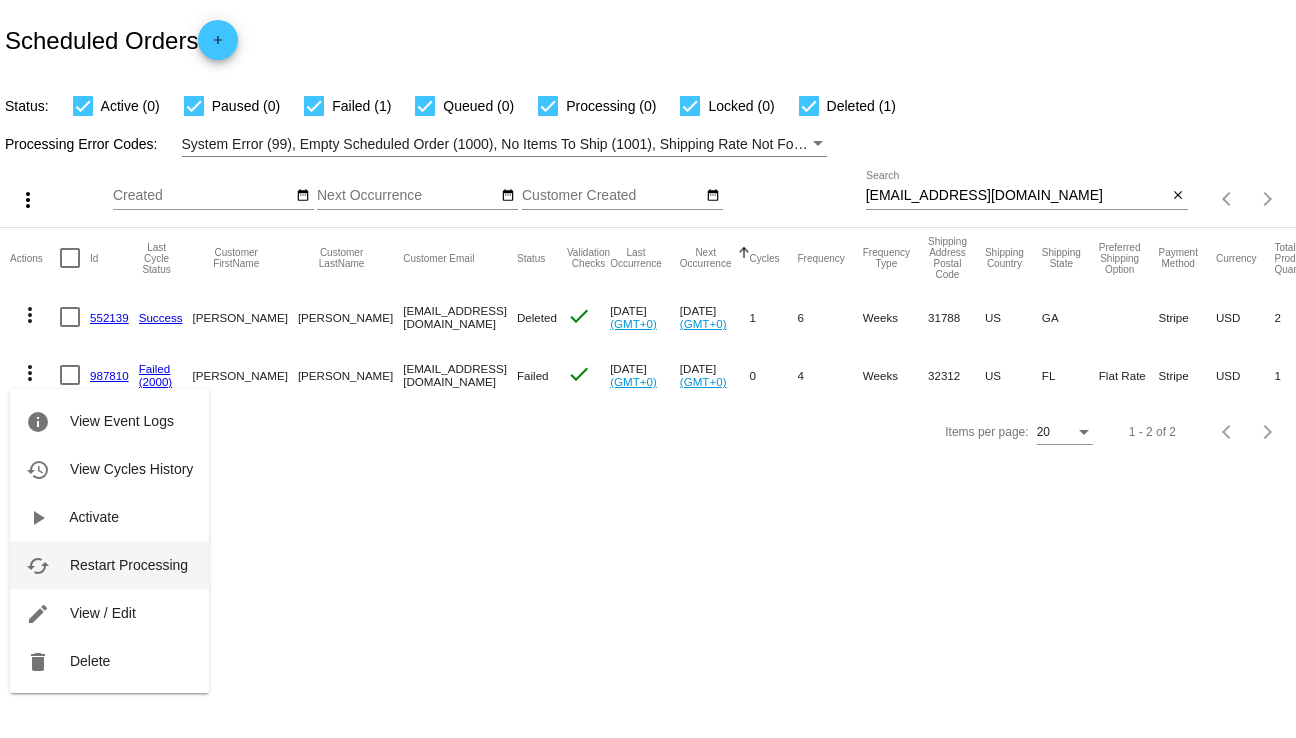 click on "Restart Processing" at bounding box center (129, 565) 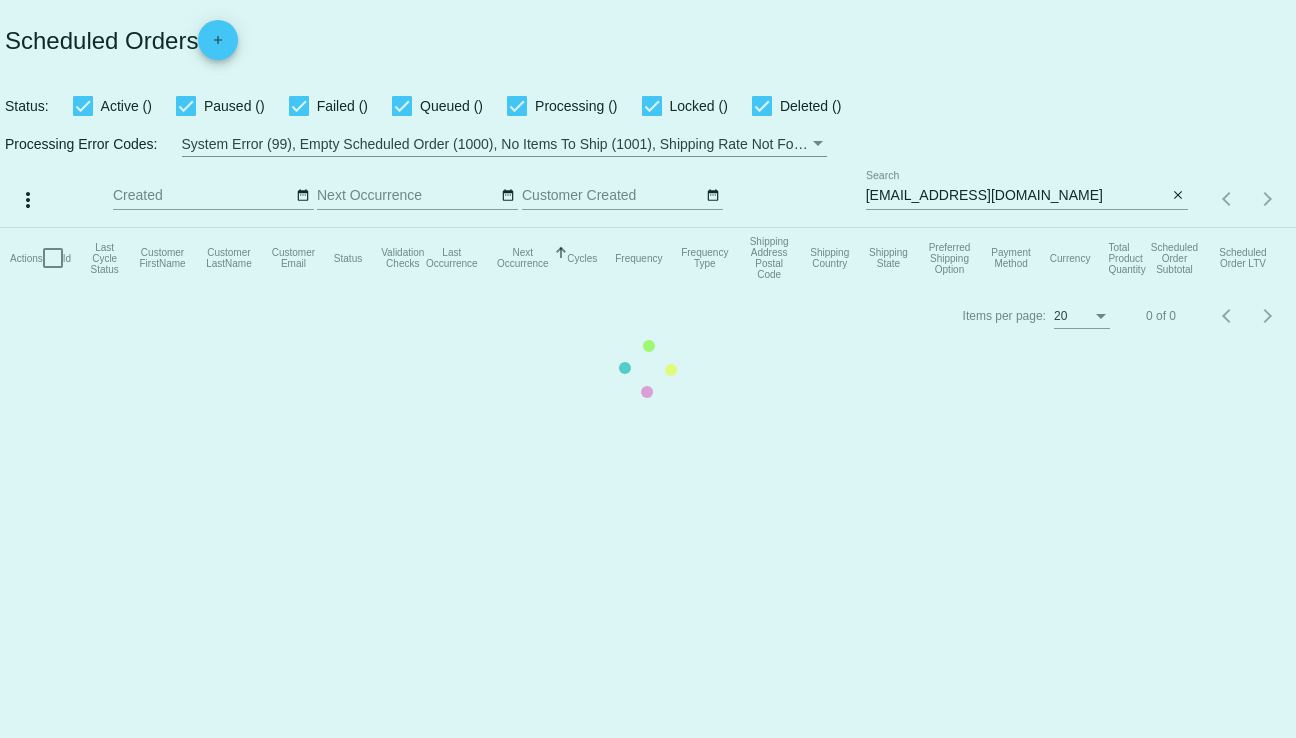 scroll, scrollTop: 0, scrollLeft: 0, axis: both 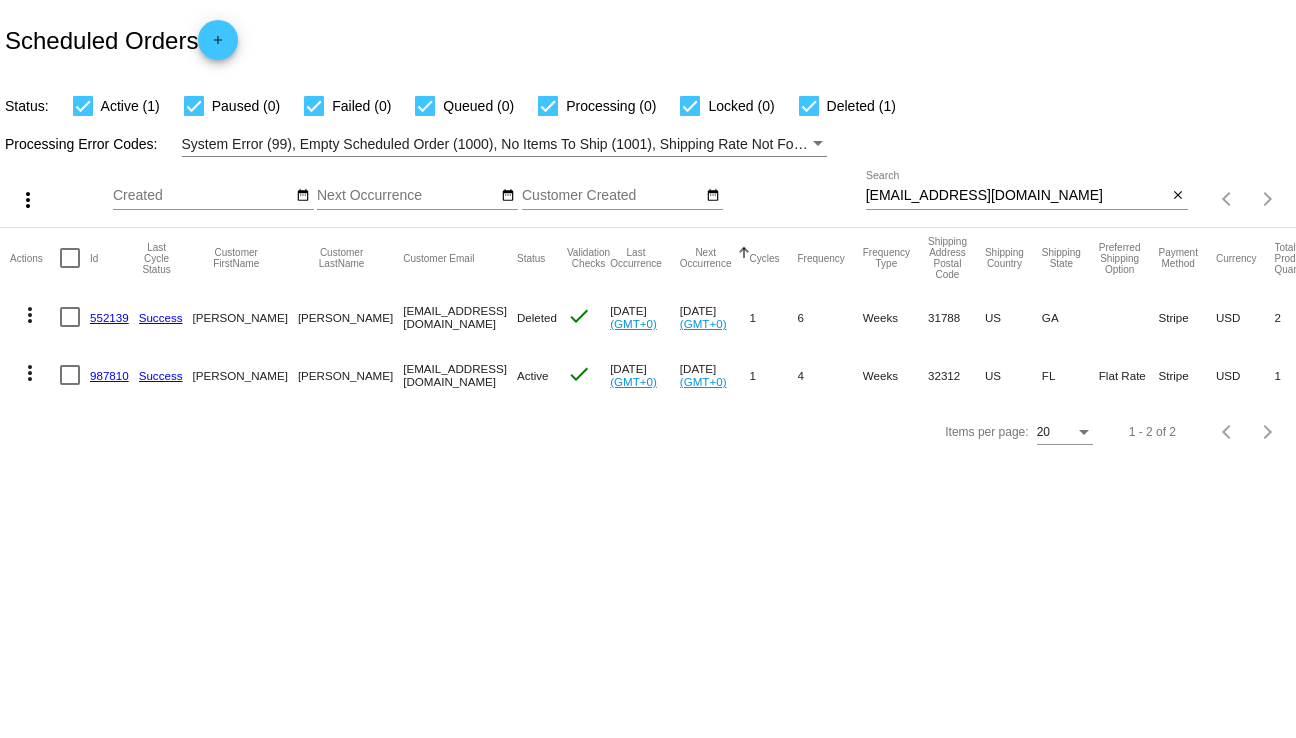 drag, startPoint x: 114, startPoint y: 373, endPoint x: 571, endPoint y: 291, distance: 464.2984 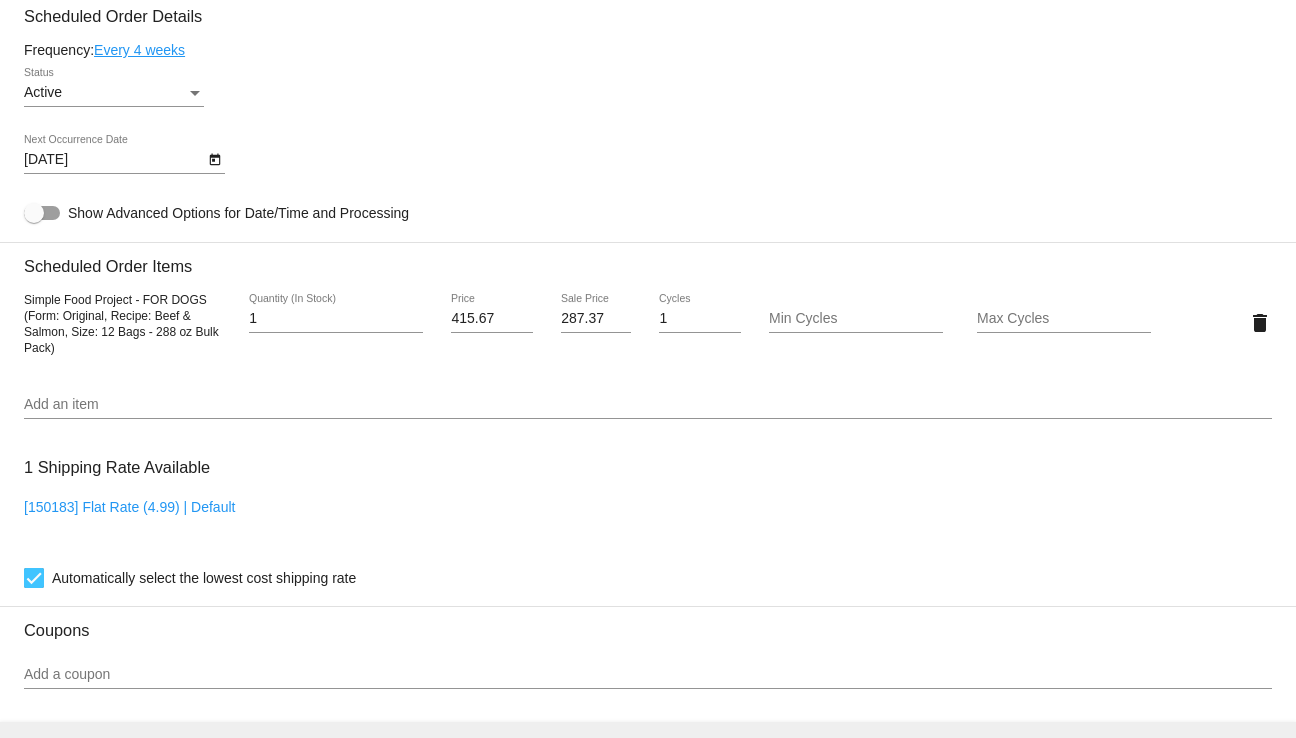 scroll, scrollTop: 1300, scrollLeft: 0, axis: vertical 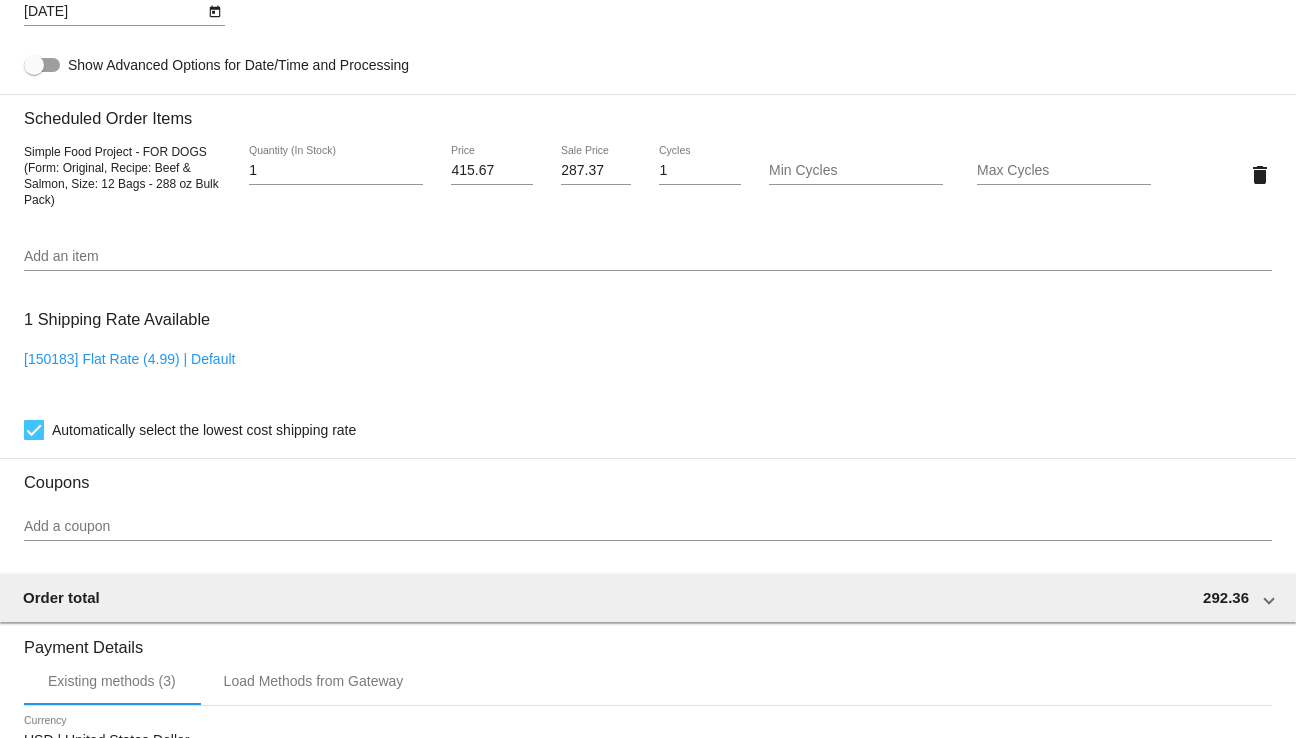 click on "Add a coupon" at bounding box center (648, 527) 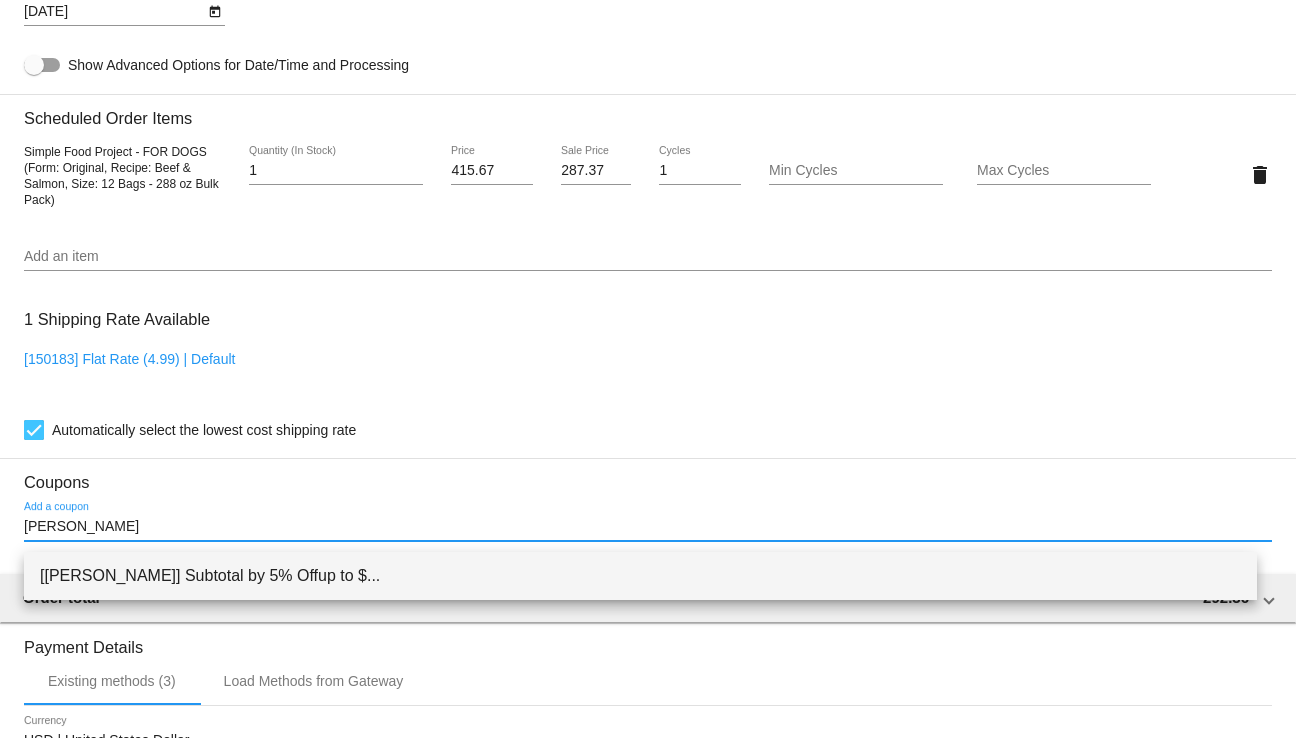 type on "fusaro" 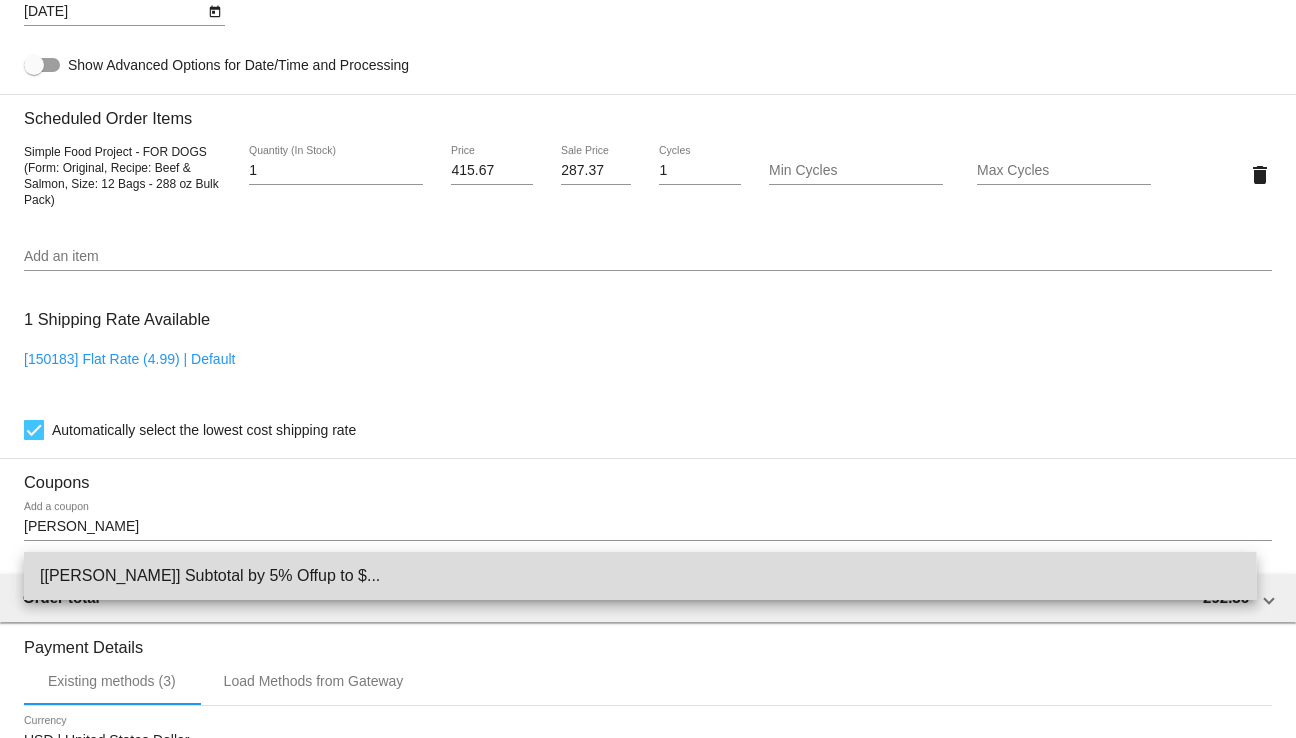 click on "[[PERSON_NAME]] Subtotal by 5% Offup to $..." at bounding box center (640, 576) 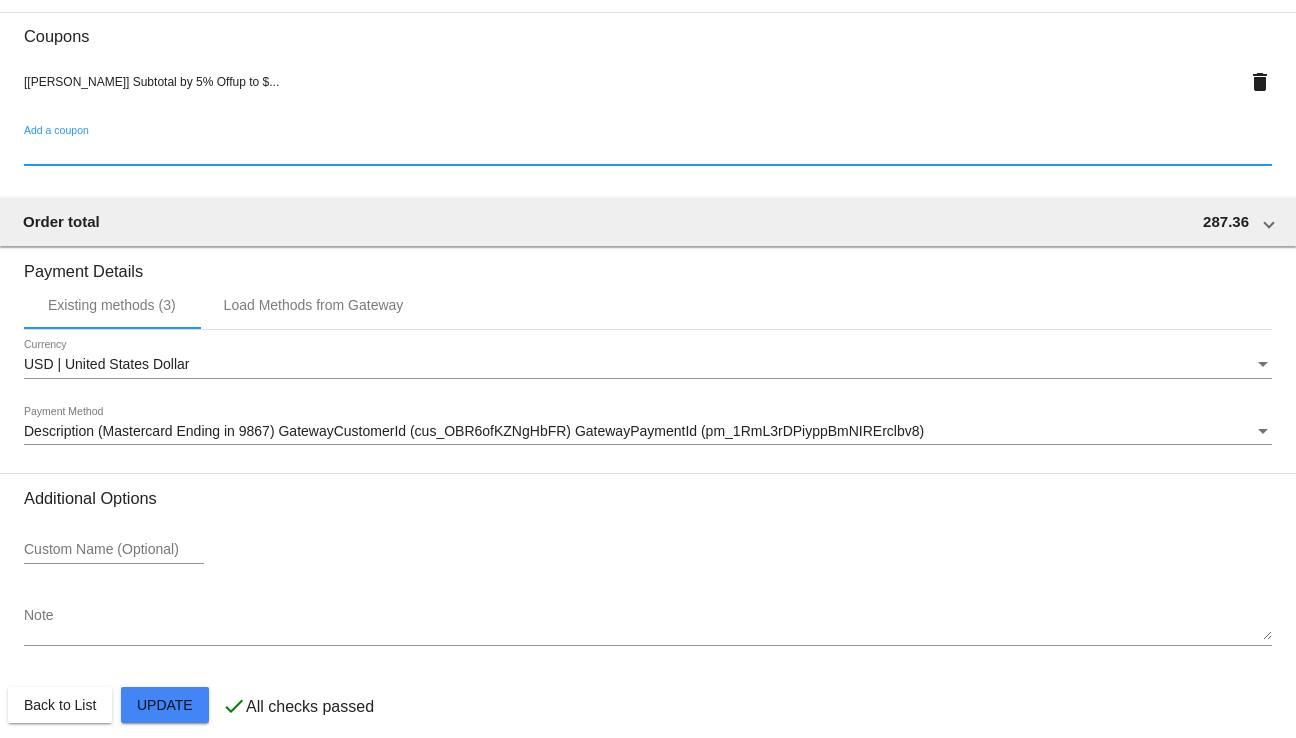 scroll, scrollTop: 1775, scrollLeft: 0, axis: vertical 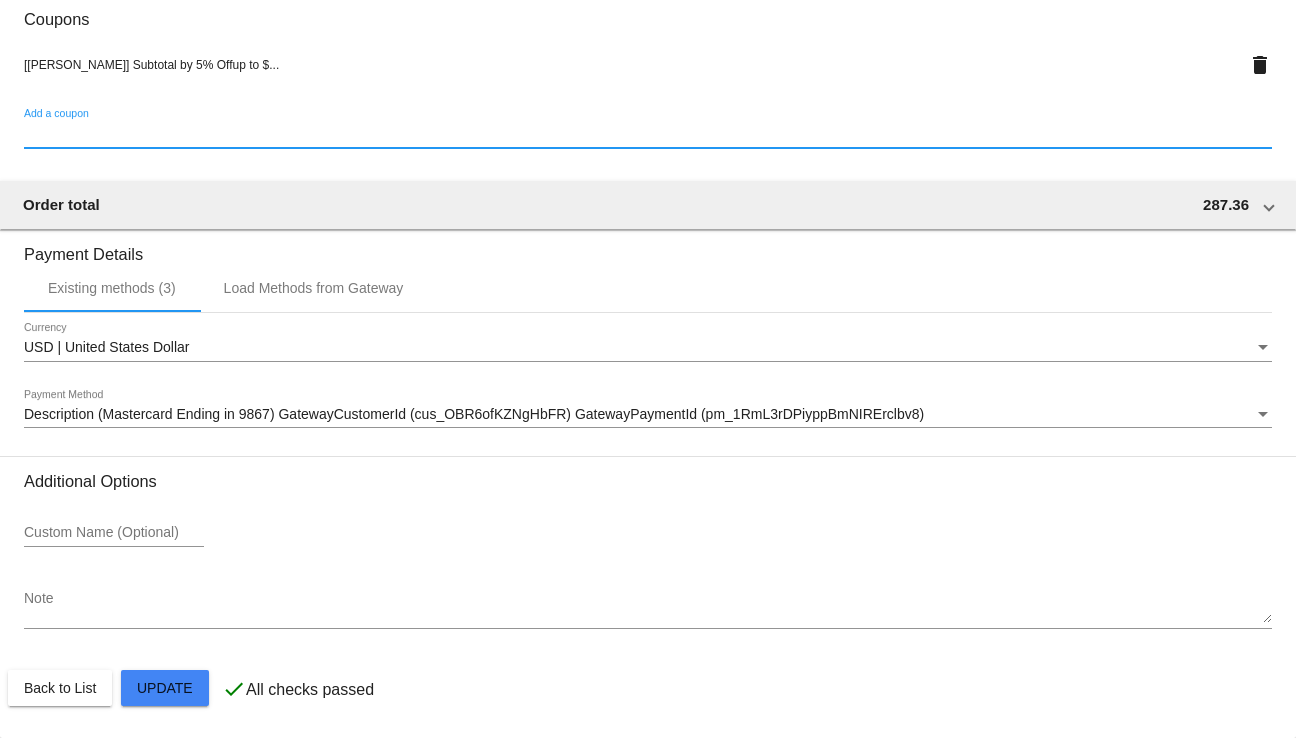 click on "Customer
3012634: Sheila Doyle
shdoye6463@gmail.com
Customer Shipping
Enter Shipping Address Select A Saved Address (1)
Sheila
Shipping First Name
Doyle
Shipping Last Name
US | USA
Shipping Country
9154 Stonehenge Trail
Shipping Street 1
Shipping Street 2
Tallahassee
Shipping City
FL | Florida
Shipping State
32312
Shipping Postcode
Scheduled Order Details
Frequency:
Every 4 weeks
Active
Status
1" 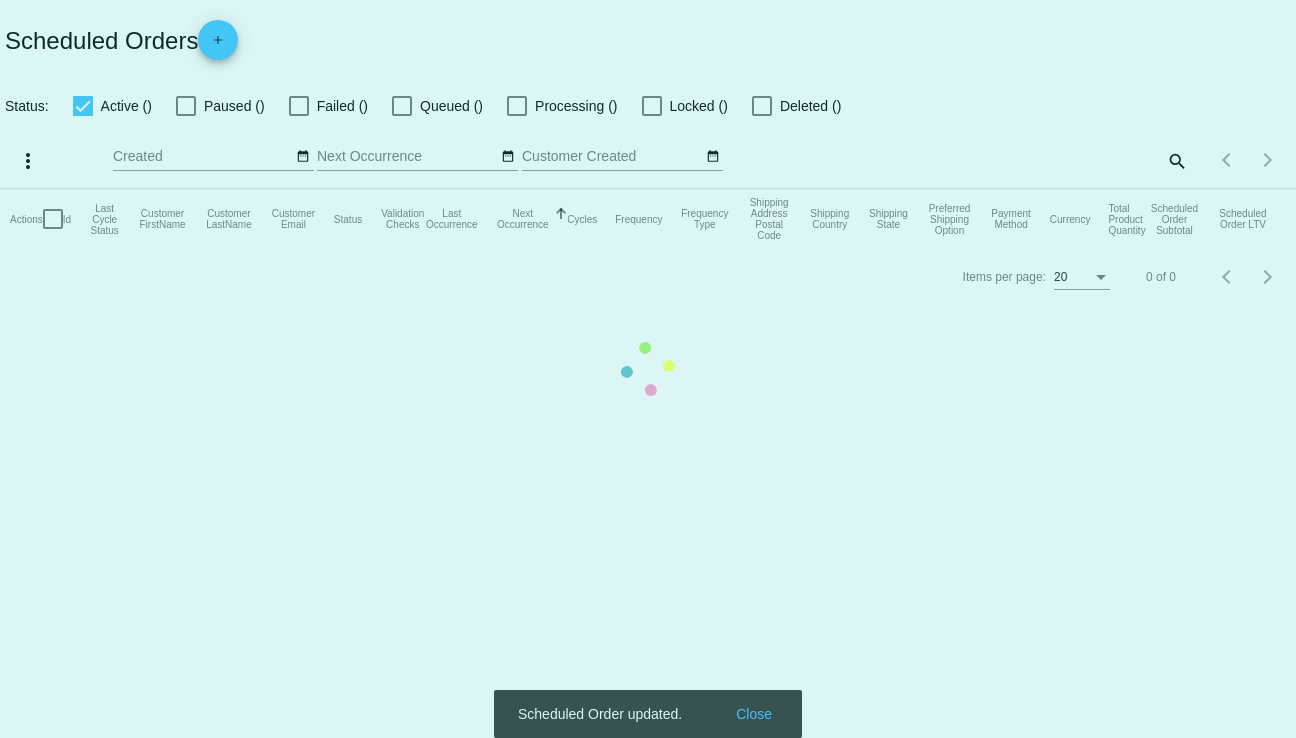 checkbox on "true" 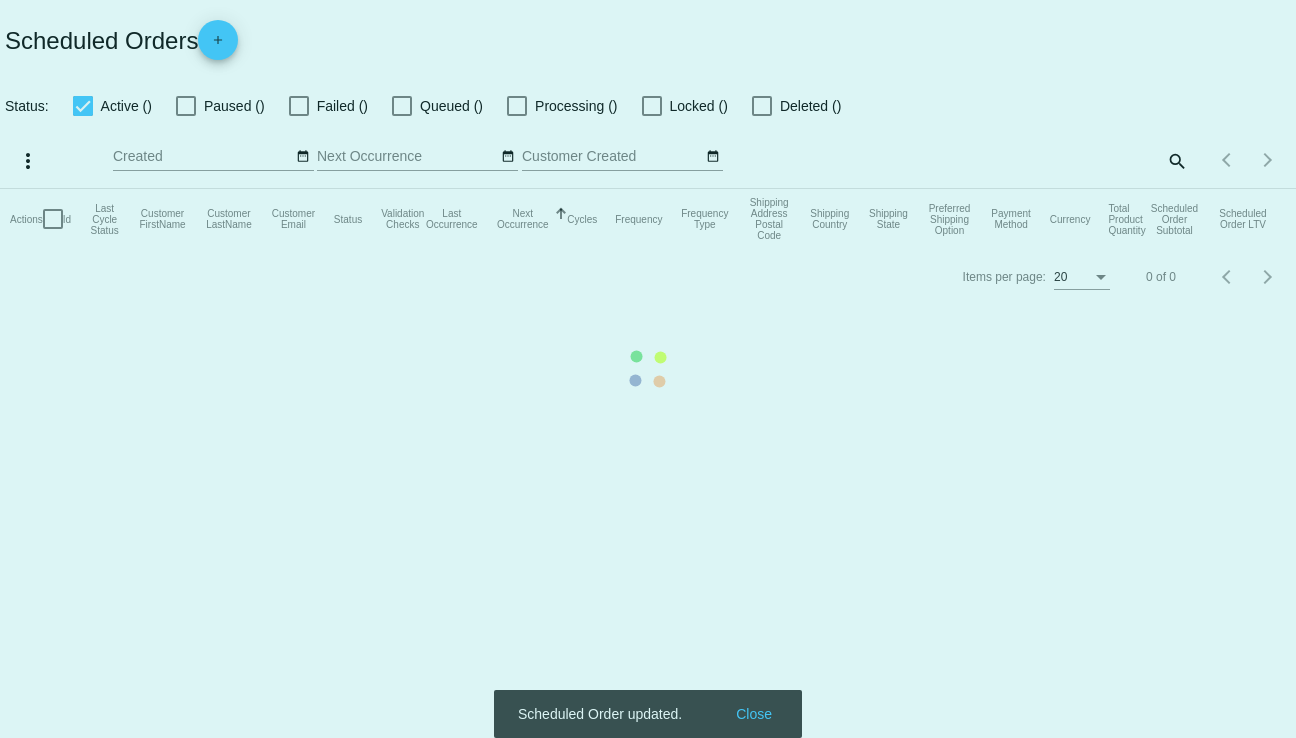 checkbox on "true" 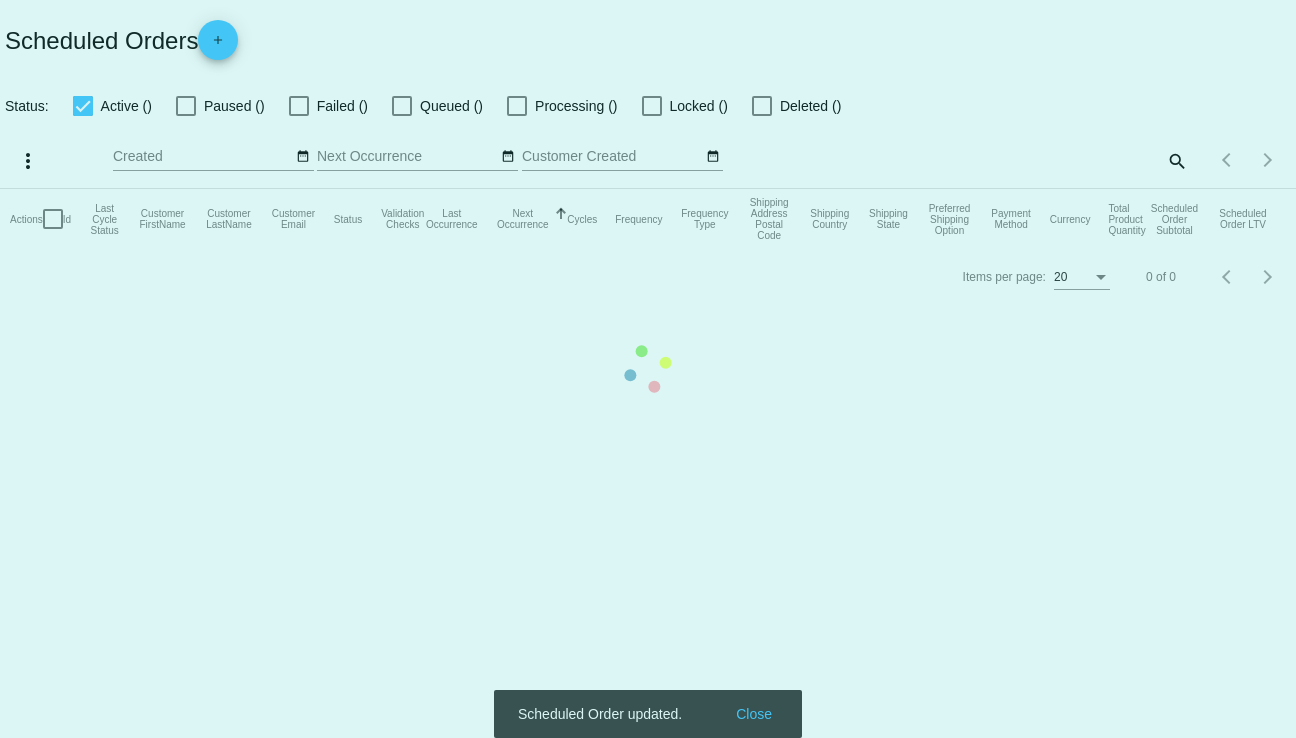 checkbox on "true" 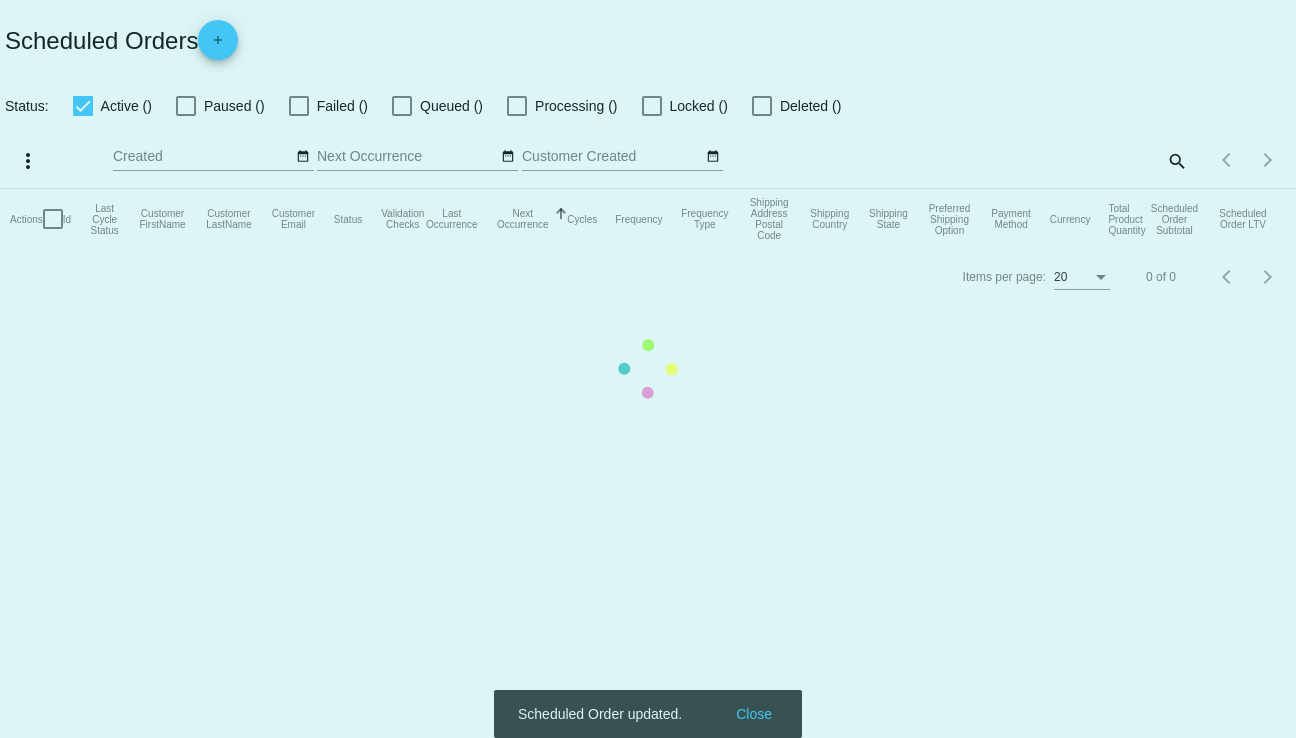 checkbox on "true" 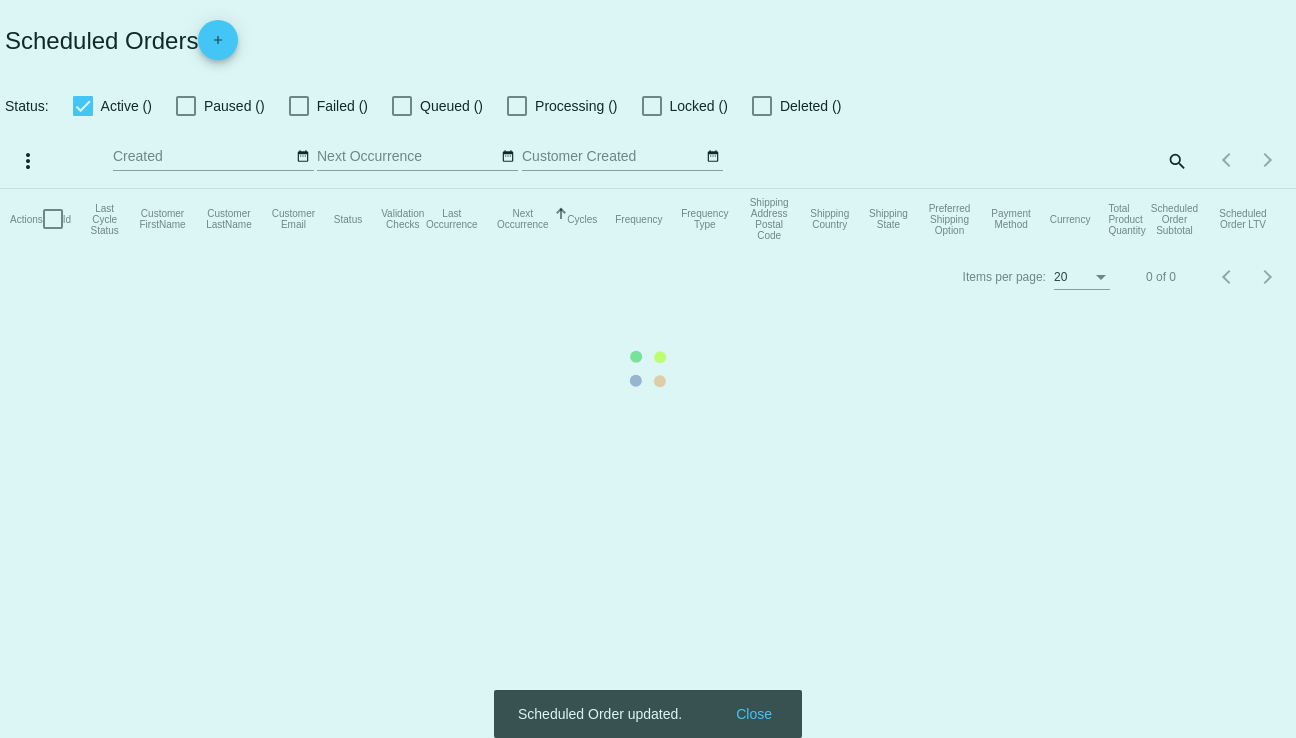 checkbox on "true" 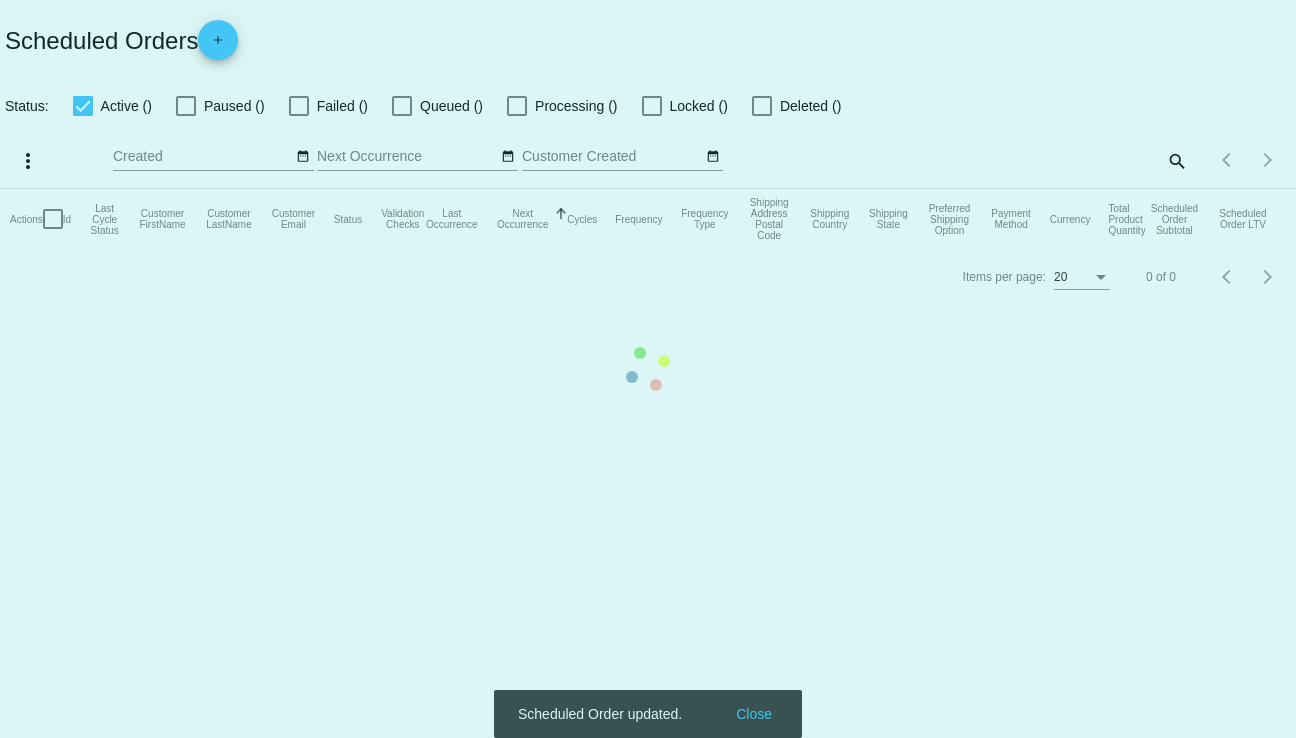 checkbox on "true" 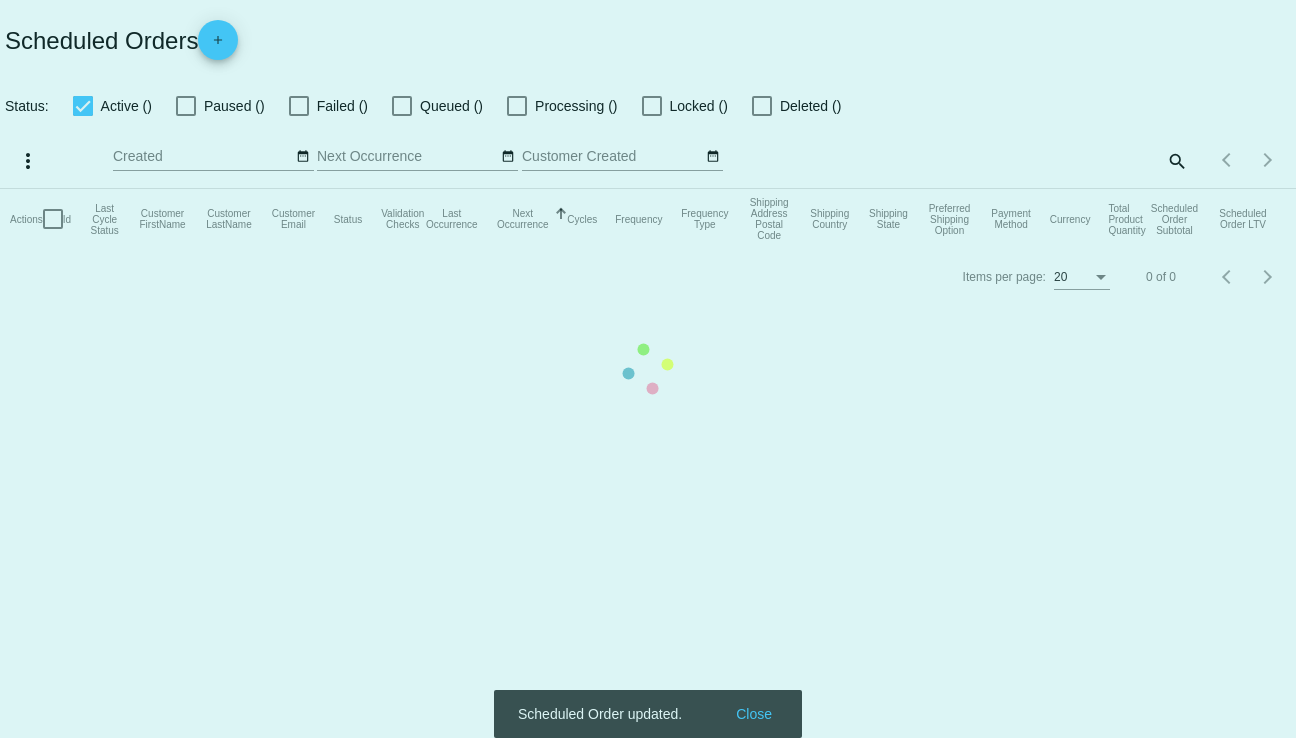 scroll, scrollTop: 0, scrollLeft: 0, axis: both 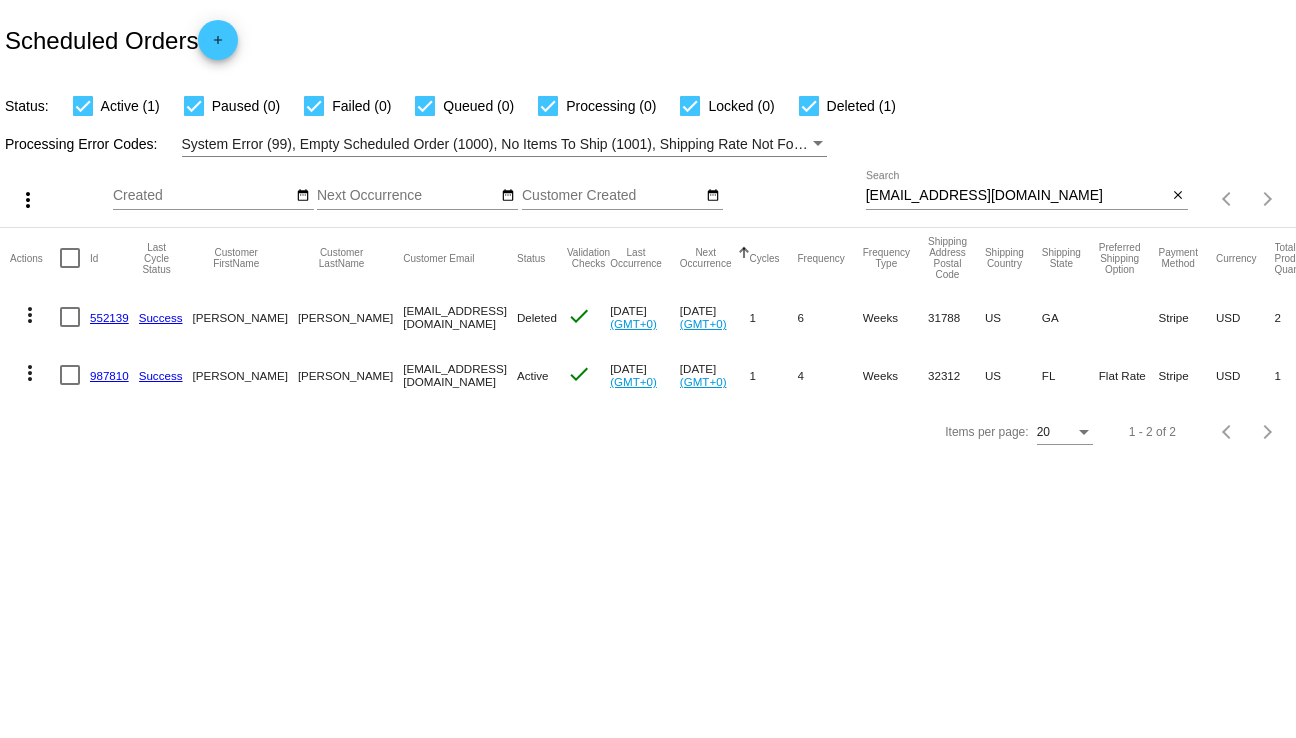 click on "987810" 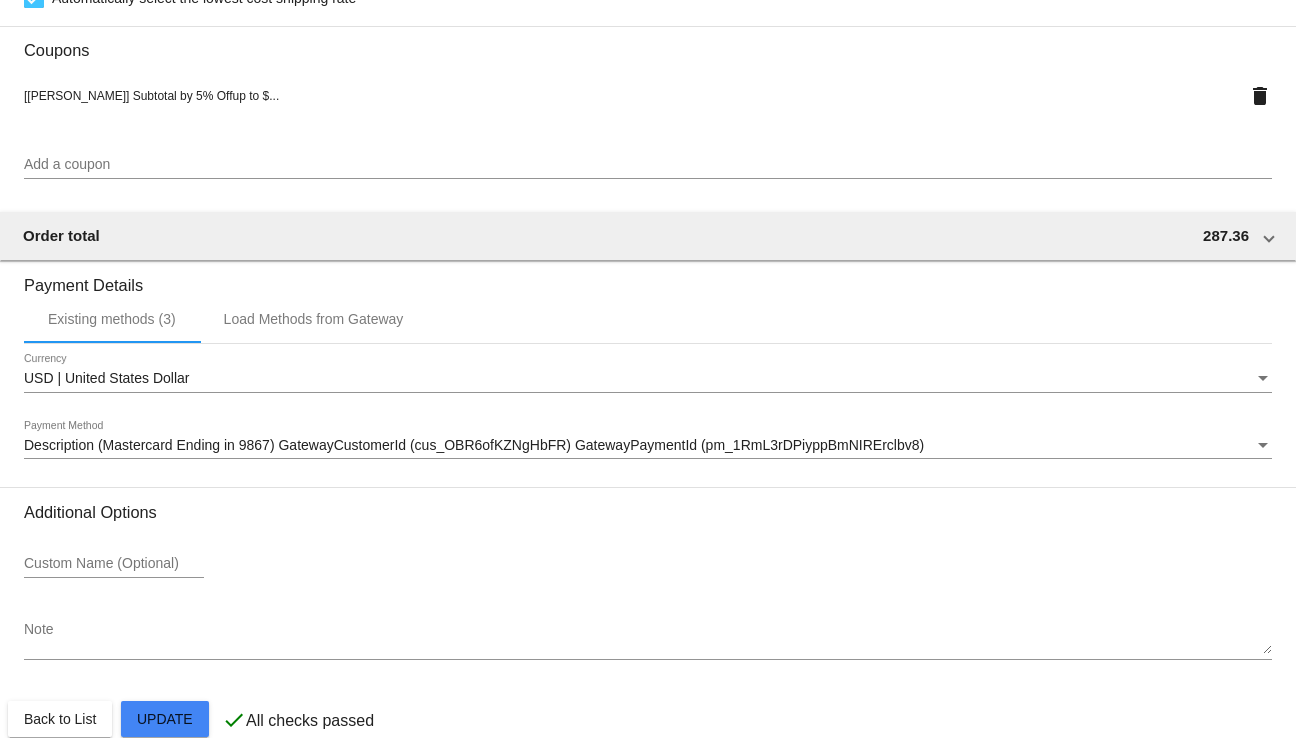 scroll, scrollTop: 1775, scrollLeft: 0, axis: vertical 